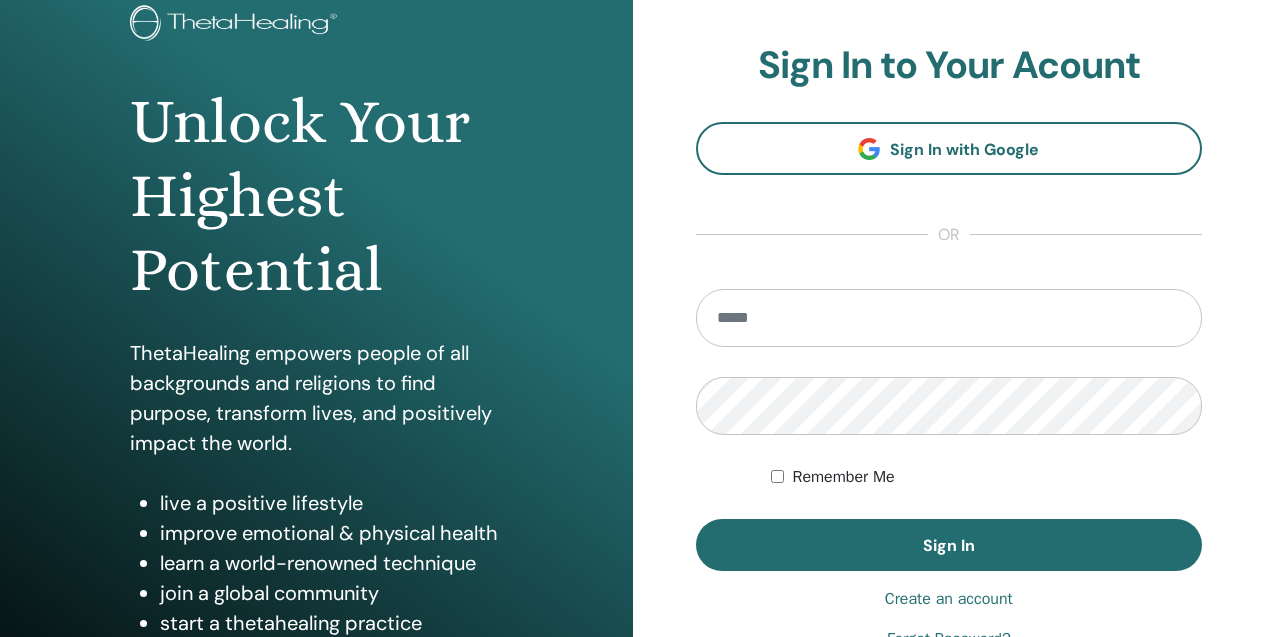 scroll, scrollTop: 138, scrollLeft: 0, axis: vertical 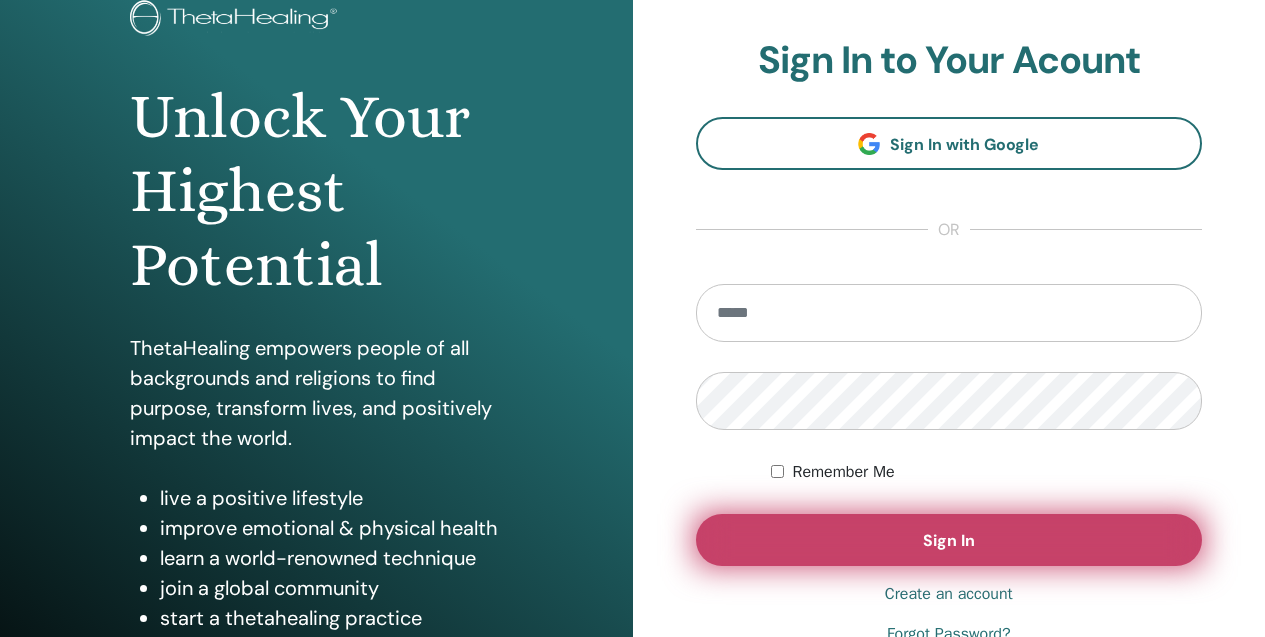 type on "**********" 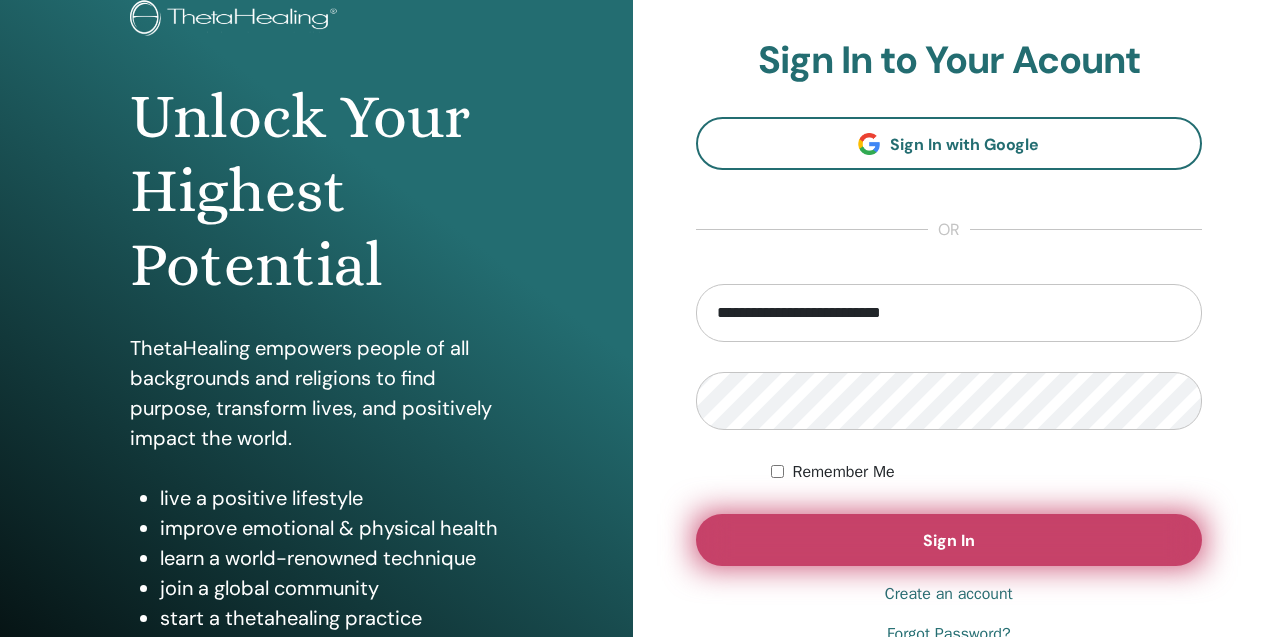 click on "Sign In" at bounding box center [949, 540] 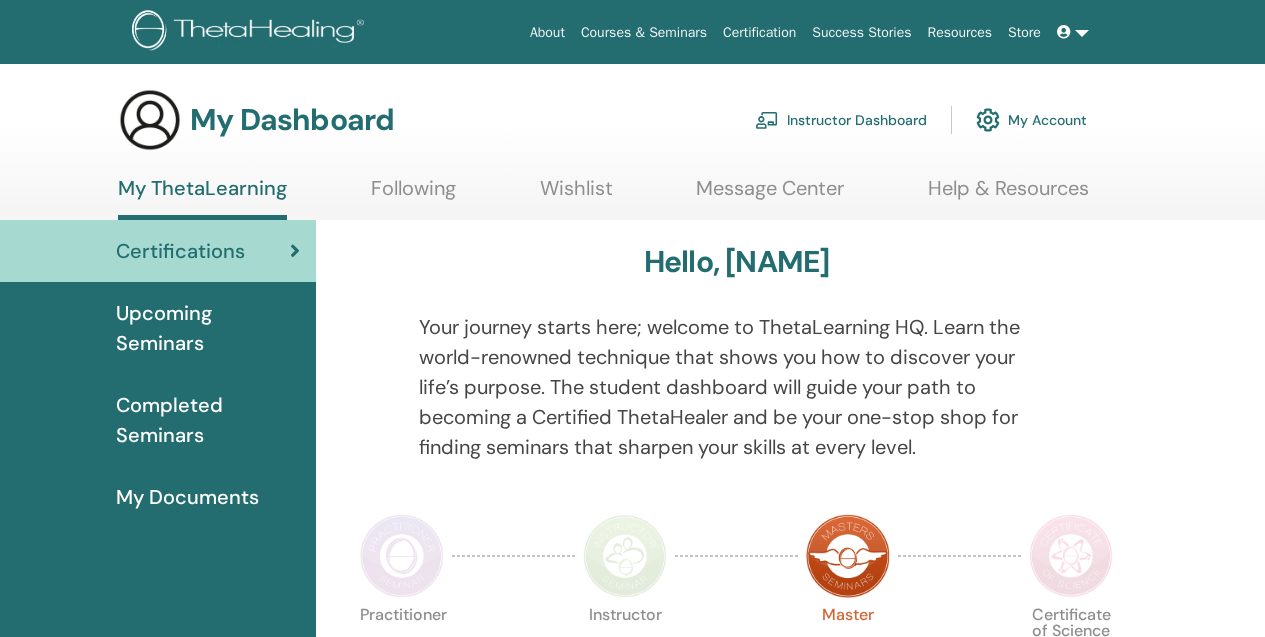 scroll, scrollTop: 0, scrollLeft: 0, axis: both 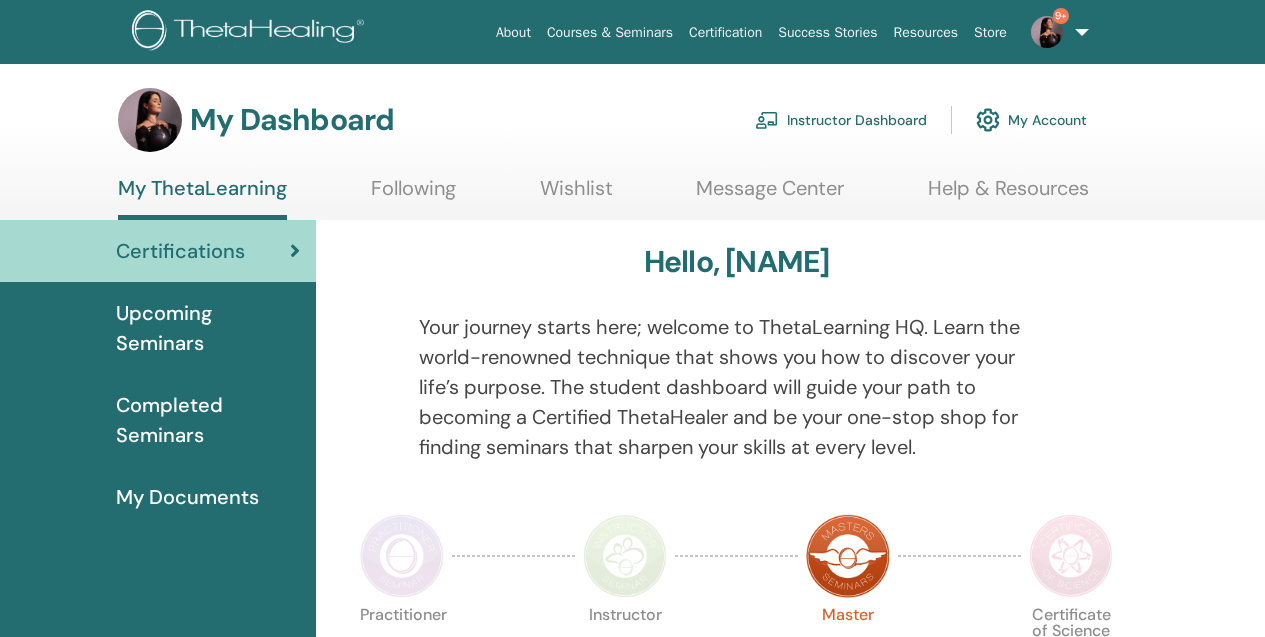 click on "Instructor Dashboard" at bounding box center [841, 120] 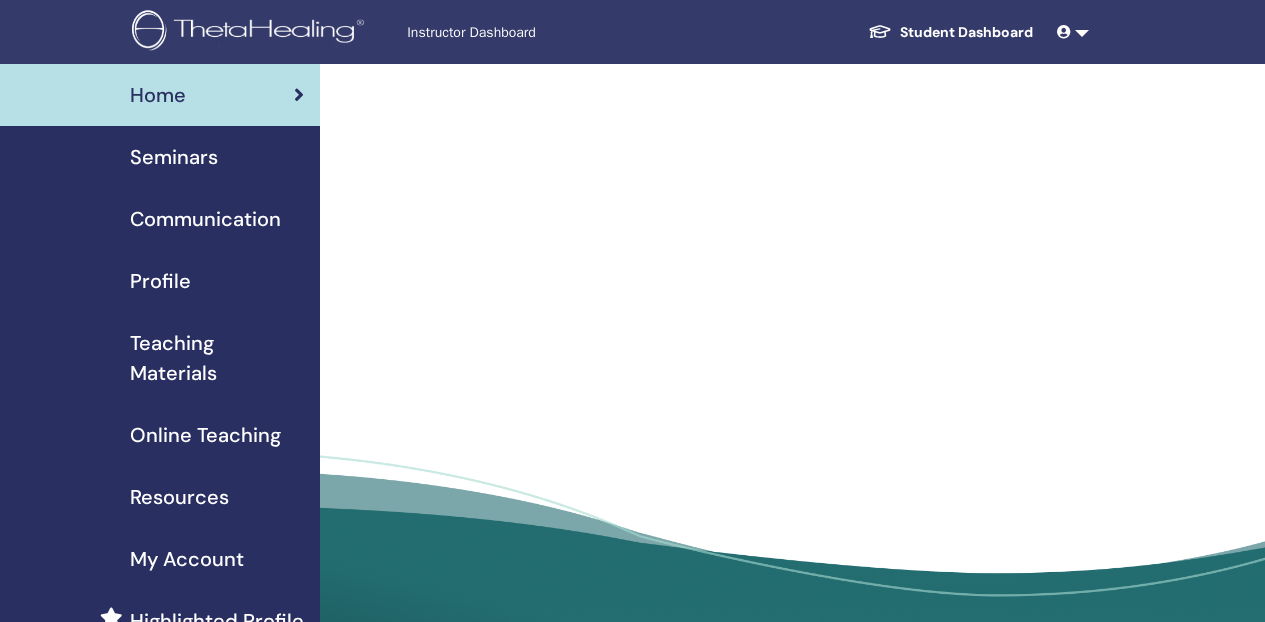 scroll, scrollTop: 0, scrollLeft: 0, axis: both 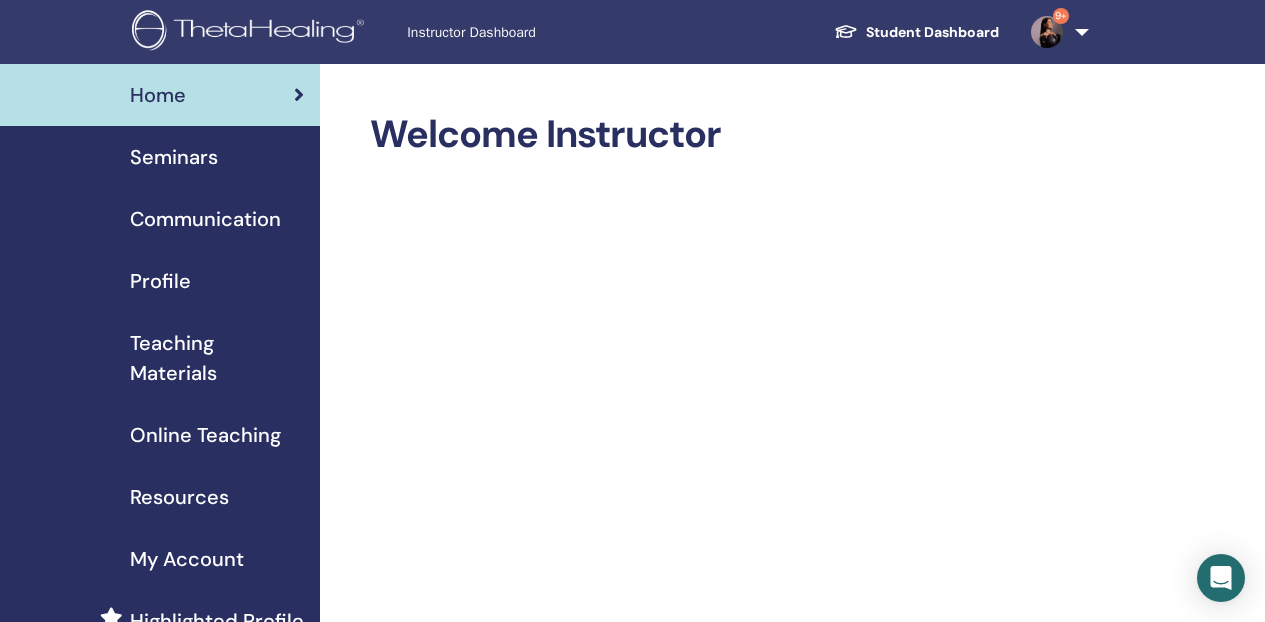 click on "Seminars" at bounding box center (160, 157) 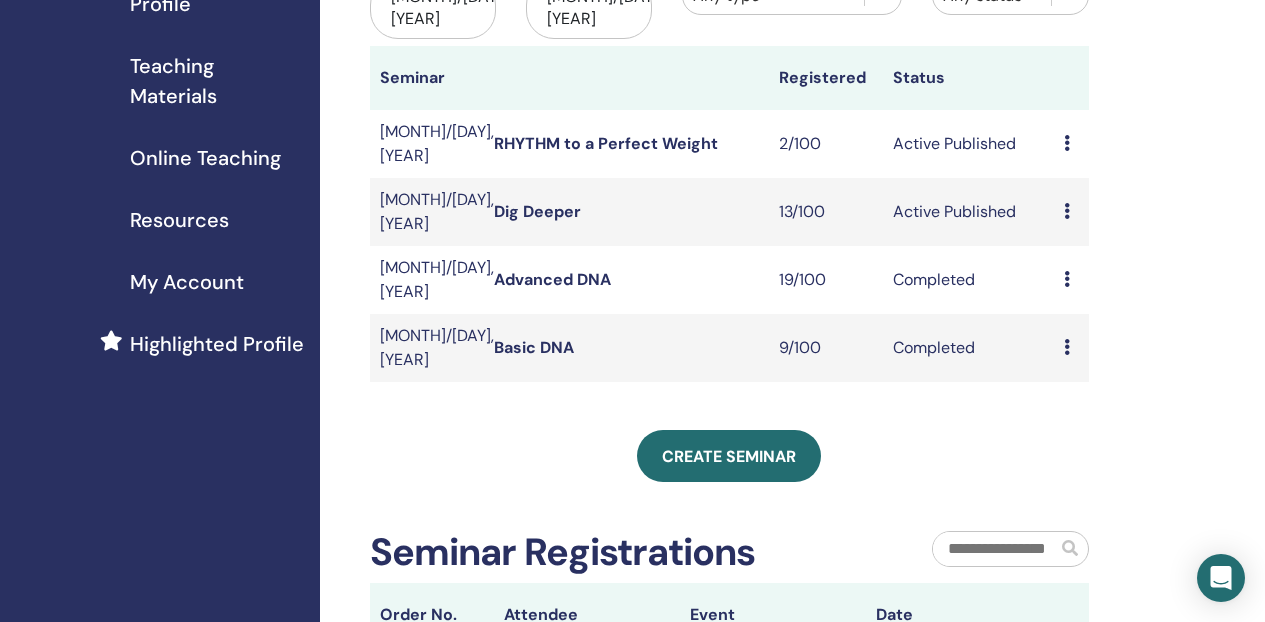 scroll, scrollTop: 280, scrollLeft: 0, axis: vertical 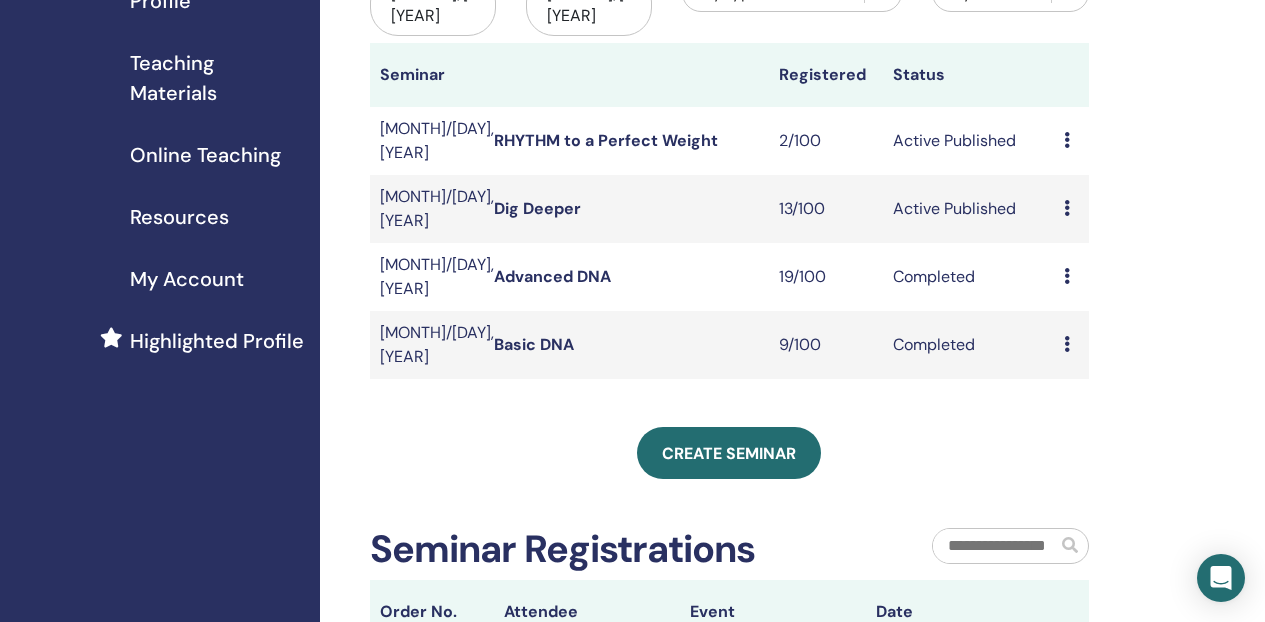 click at bounding box center (1067, 208) 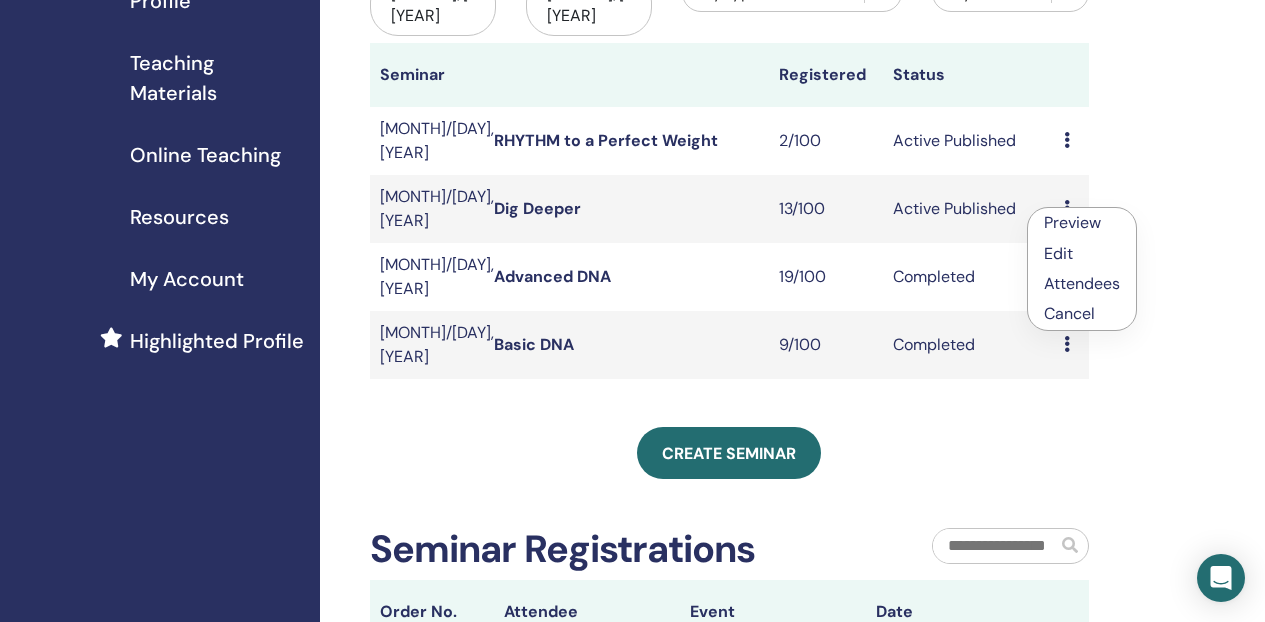 click on "Preview" at bounding box center (1072, 222) 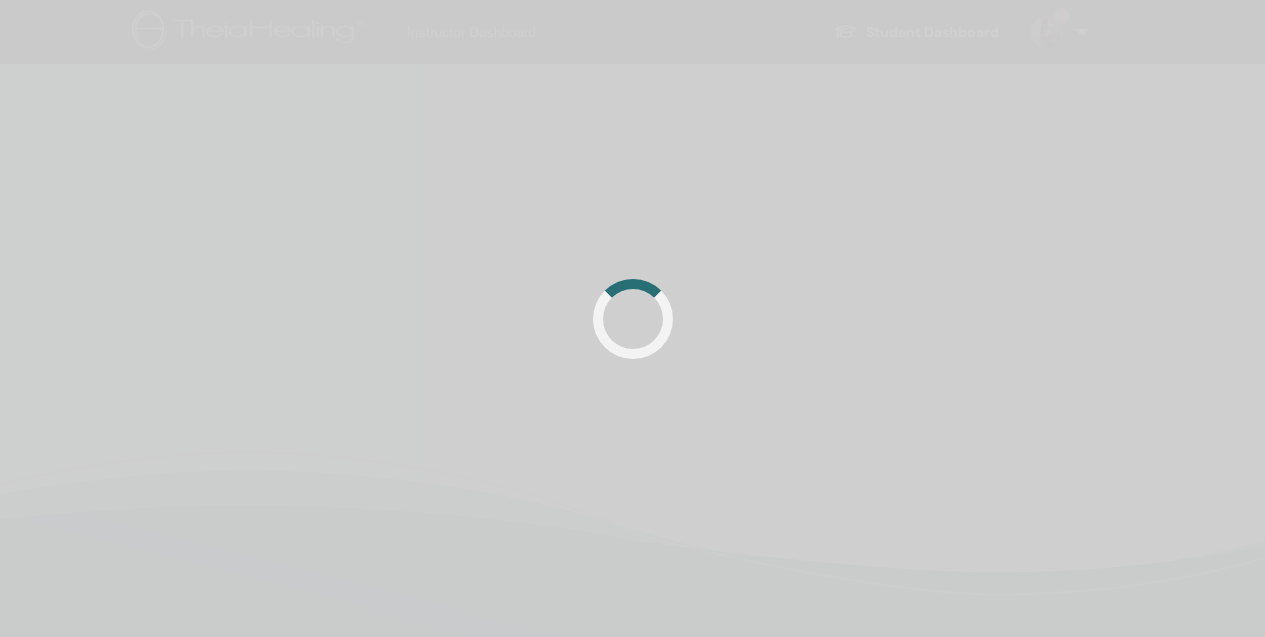 scroll, scrollTop: 0, scrollLeft: 0, axis: both 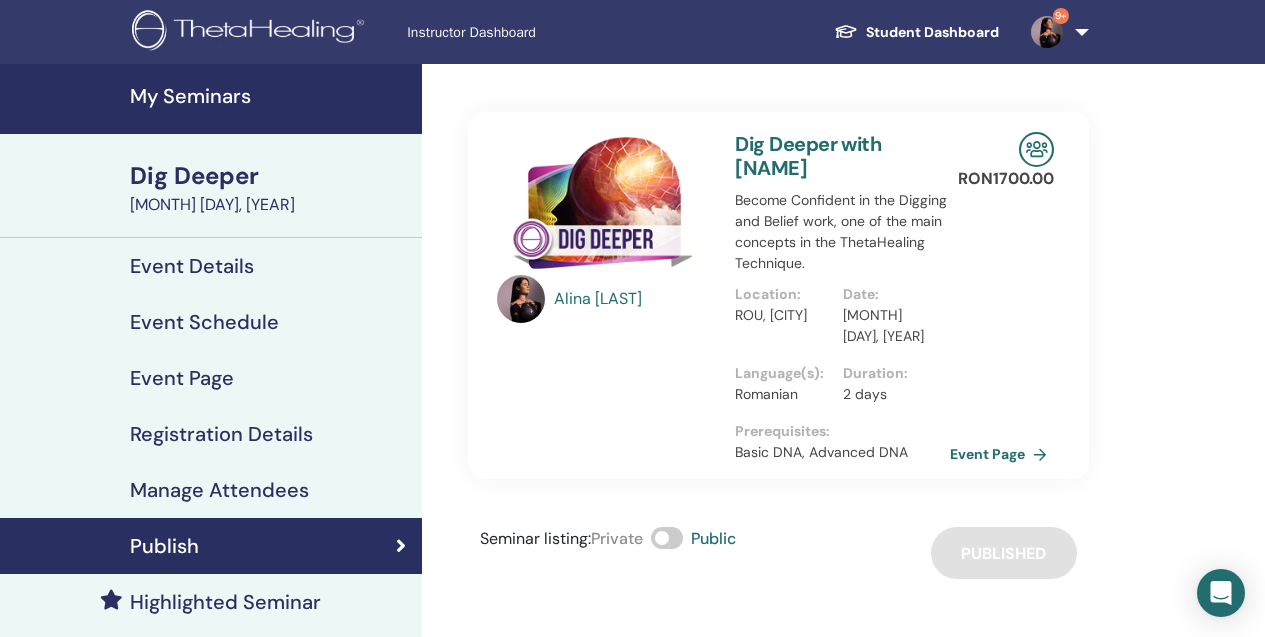 click on "Manage Attendees" at bounding box center [219, 490] 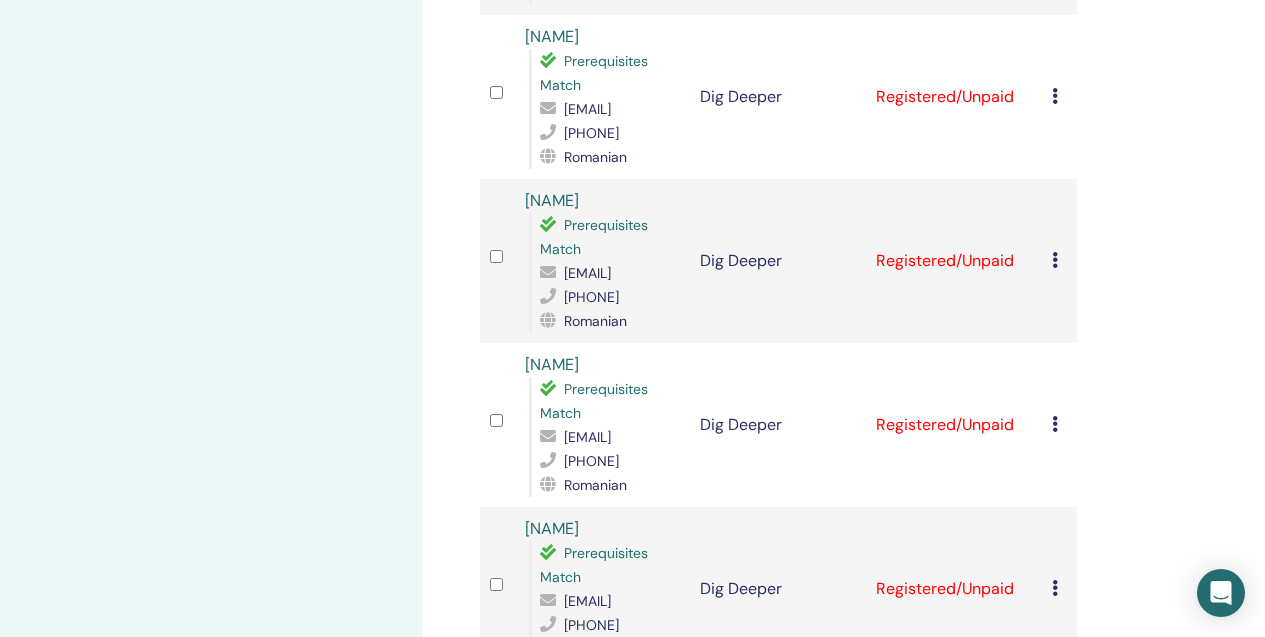 scroll, scrollTop: 1636, scrollLeft: 0, axis: vertical 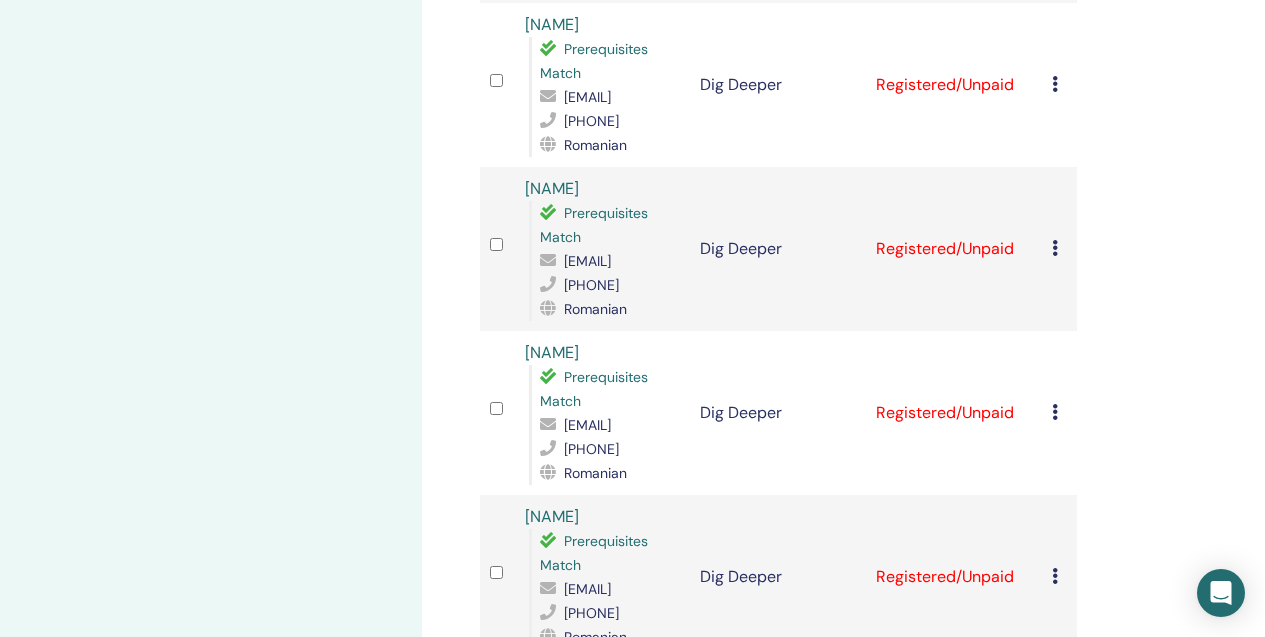 click on "Silvia Cojocaru-Cocianga" at bounding box center (552, 24) 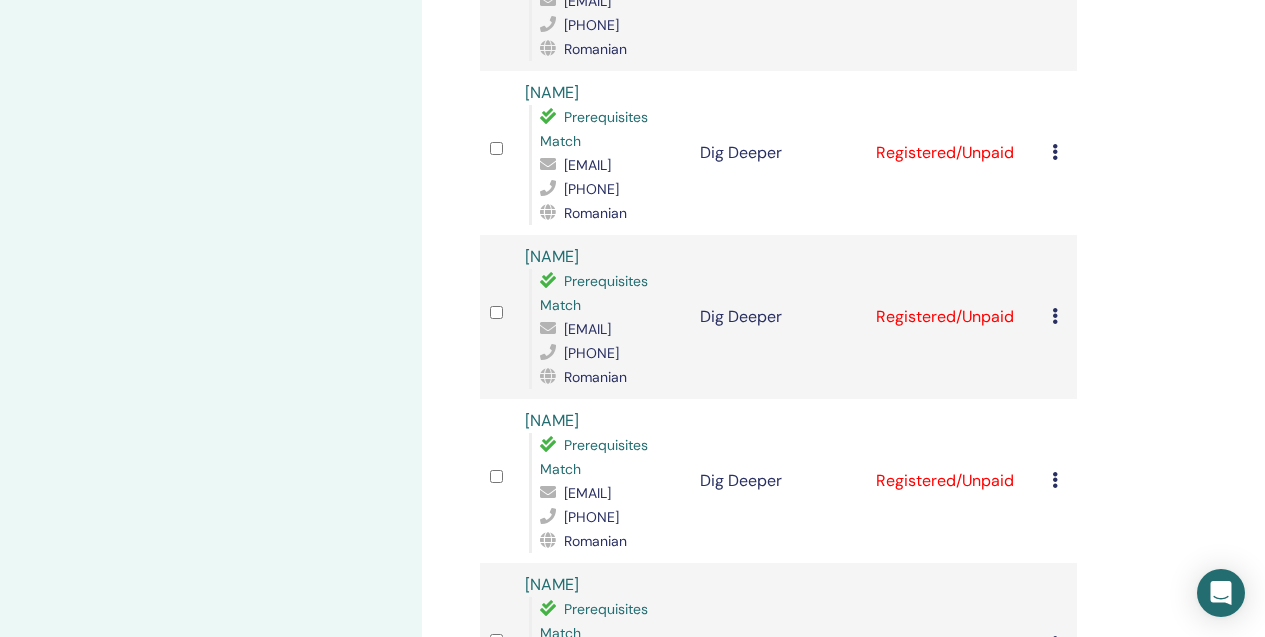 scroll, scrollTop: 1304, scrollLeft: 0, axis: vertical 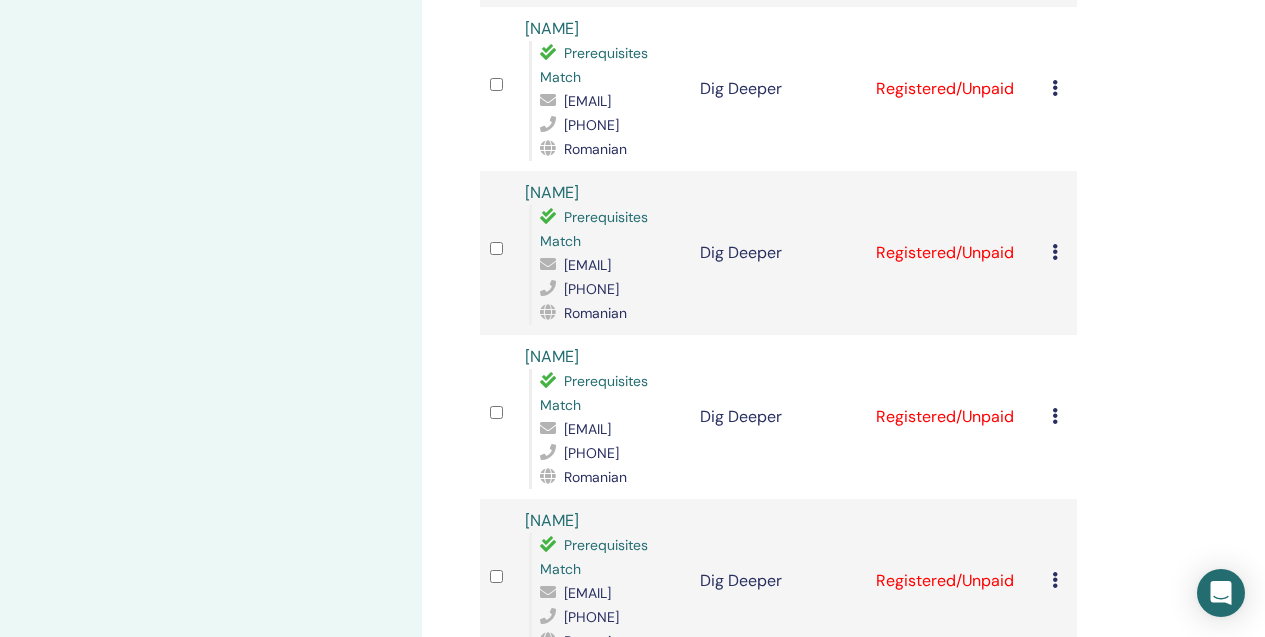 click on "[FIRST] [LAST]" at bounding box center (552, 192) 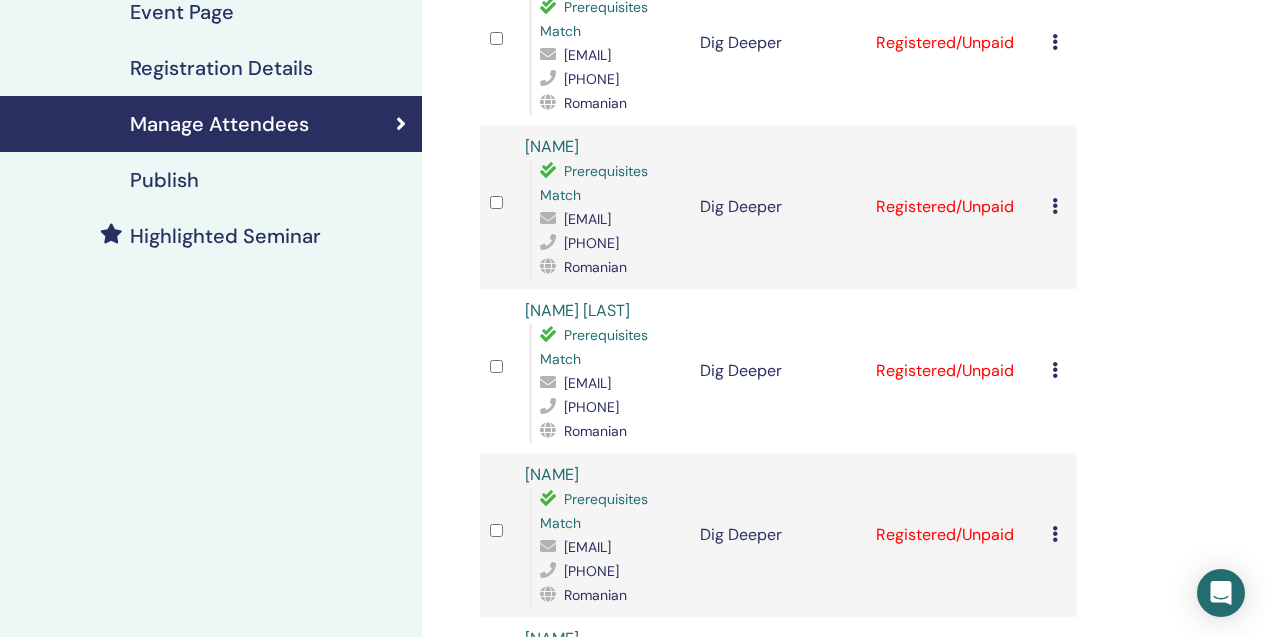 scroll, scrollTop: 361, scrollLeft: 0, axis: vertical 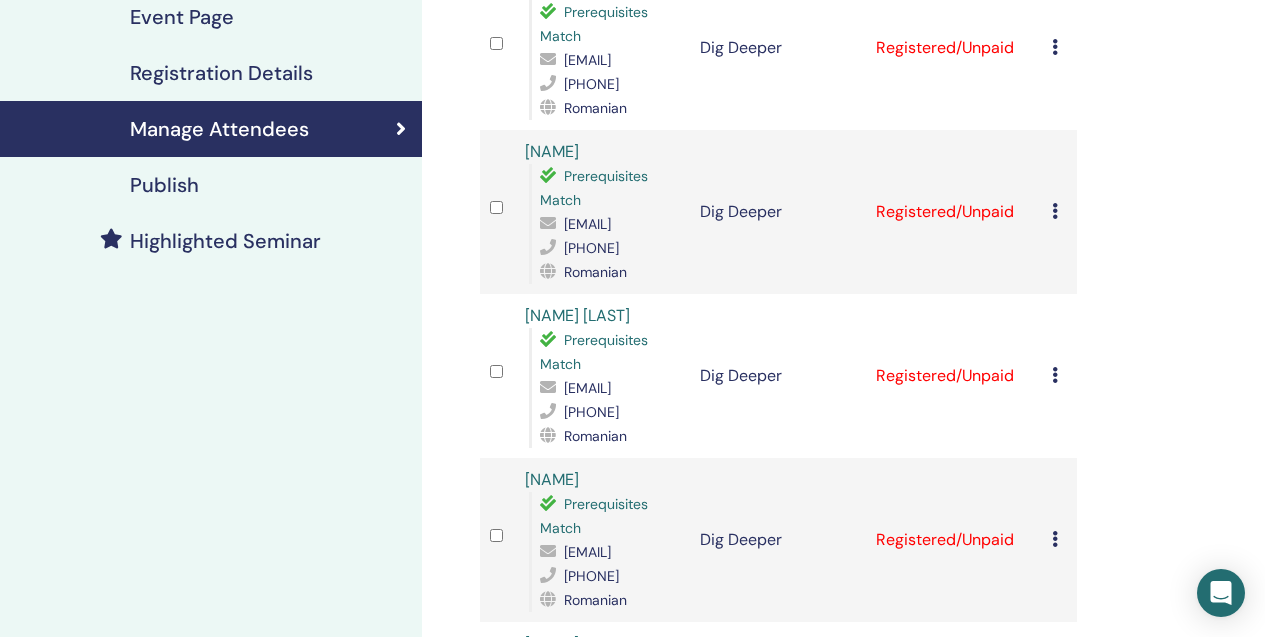 click on "Manage Attendees" at bounding box center (211, 129) 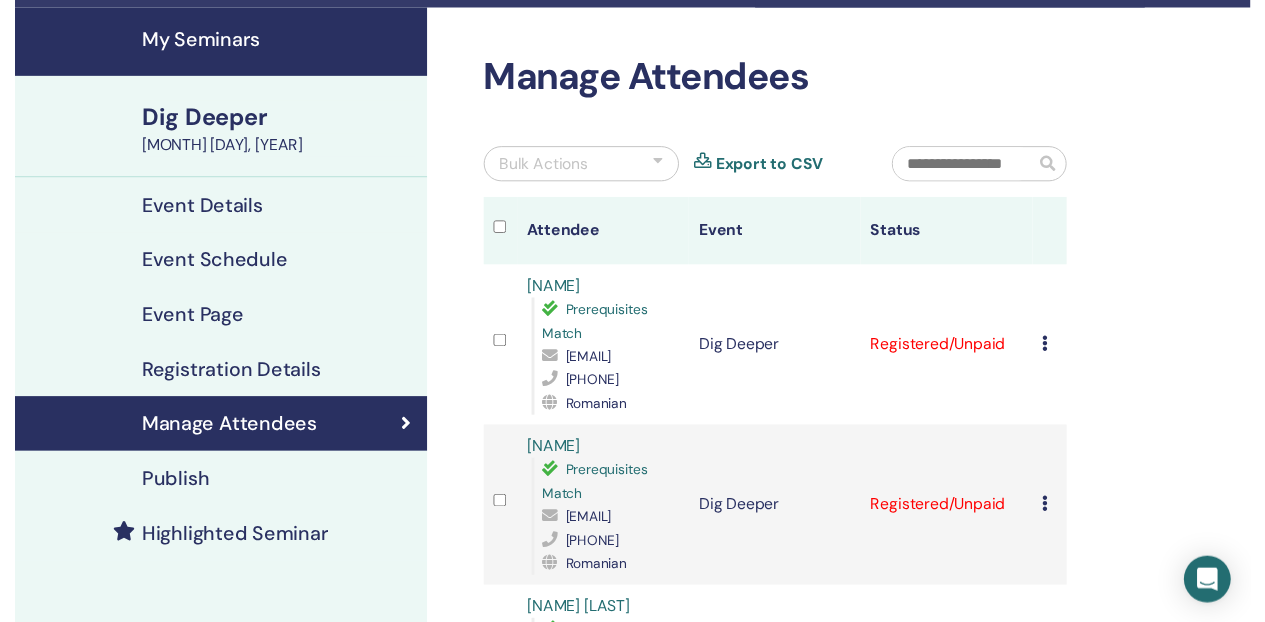 scroll, scrollTop: 0, scrollLeft: 0, axis: both 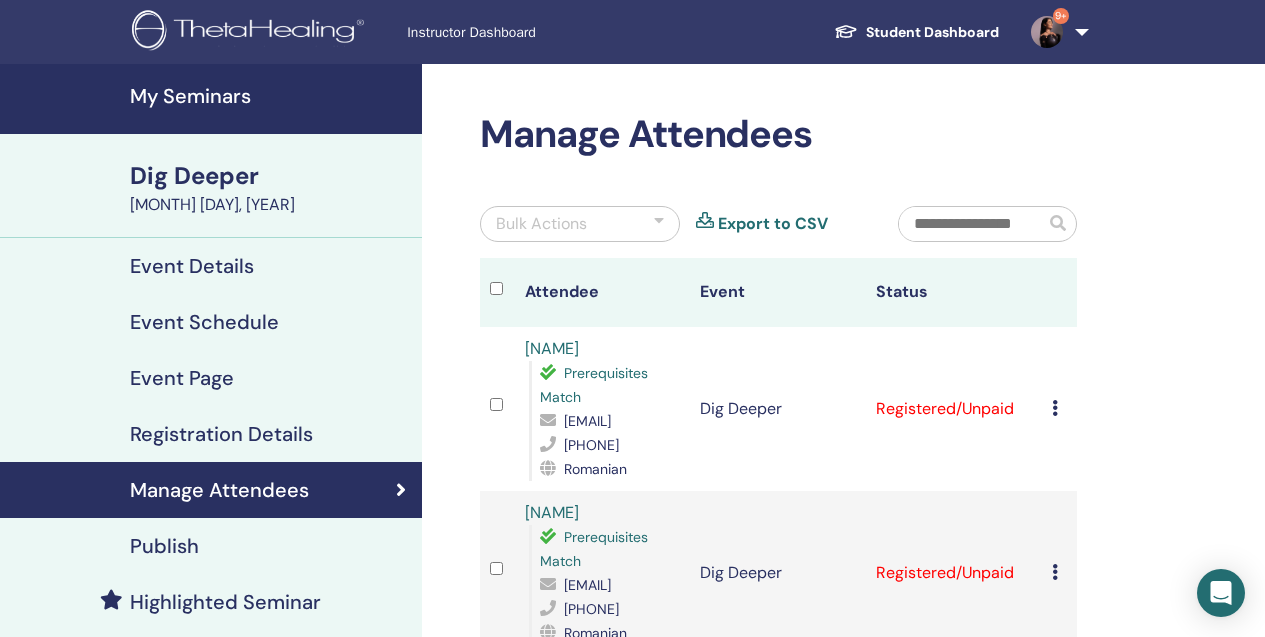 click on "Event Page" at bounding box center (211, 378) 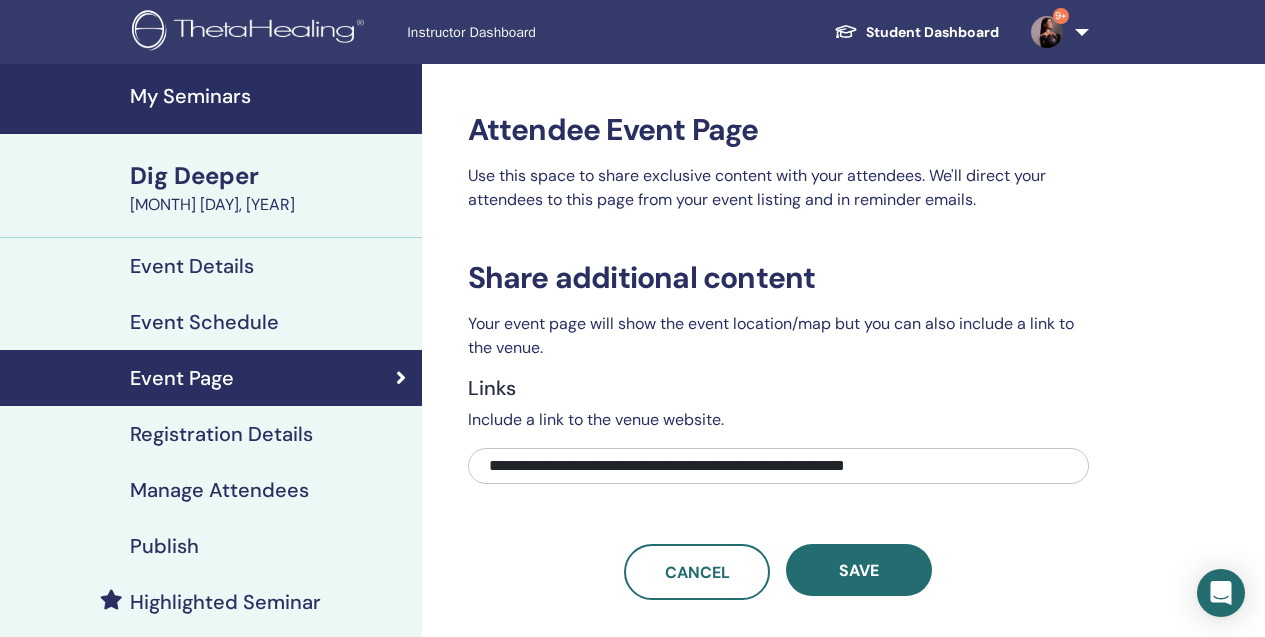 click on "Manage Attendees" at bounding box center (219, 490) 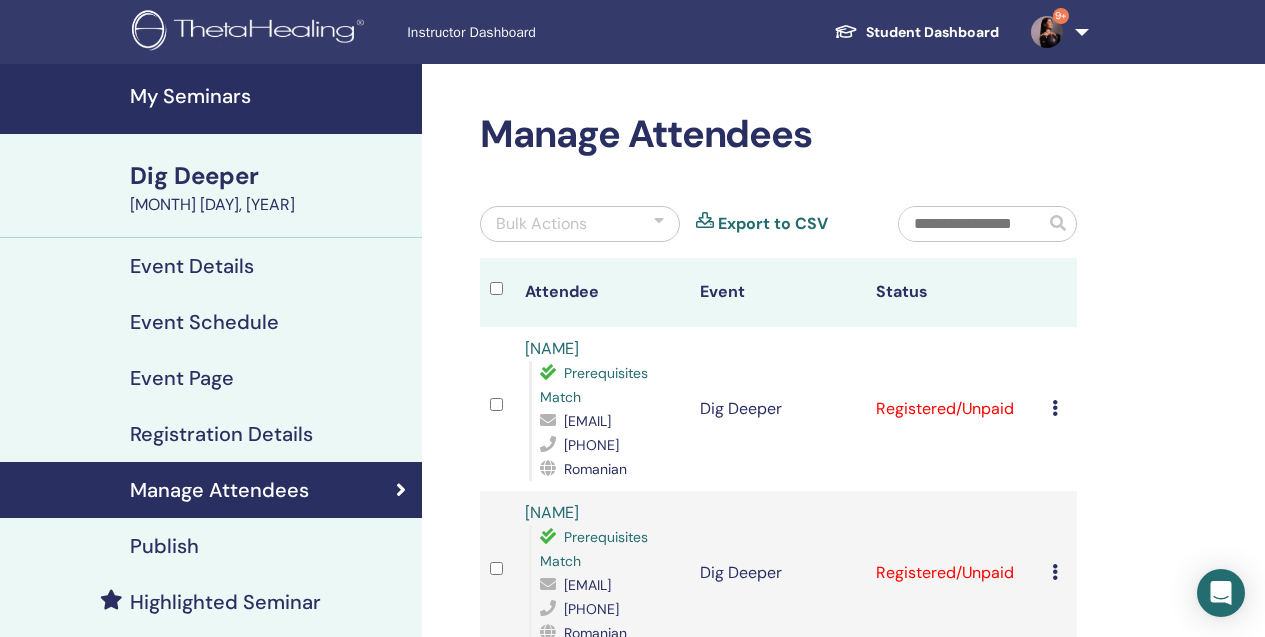 click on "Event Details" at bounding box center (192, 266) 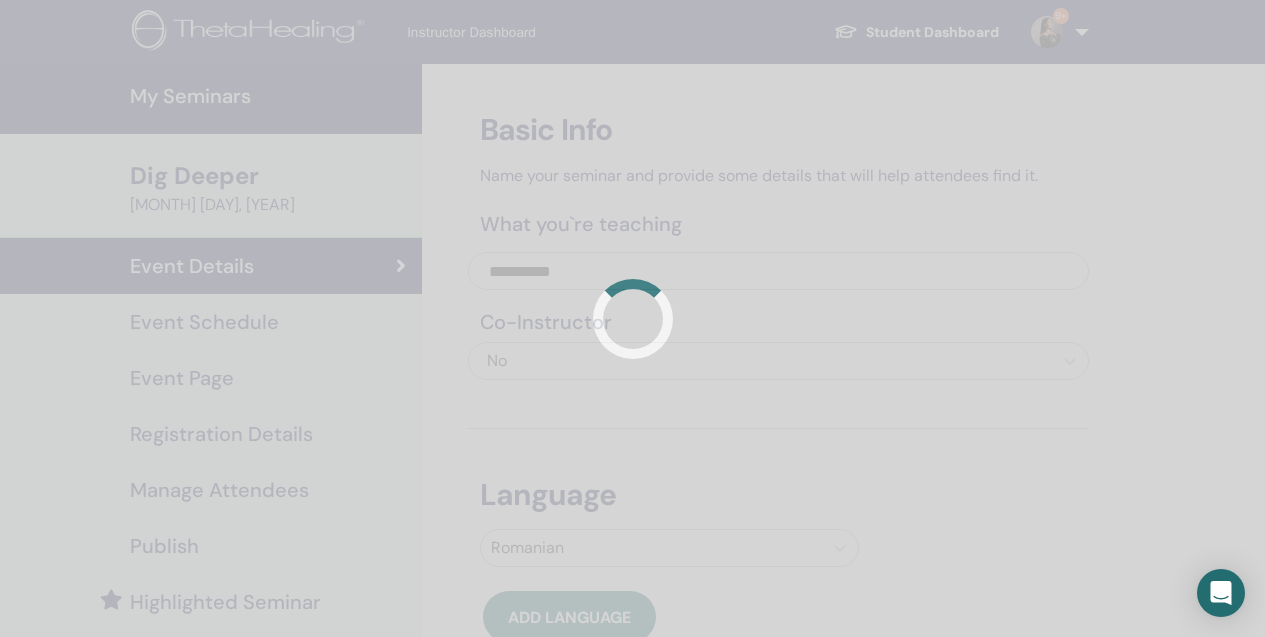 click at bounding box center (632, 318) 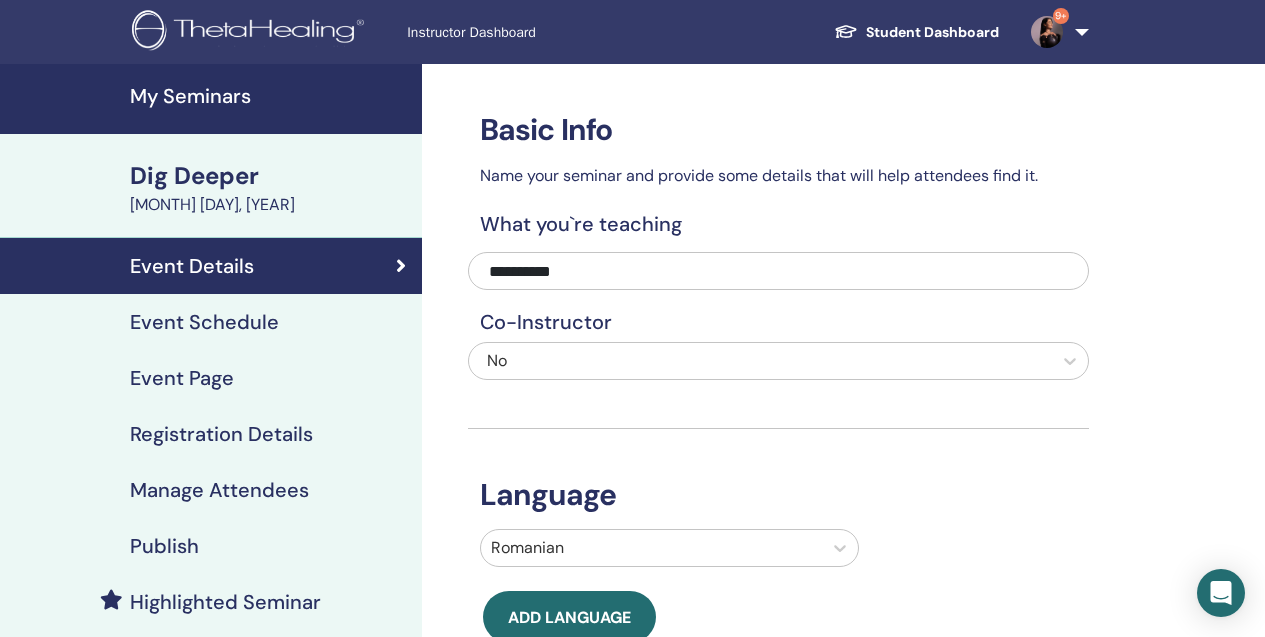 click on "Event Schedule" at bounding box center (204, 322) 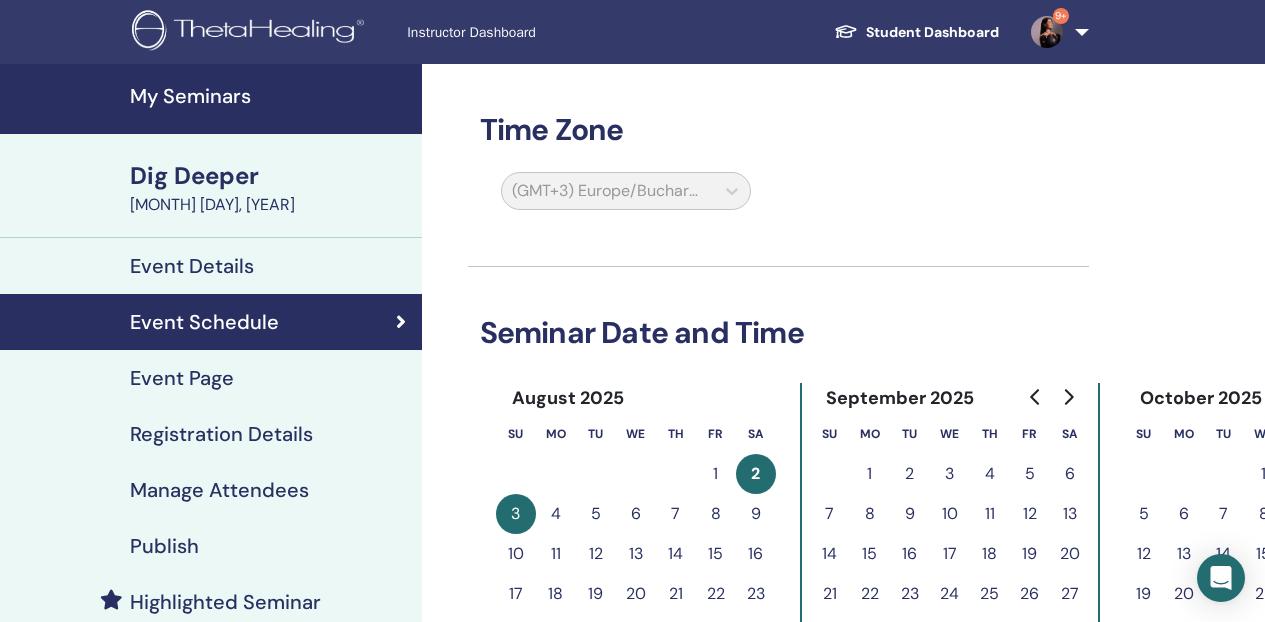 click on "My Seminars" at bounding box center (270, 96) 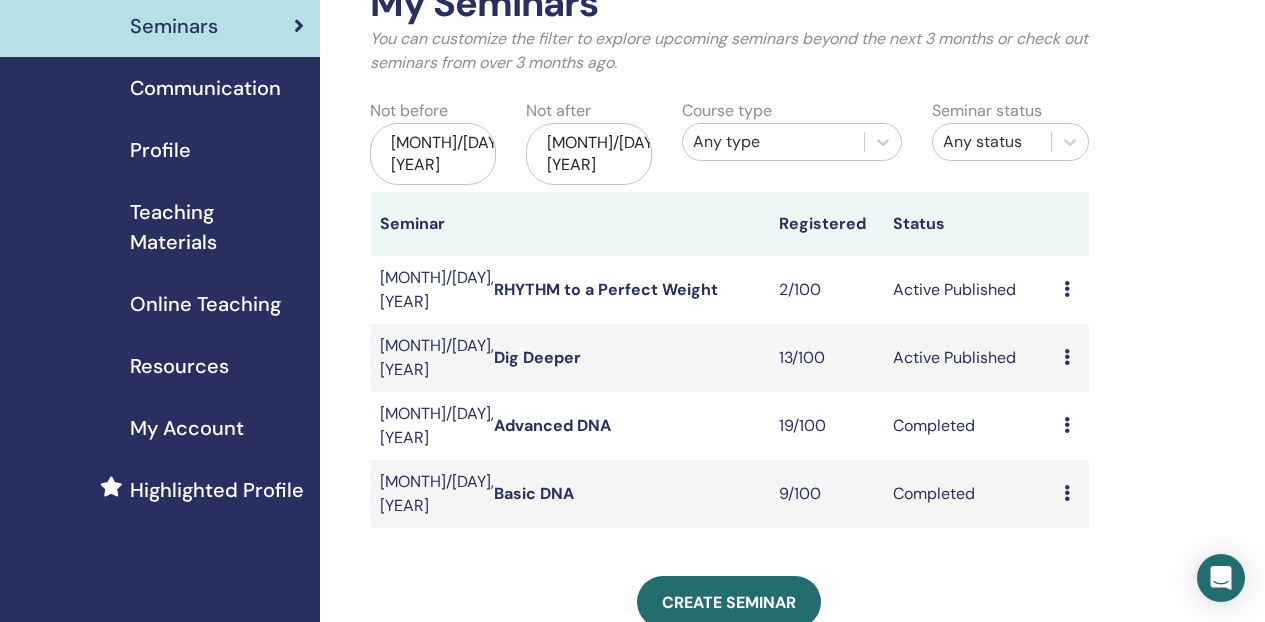 scroll, scrollTop: 110, scrollLeft: 0, axis: vertical 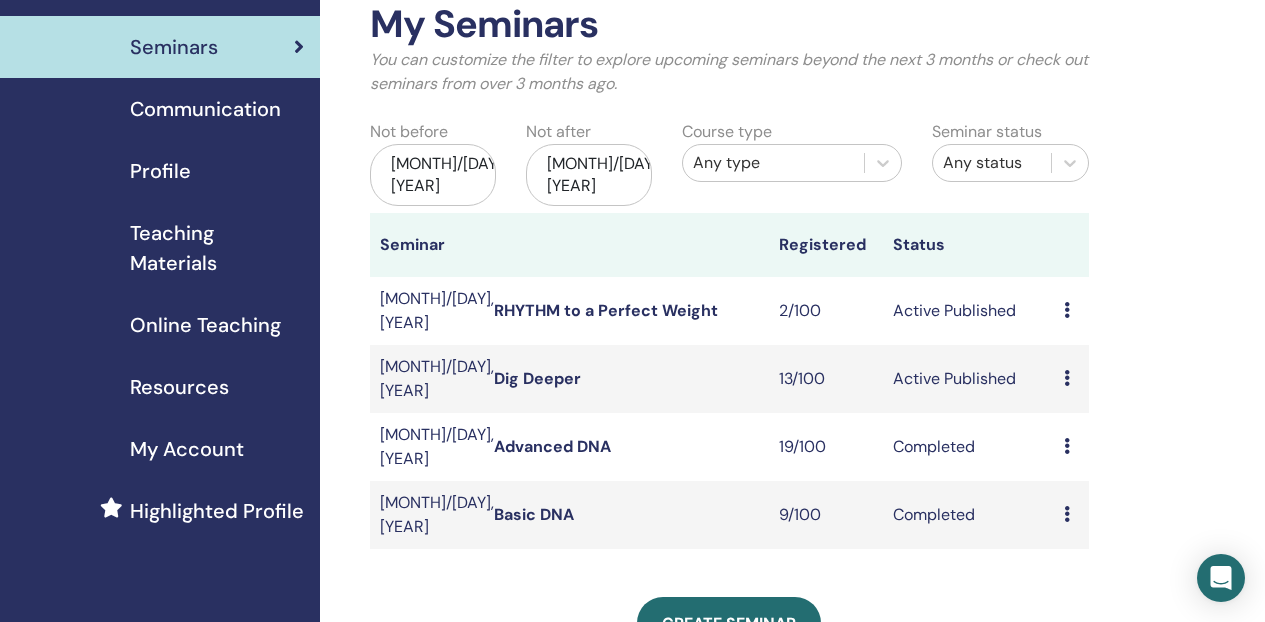 click on "[MONTH]/[DAY], [YEAR]" at bounding box center (433, 175) 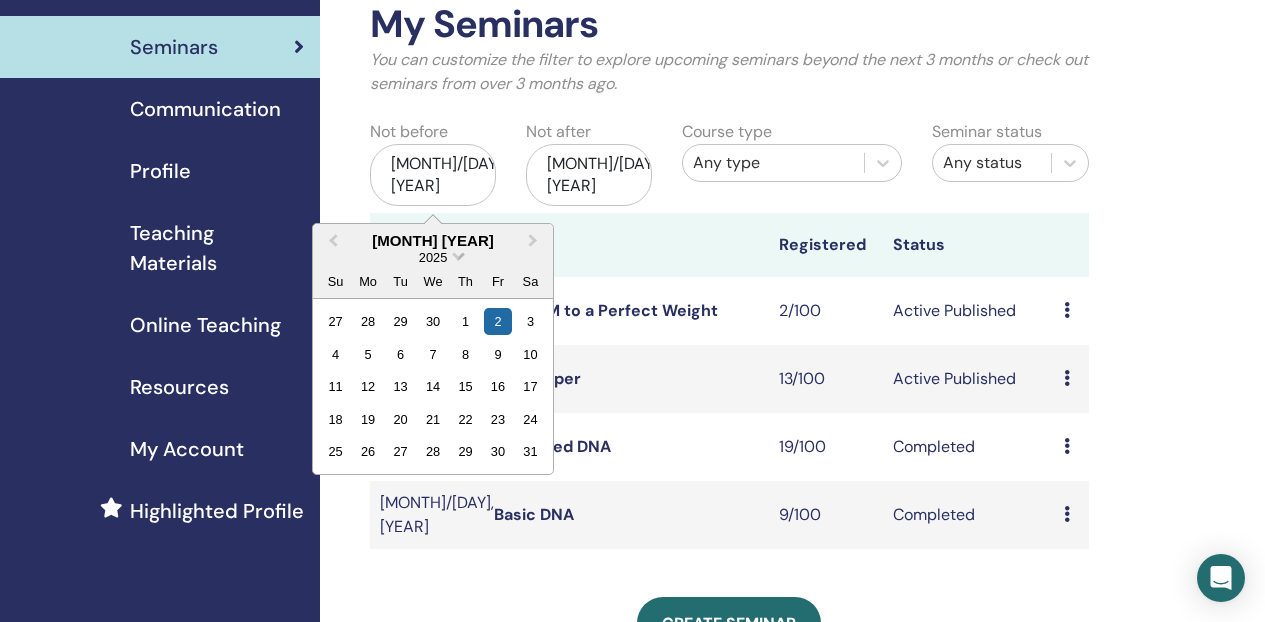 click on "2025" at bounding box center [433, 257] 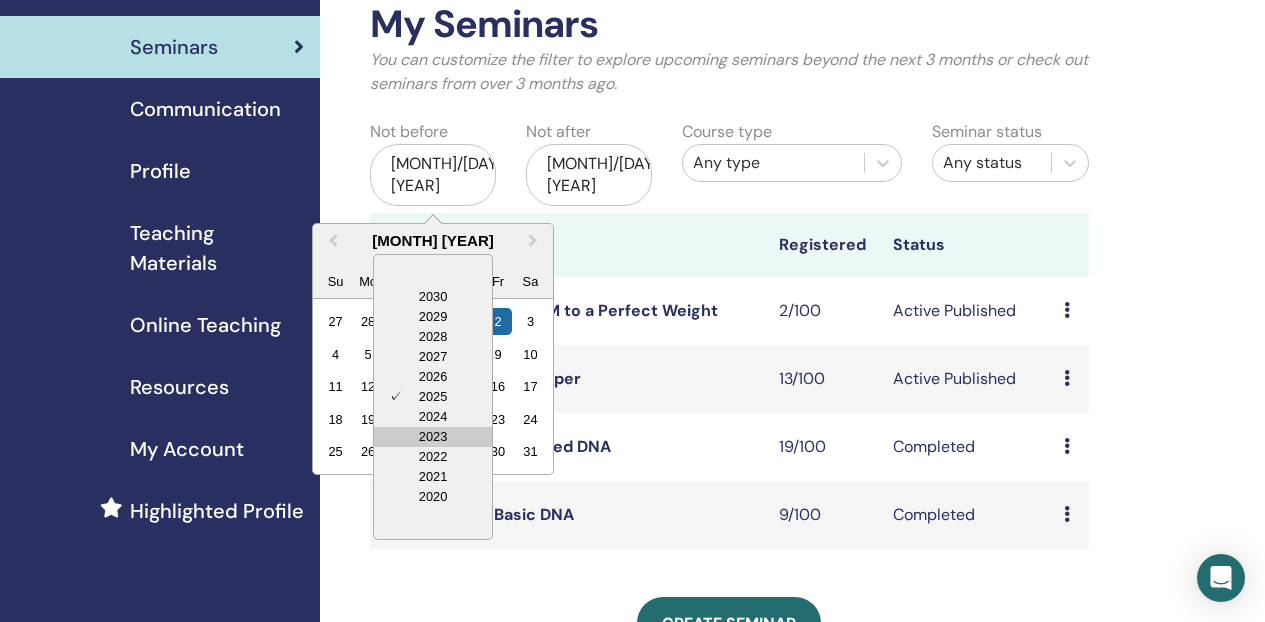 click on "2023" at bounding box center (433, 437) 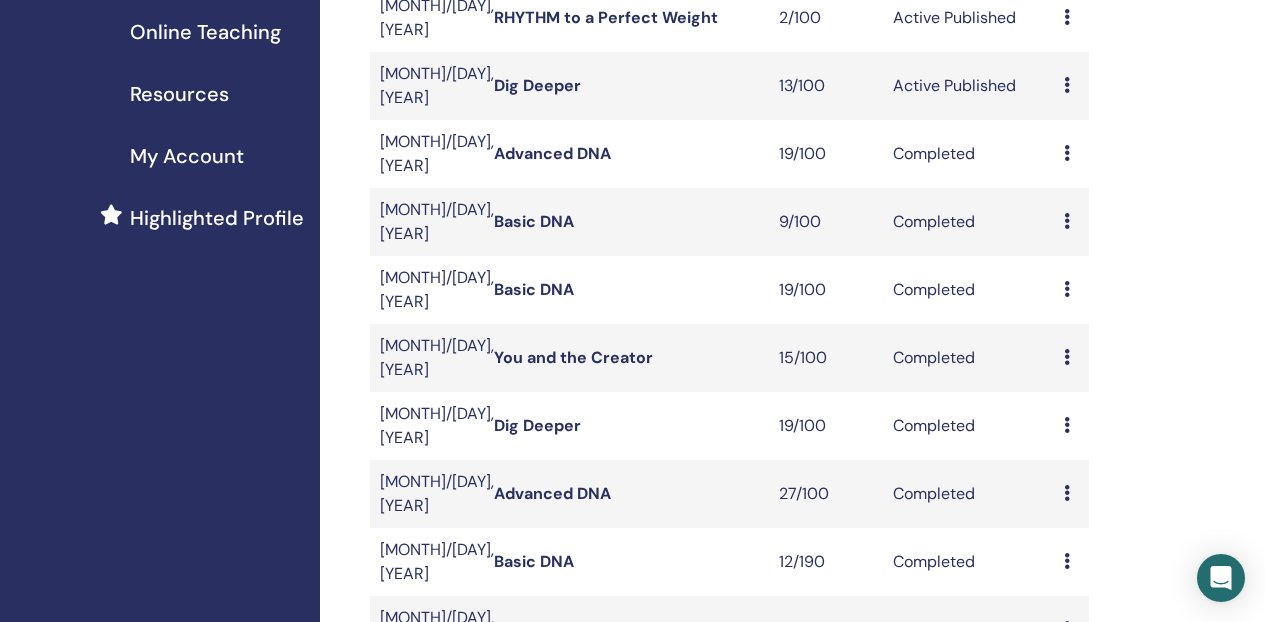scroll, scrollTop: 649, scrollLeft: 0, axis: vertical 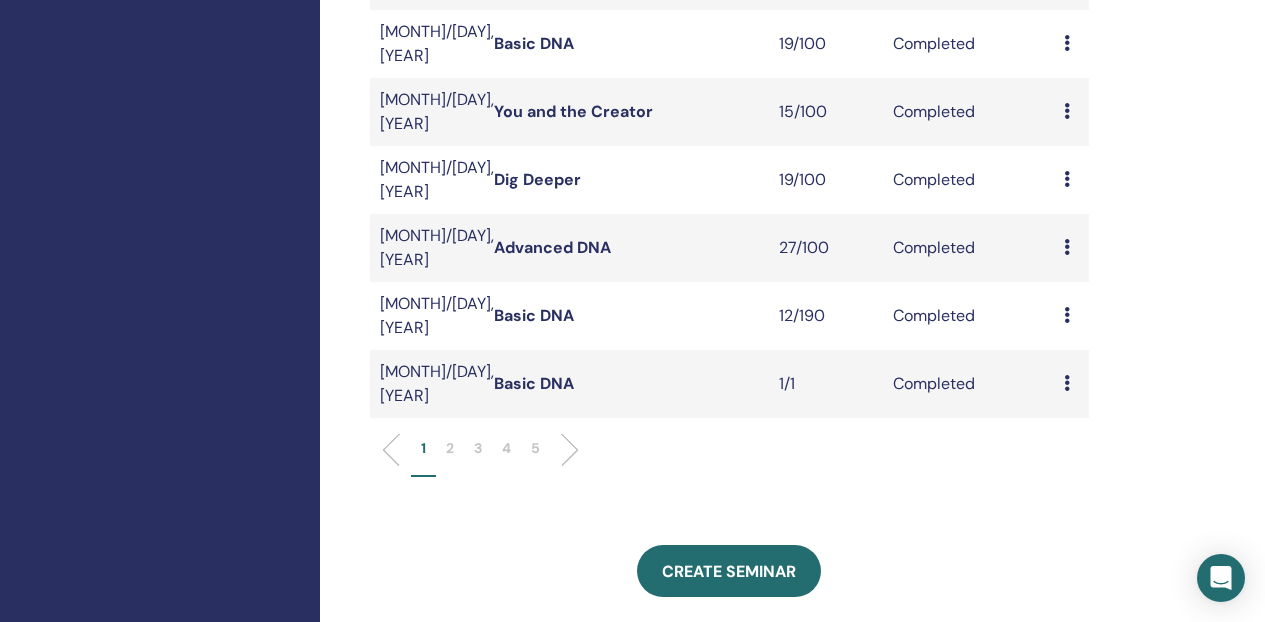 click on "4" at bounding box center [506, 448] 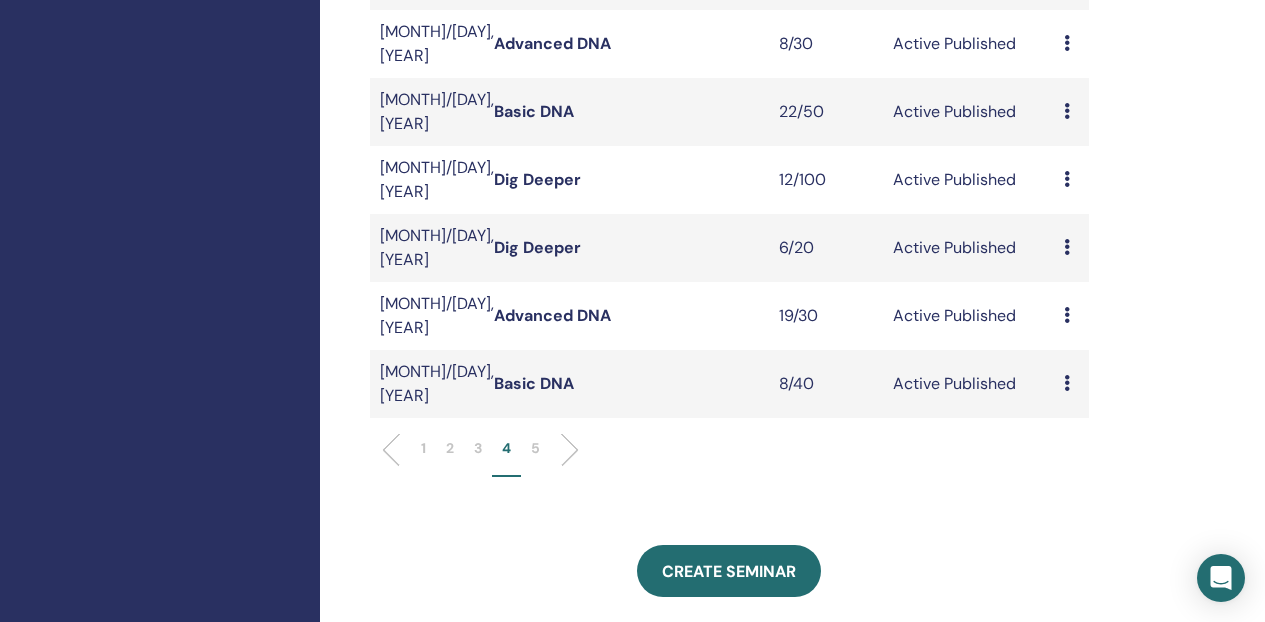 scroll, scrollTop: 506, scrollLeft: 0, axis: vertical 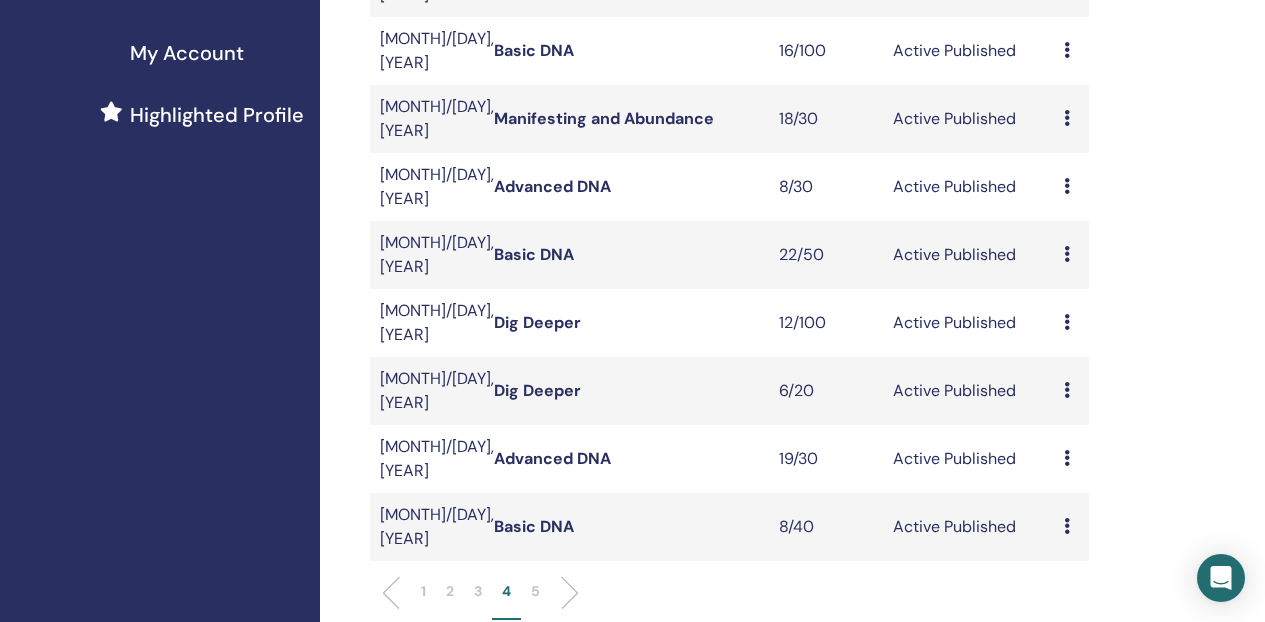 click at bounding box center [1067, 322] 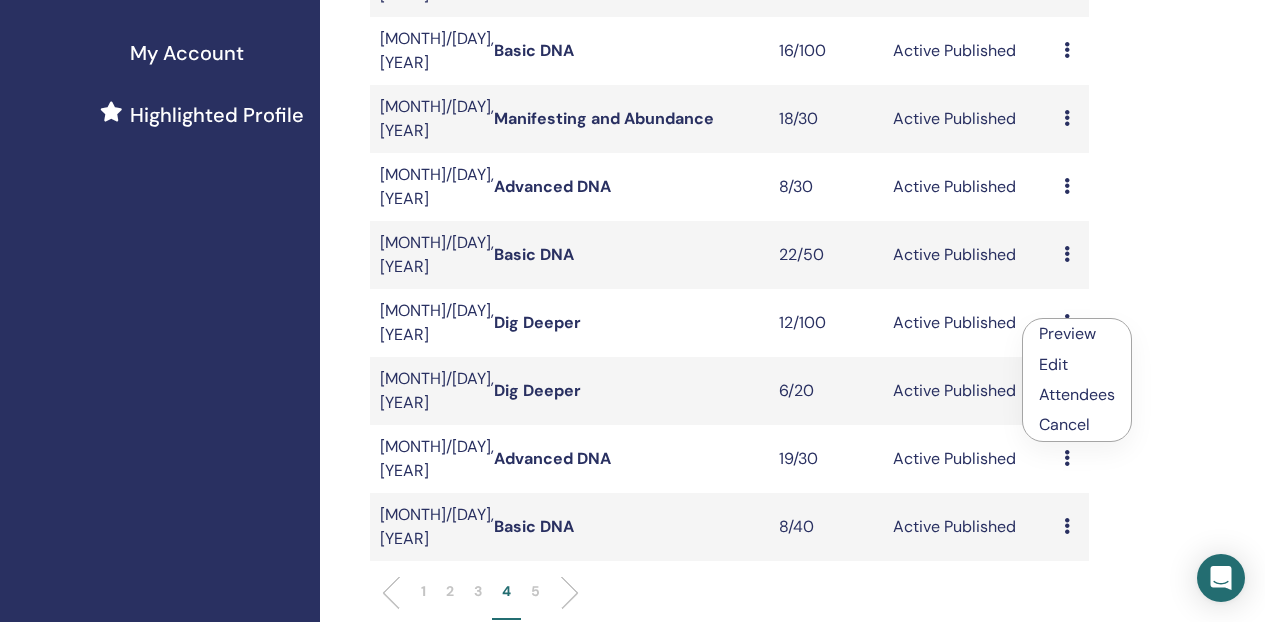 click on "Attendees" at bounding box center (1077, 394) 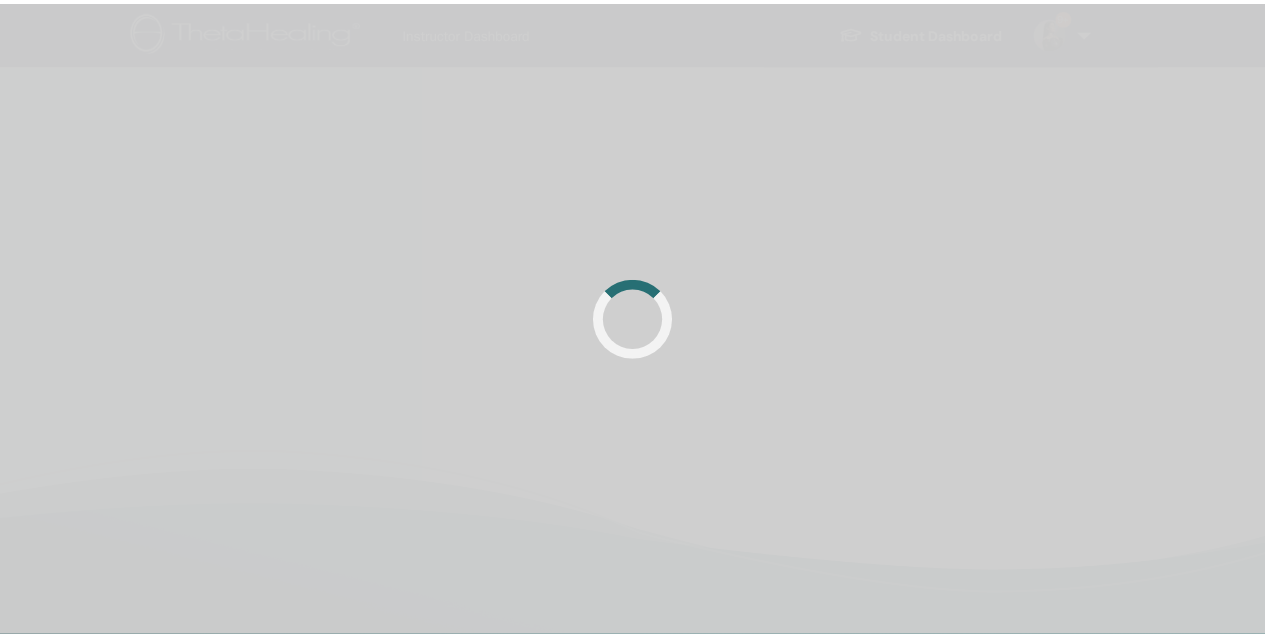 scroll, scrollTop: 0, scrollLeft: 0, axis: both 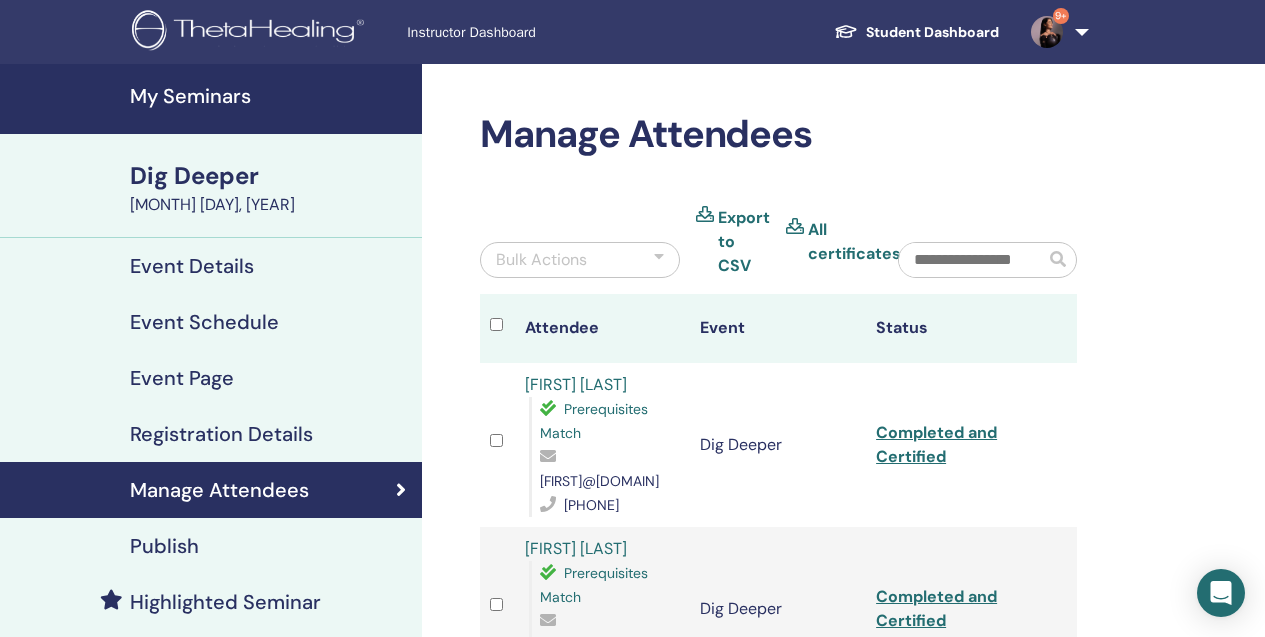 click on "Alexandru Padina" at bounding box center (576, 384) 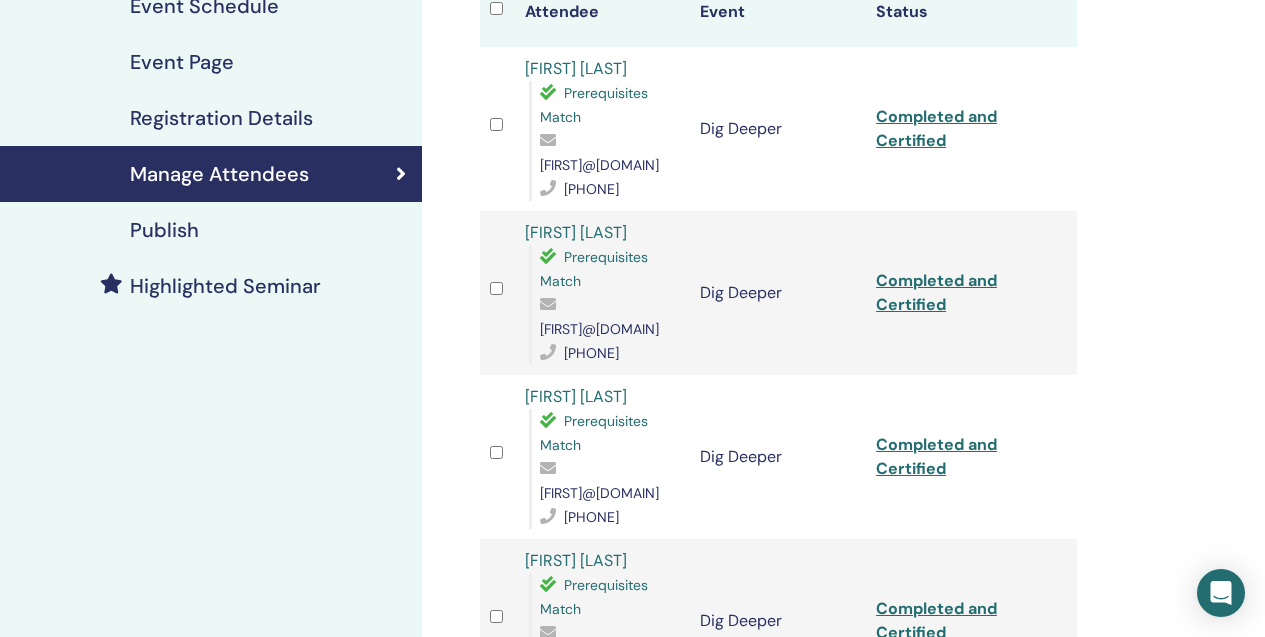 scroll, scrollTop: 334, scrollLeft: 0, axis: vertical 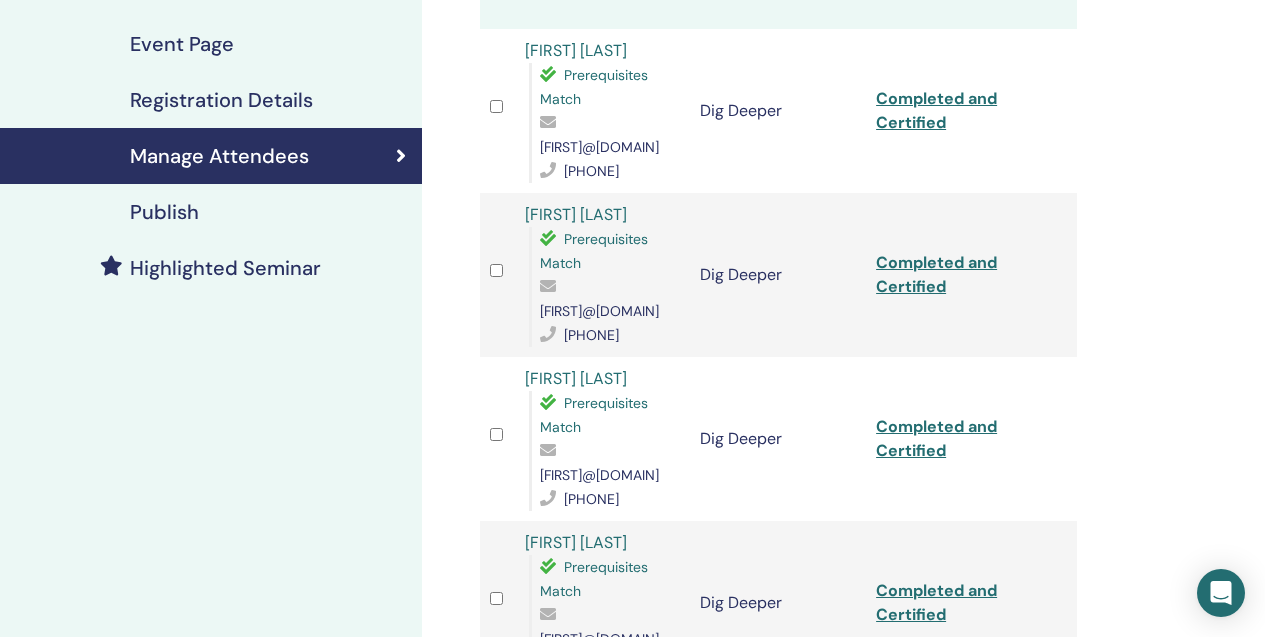 click on "Alexandra Rebrisorean" at bounding box center [576, 378] 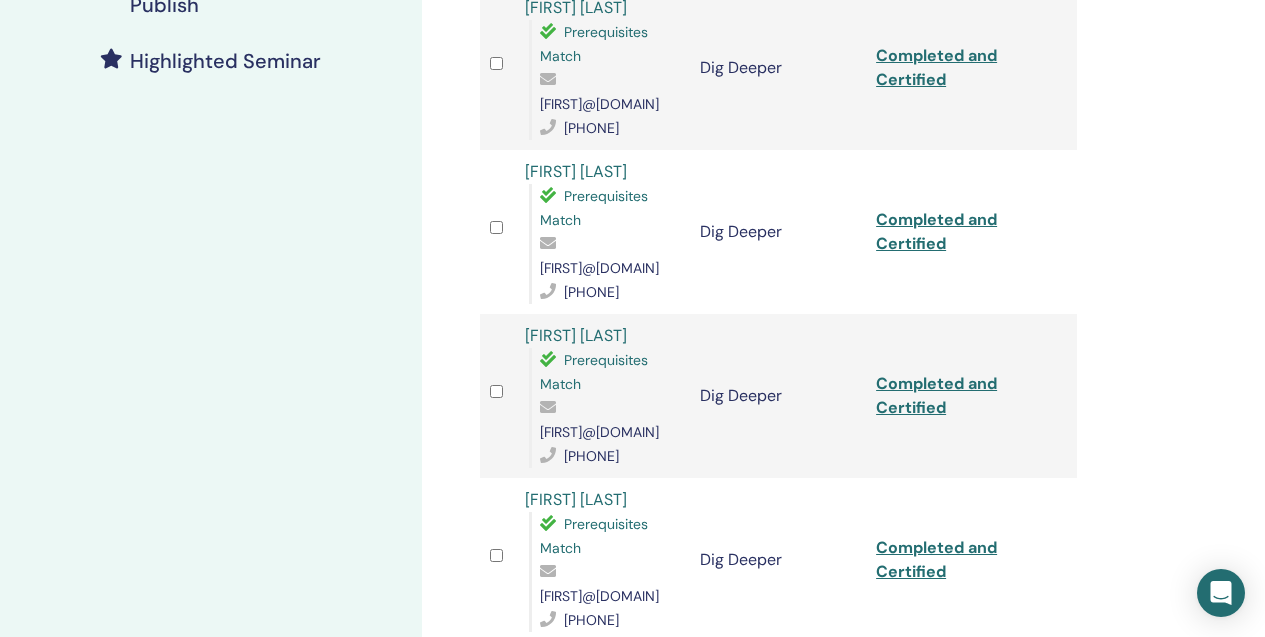 scroll, scrollTop: 560, scrollLeft: 0, axis: vertical 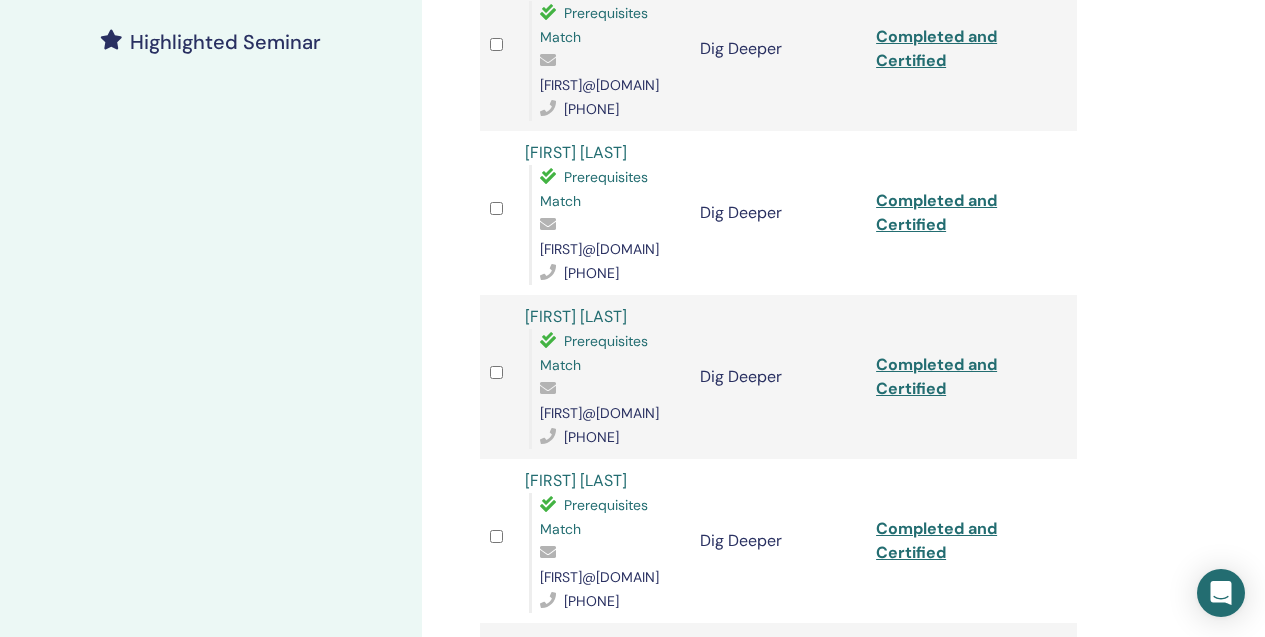 click on "Alexandra Rebrisorean" at bounding box center (576, 152) 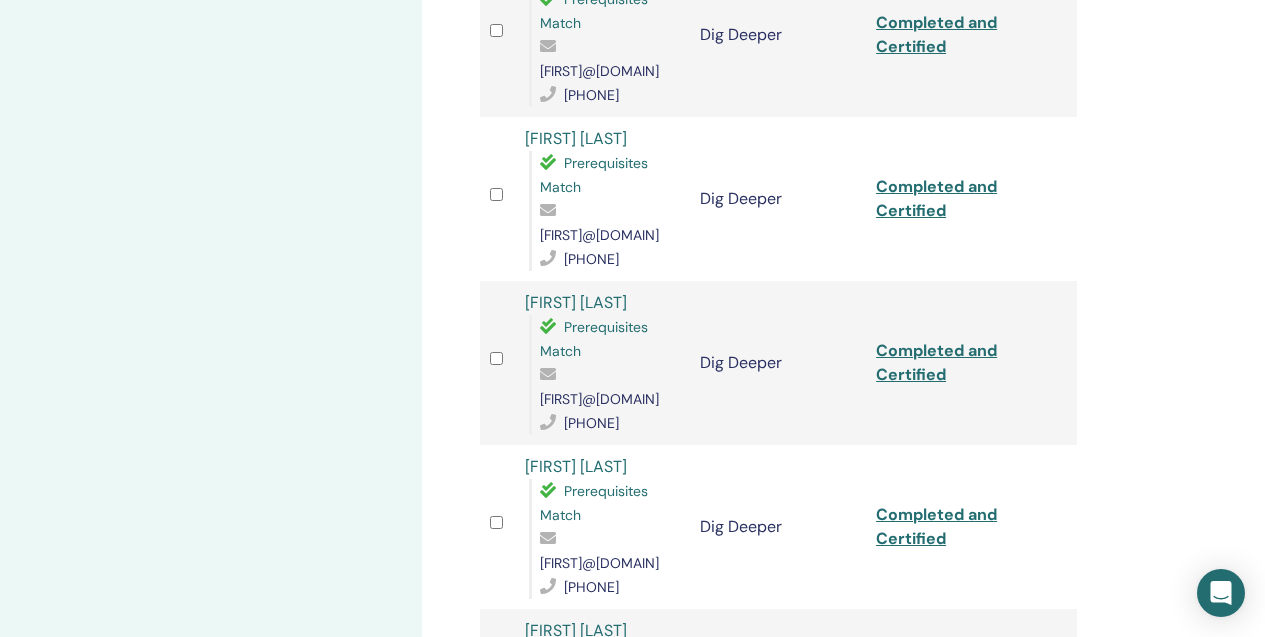 scroll, scrollTop: 945, scrollLeft: 0, axis: vertical 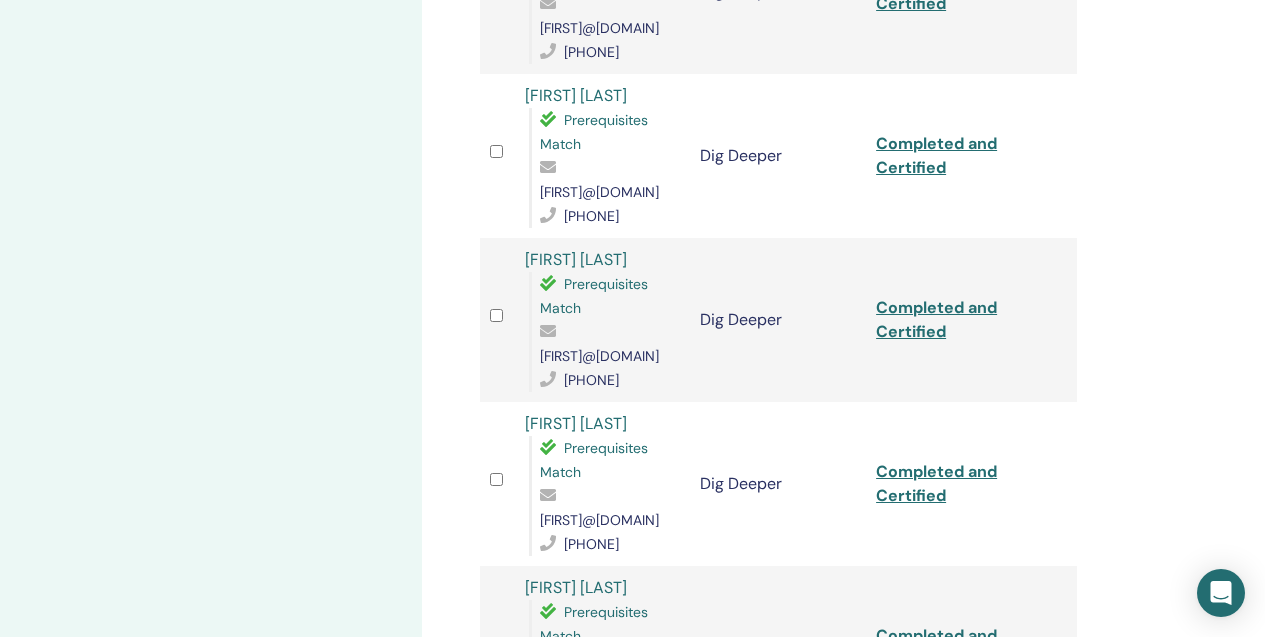 click on "Steluta Enache" at bounding box center [576, 95] 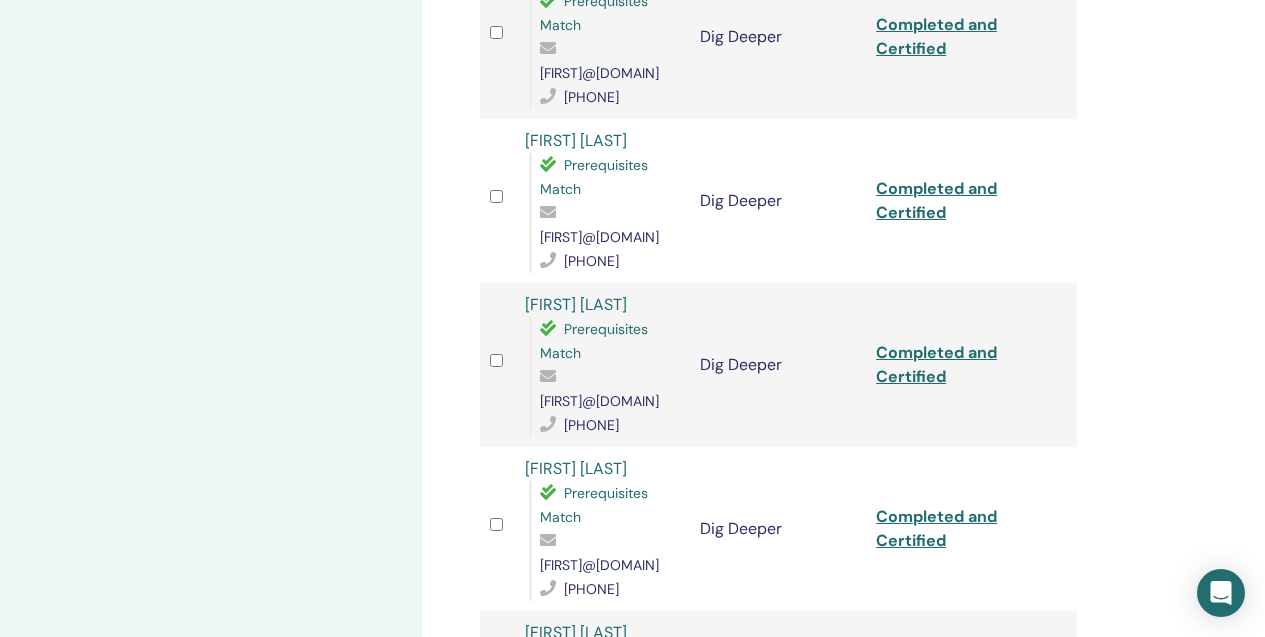 scroll, scrollTop: 1260, scrollLeft: 0, axis: vertical 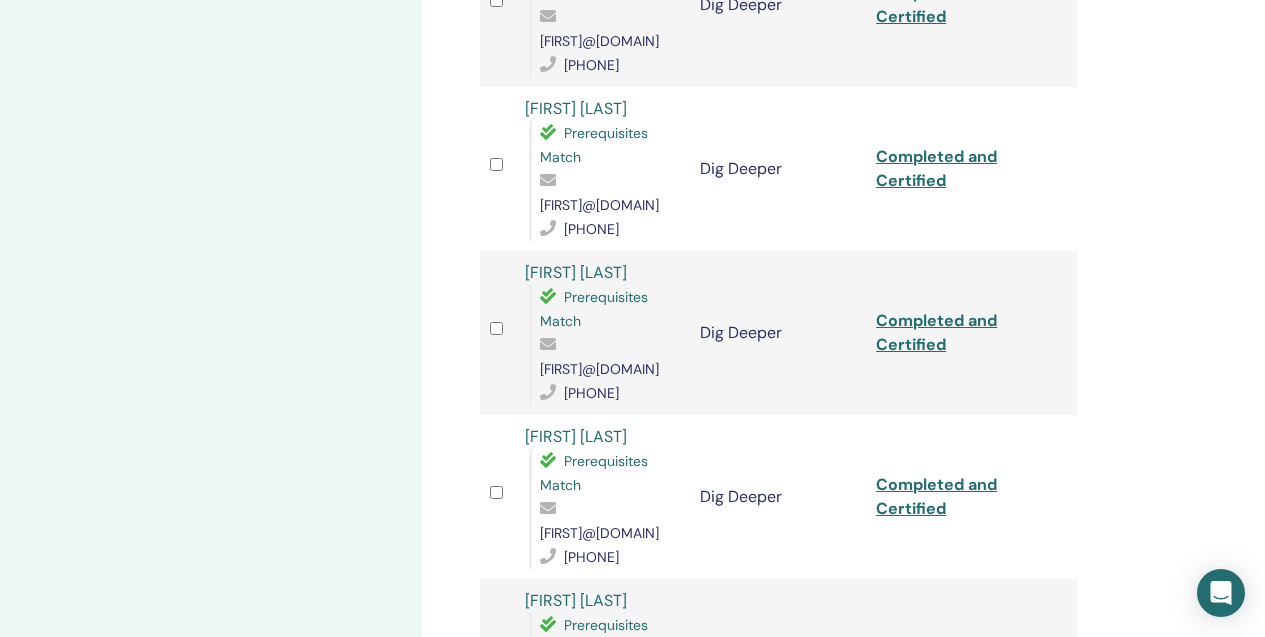 click on "Cristina Manea" at bounding box center [576, 272] 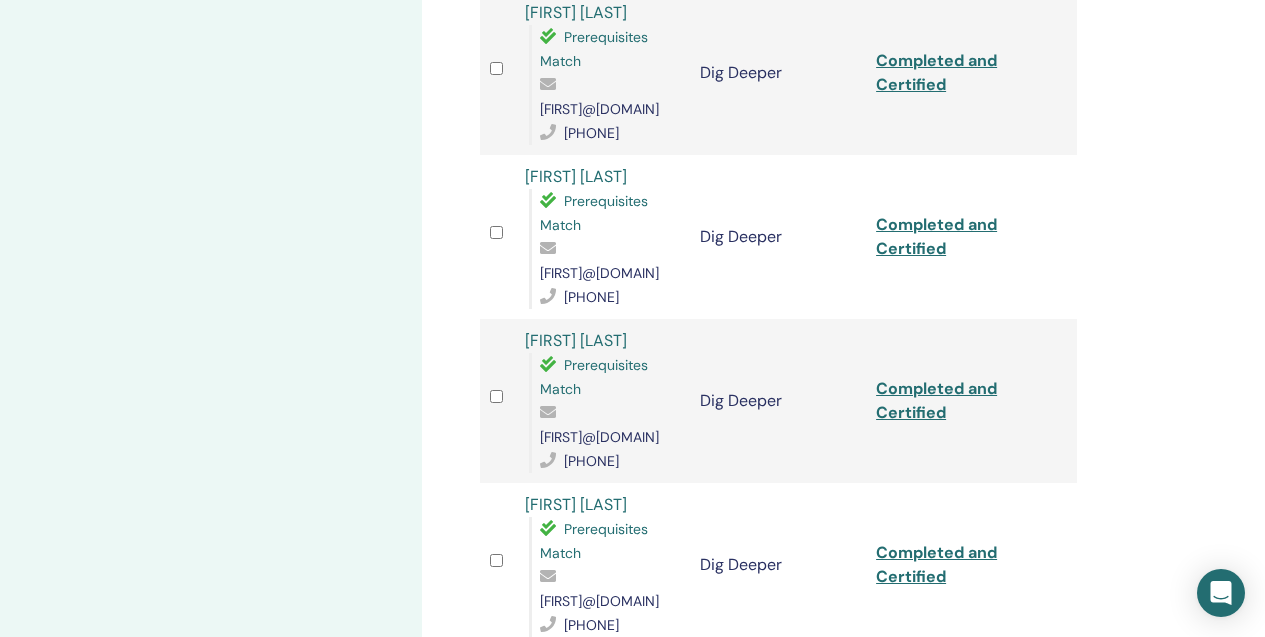 scroll, scrollTop: 1602, scrollLeft: 0, axis: vertical 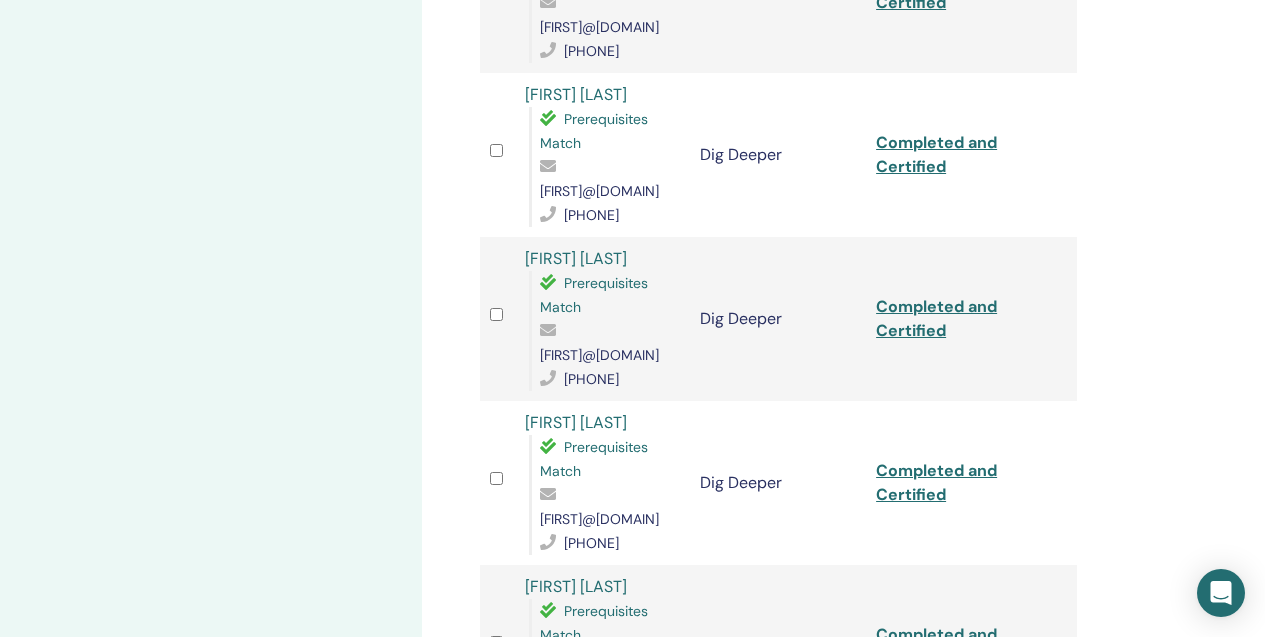 click on "Cristina Stana" at bounding box center (576, 258) 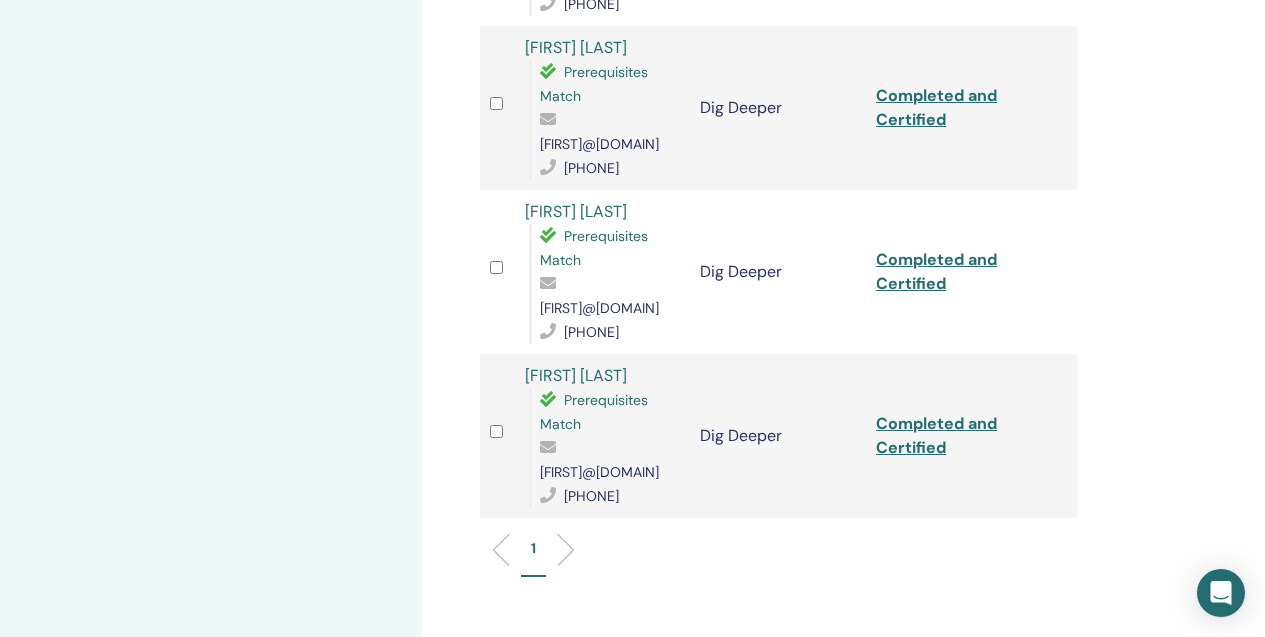 scroll, scrollTop: 1902, scrollLeft: 0, axis: vertical 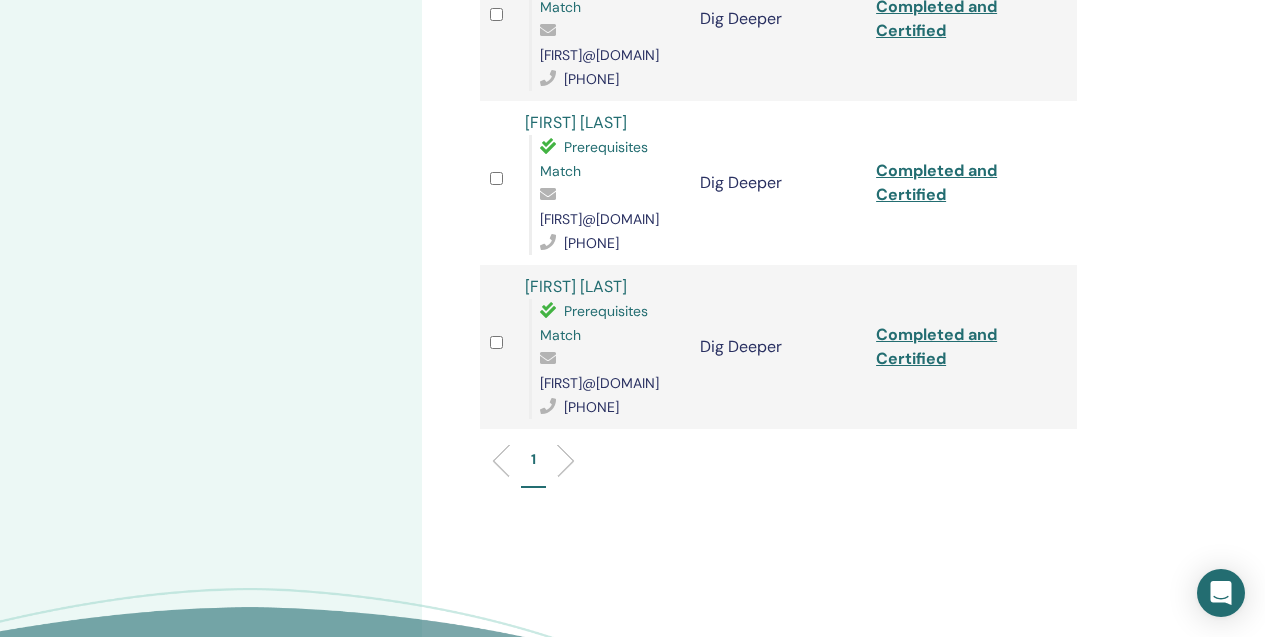 click on "Iulian Novac" at bounding box center [576, 122] 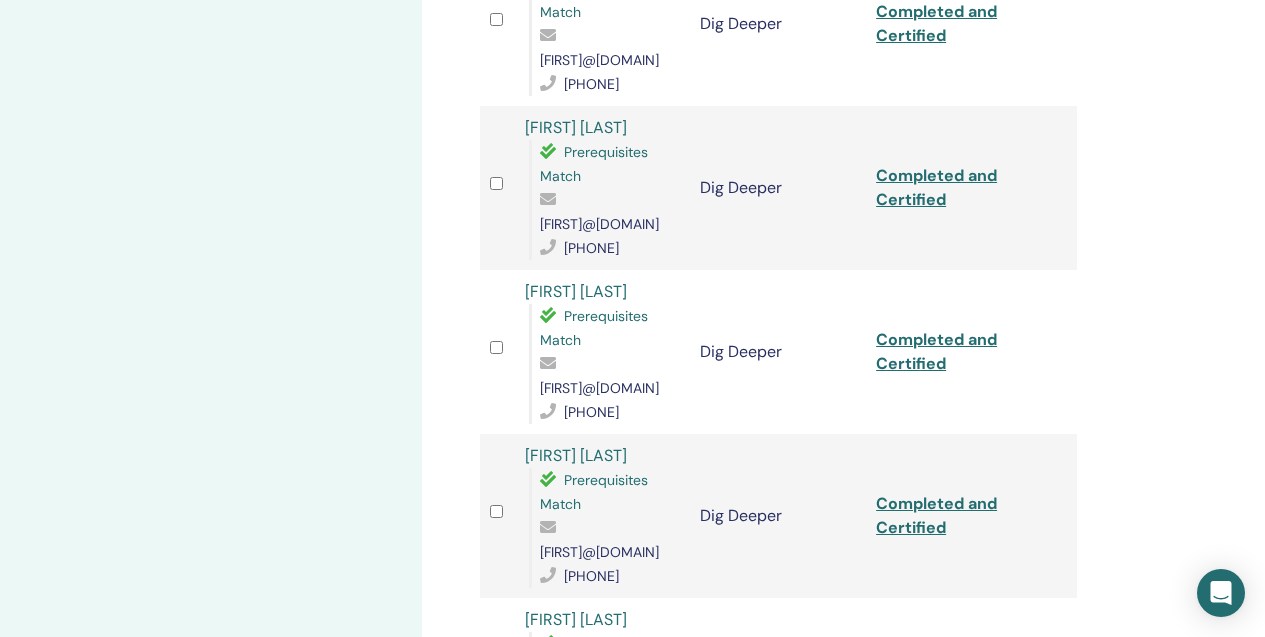 scroll, scrollTop: 1085, scrollLeft: 0, axis: vertical 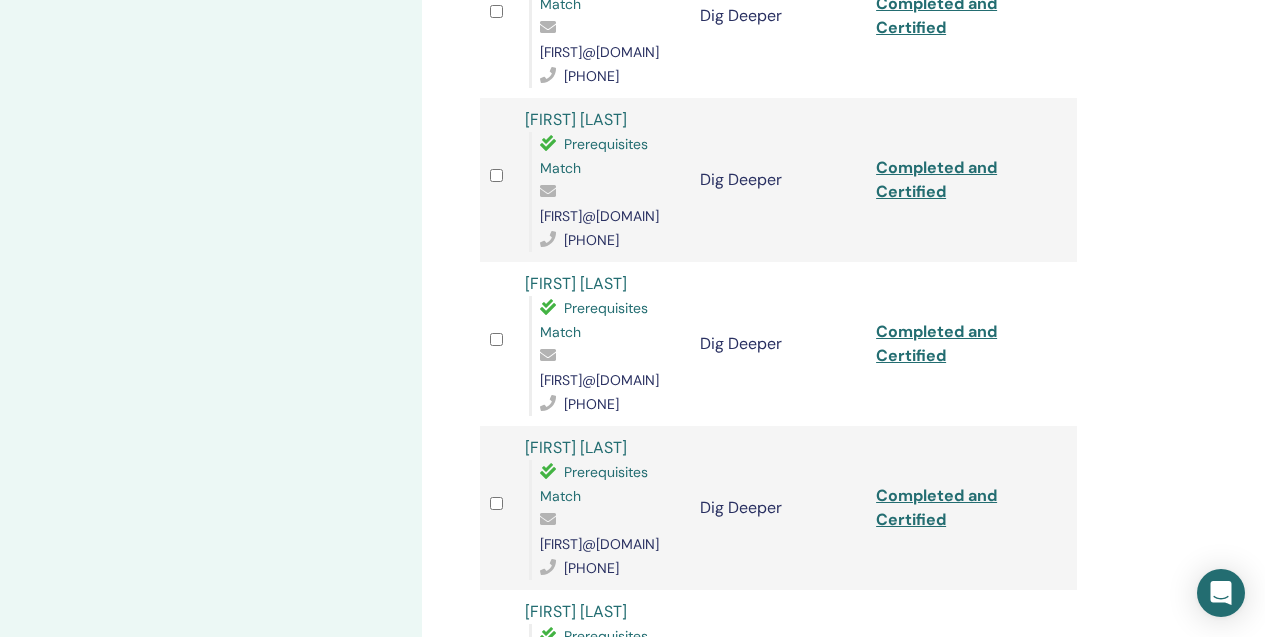 click on "Gabriela Simon" at bounding box center [576, 283] 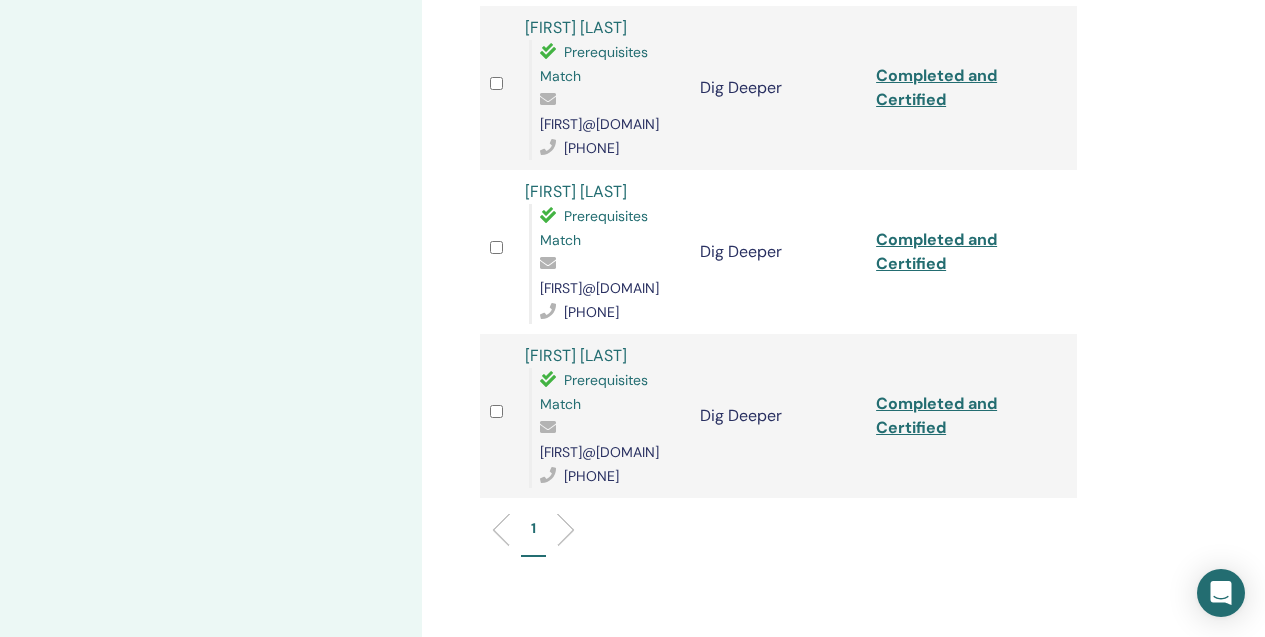 scroll, scrollTop: 0, scrollLeft: 0, axis: both 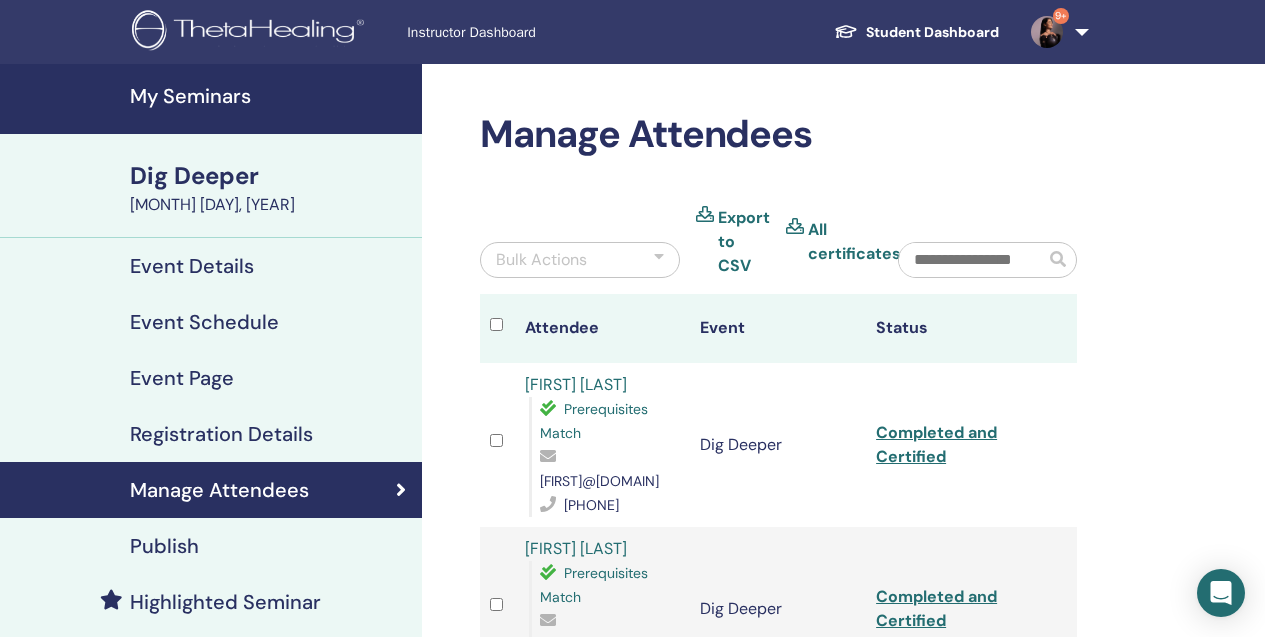 click on "Manage Attendees" at bounding box center [211, 490] 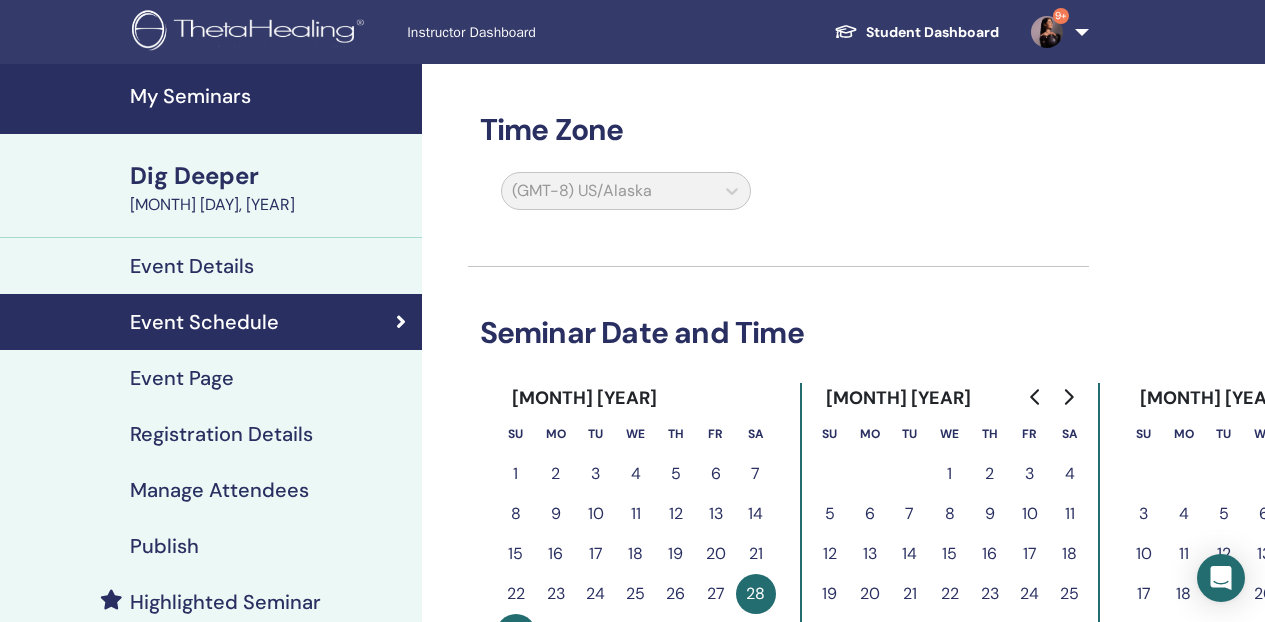 click on "Manage Attendees" at bounding box center [219, 490] 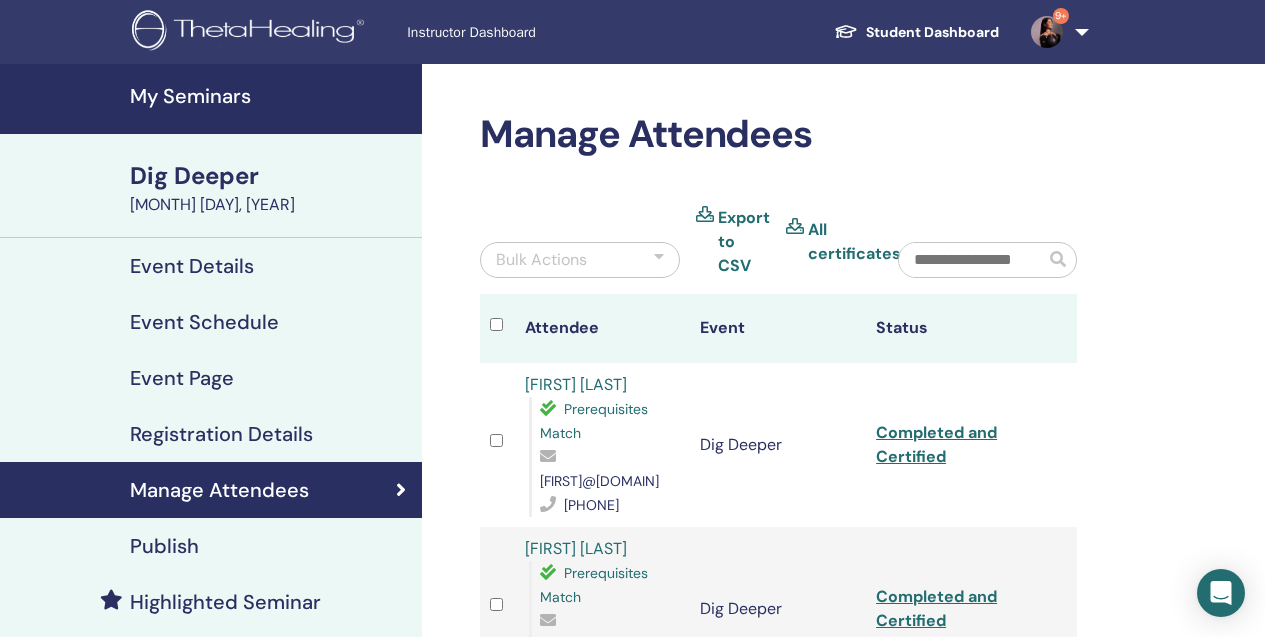 scroll, scrollTop: 17, scrollLeft: 0, axis: vertical 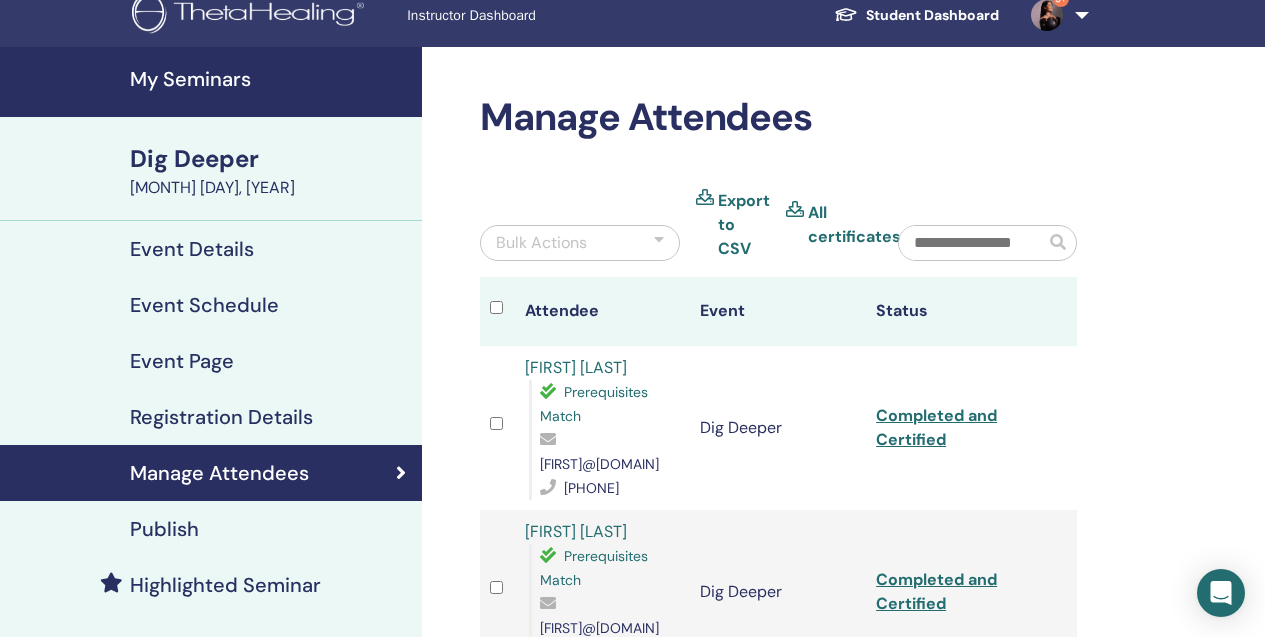 click on "My Seminars" at bounding box center (270, 79) 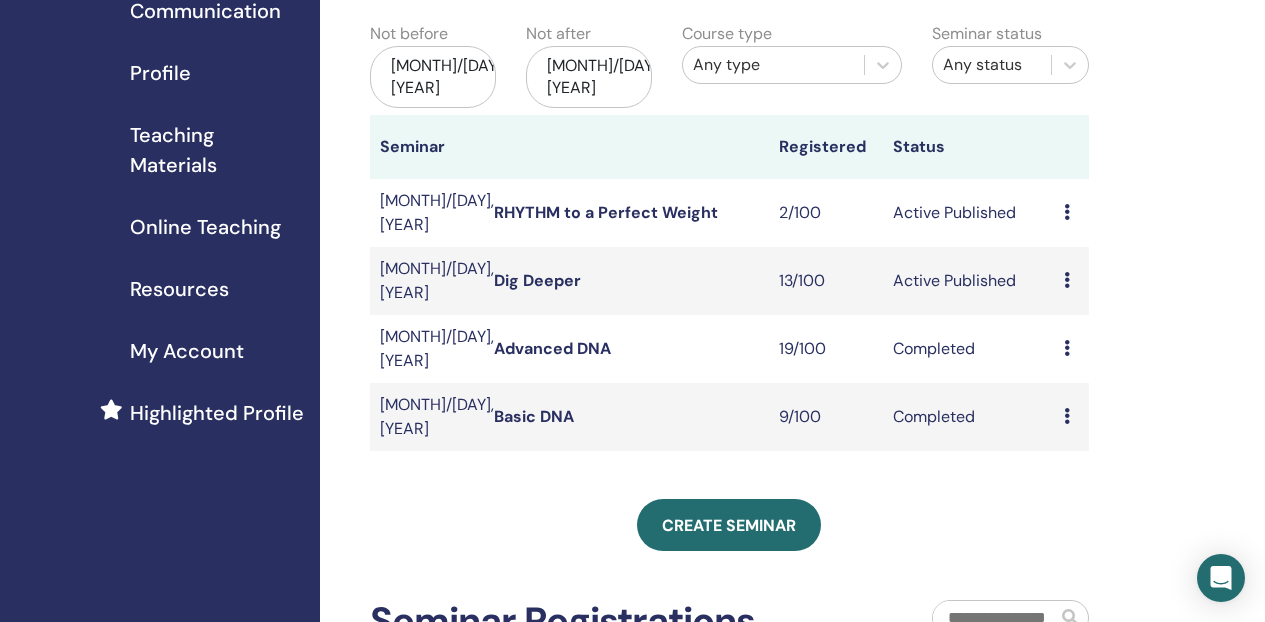 scroll, scrollTop: 209, scrollLeft: 0, axis: vertical 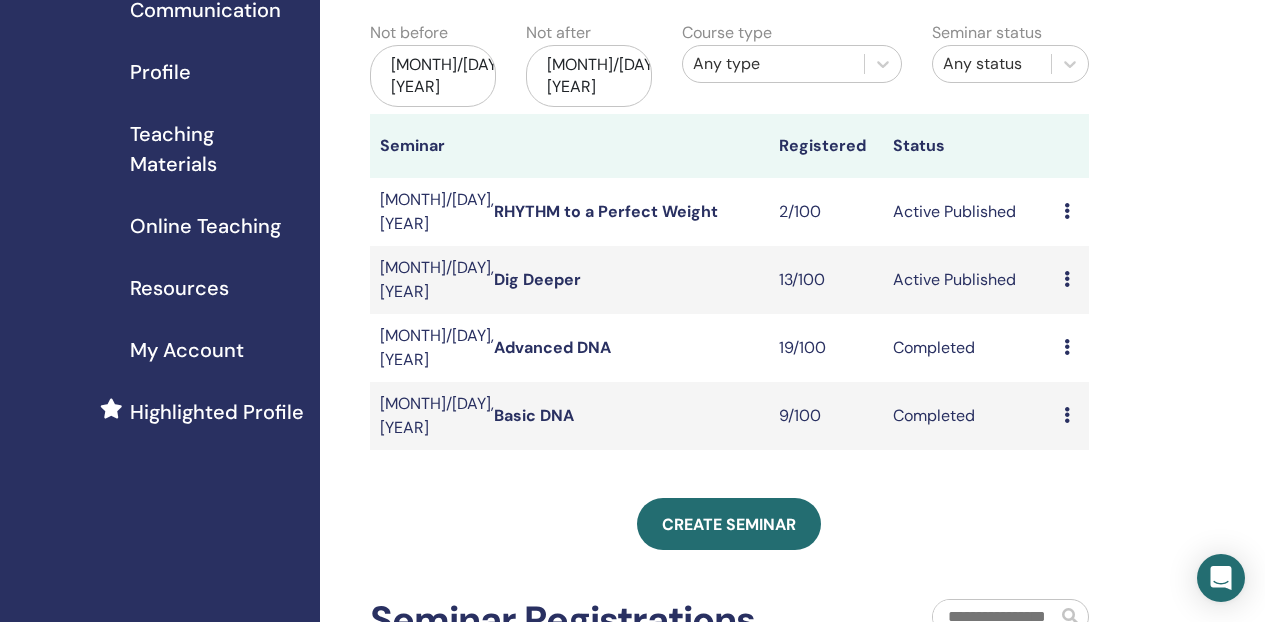 click on "[MONTH]/[DAY], [YEAR]" at bounding box center (433, 76) 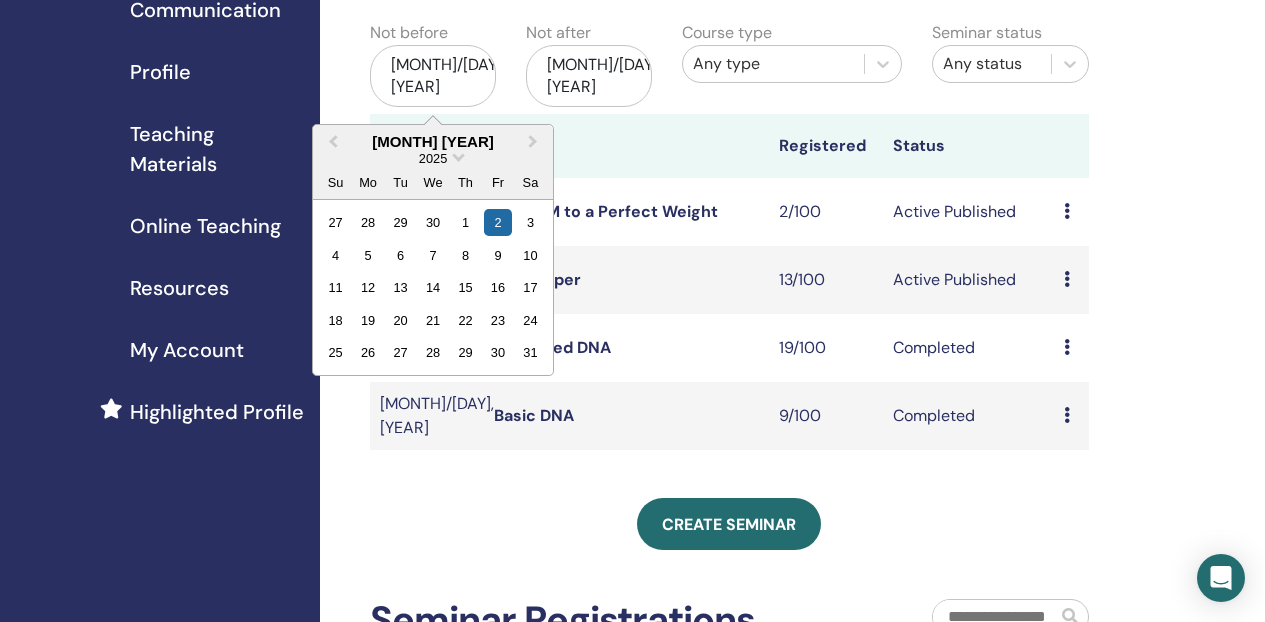 click on "2025" at bounding box center (433, 158) 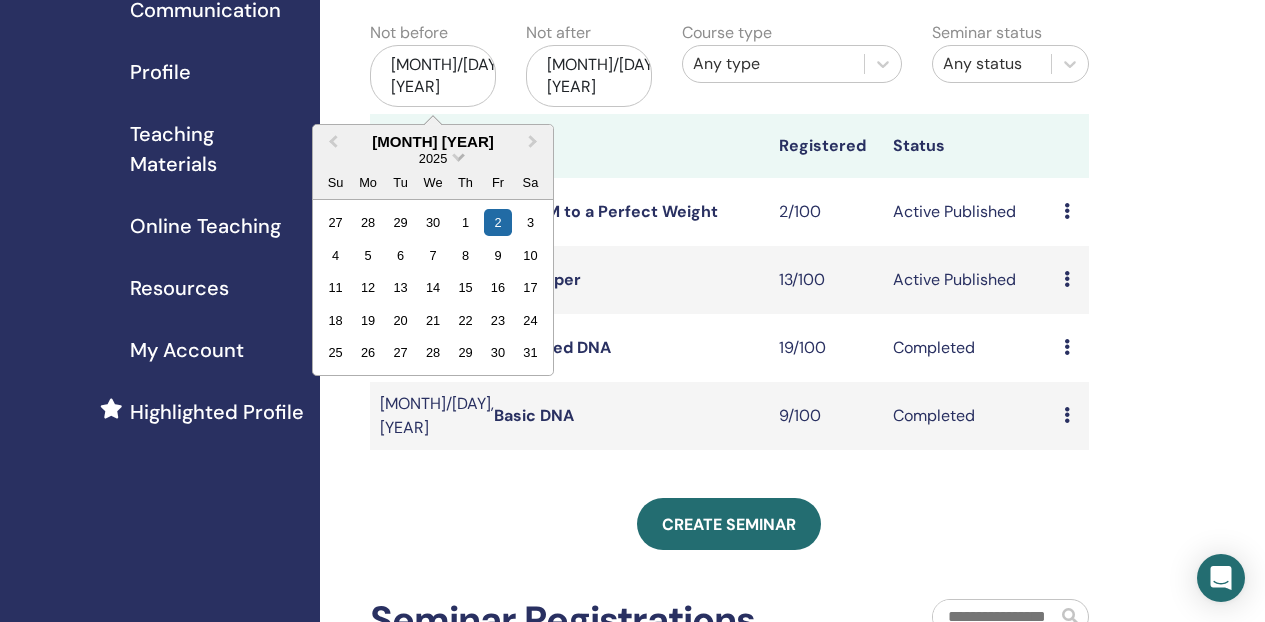 click at bounding box center (458, 155) 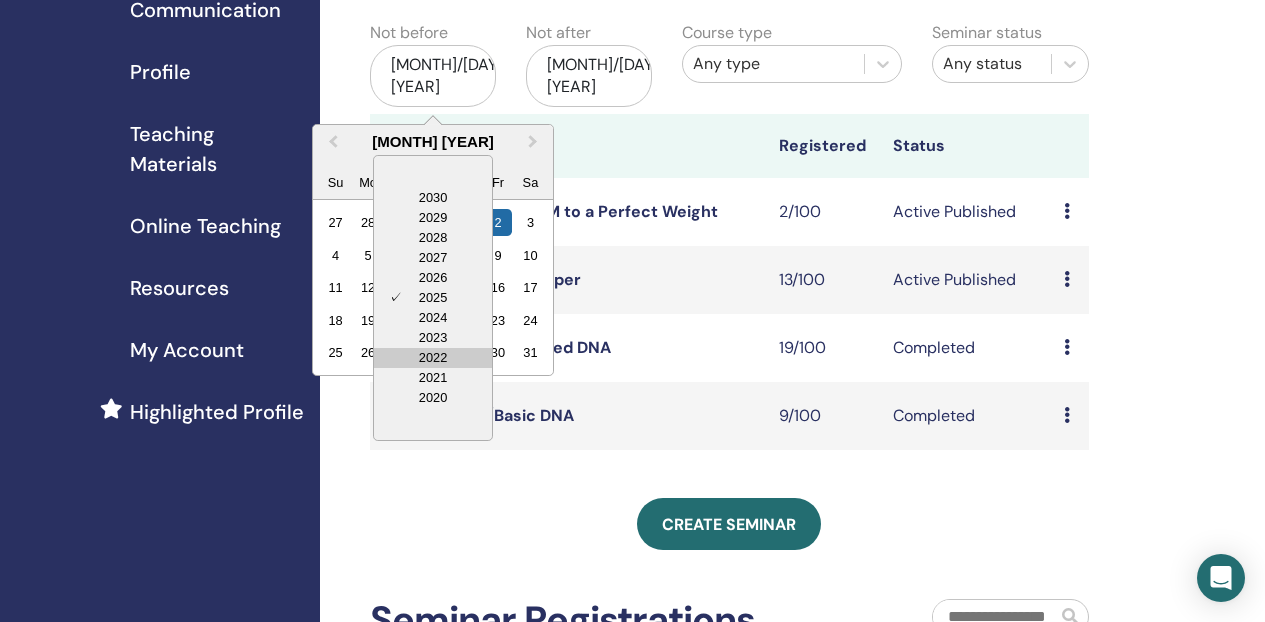 click on "2022" at bounding box center (433, 358) 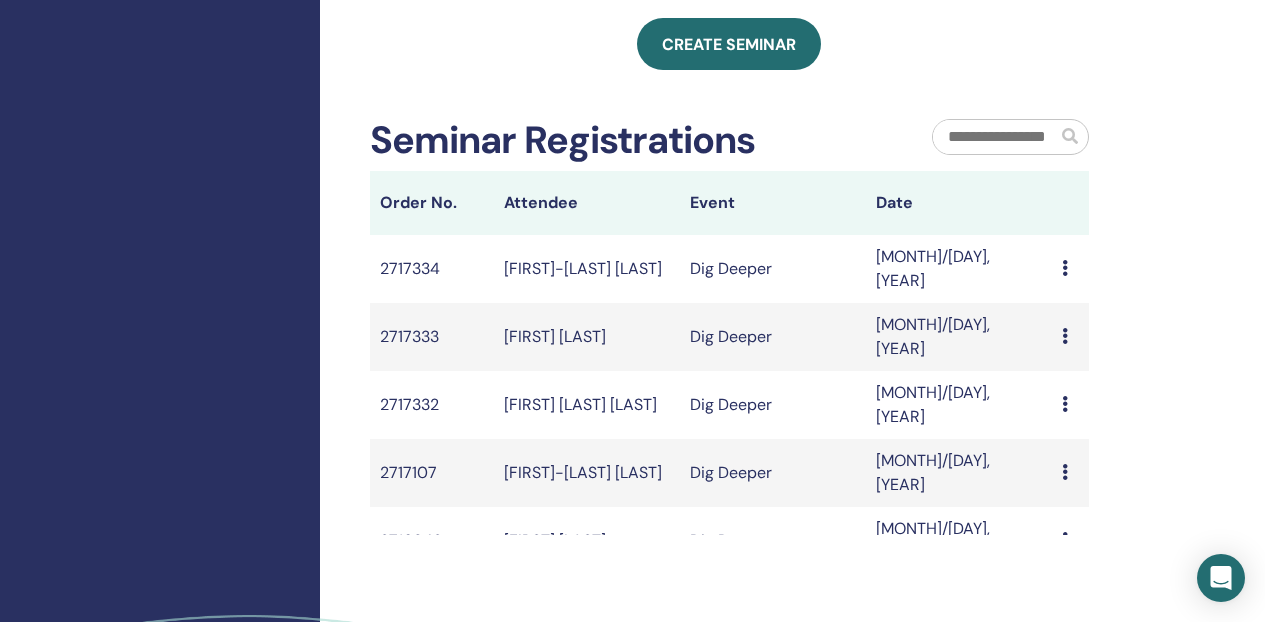 scroll, scrollTop: 1170, scrollLeft: 0, axis: vertical 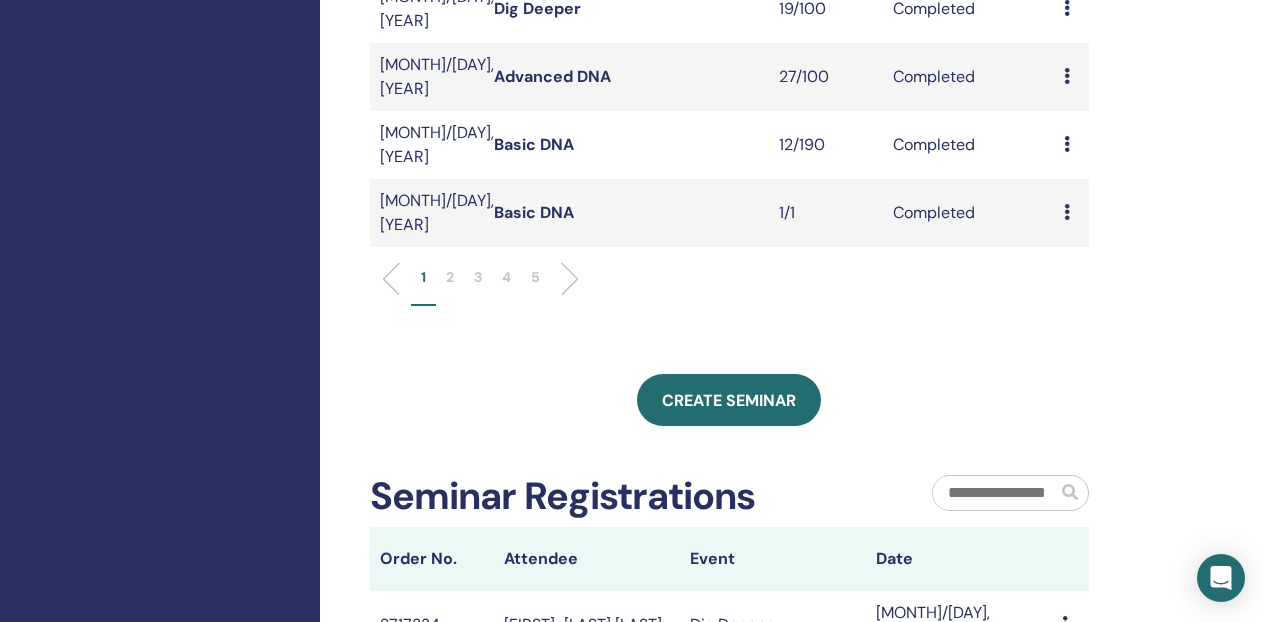 click on "5" at bounding box center (535, 277) 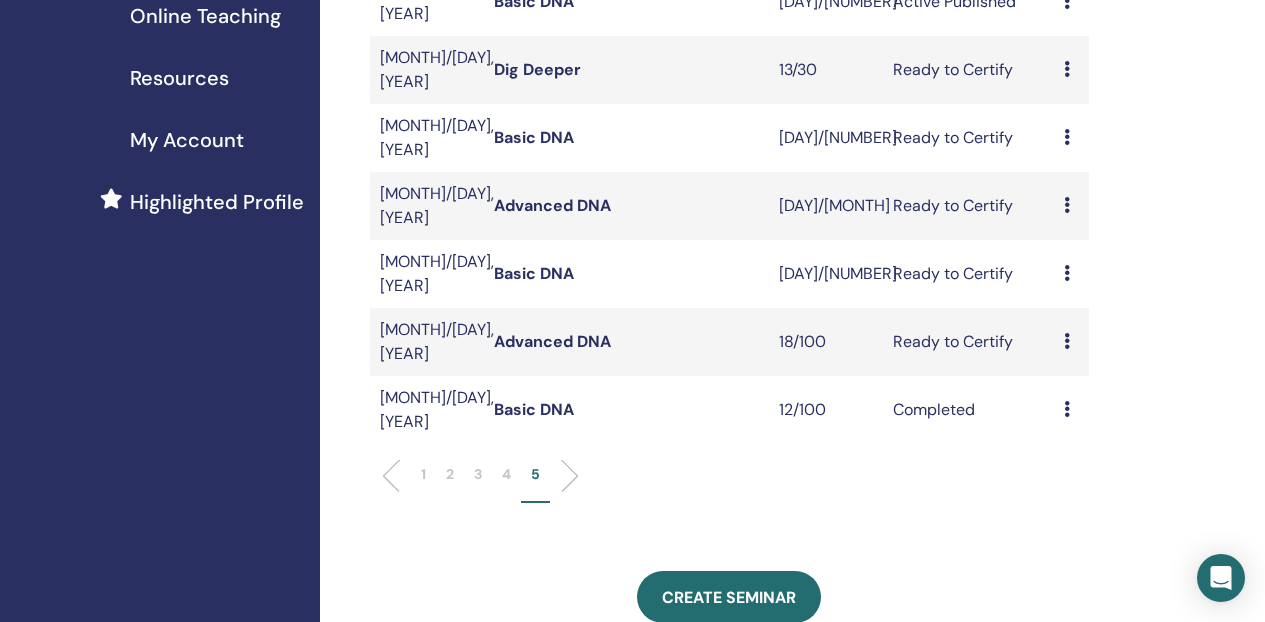 scroll, scrollTop: 418, scrollLeft: 0, axis: vertical 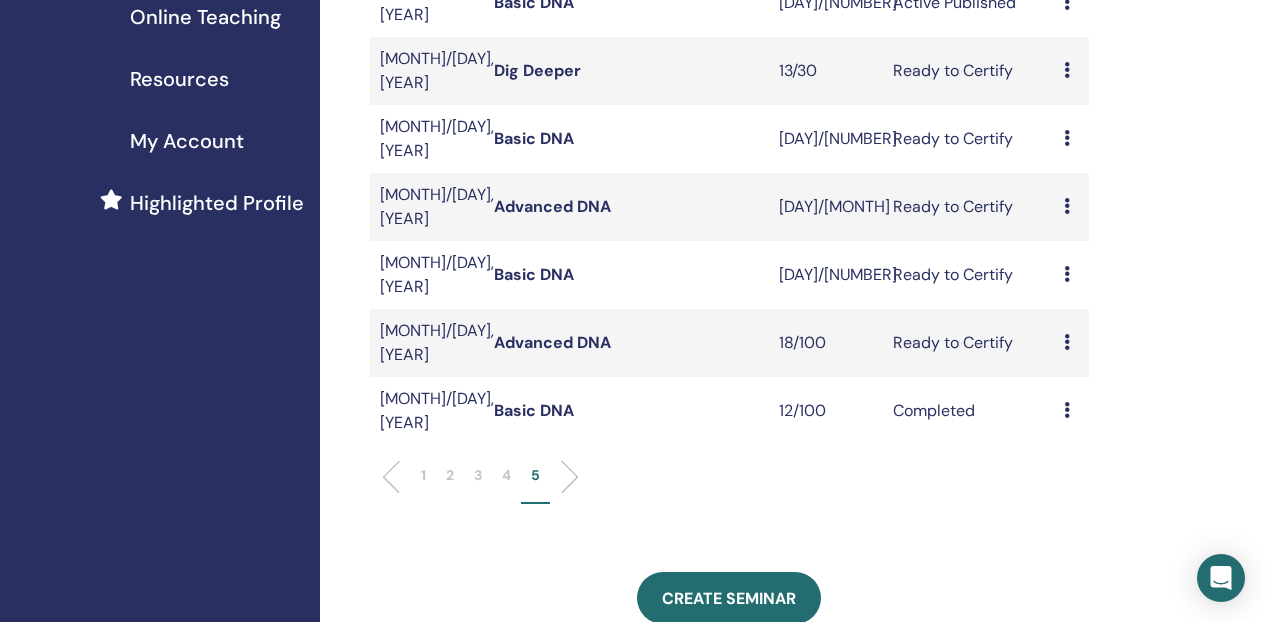click at bounding box center [1067, 274] 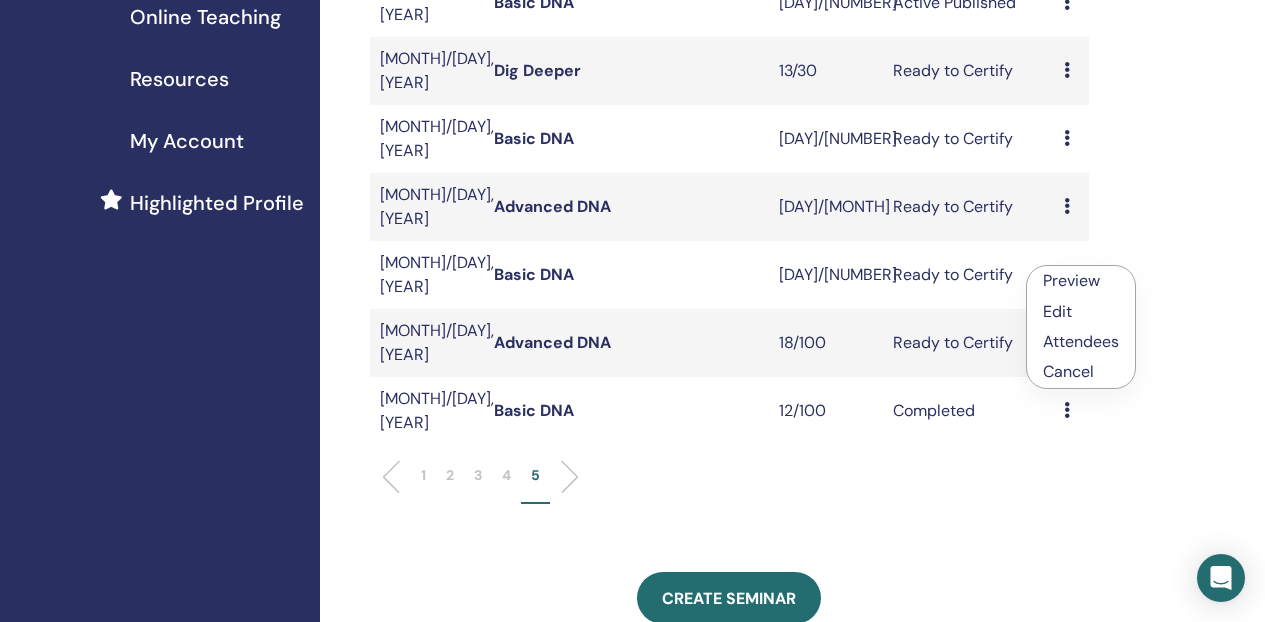 click on "Attendees" at bounding box center (1081, 341) 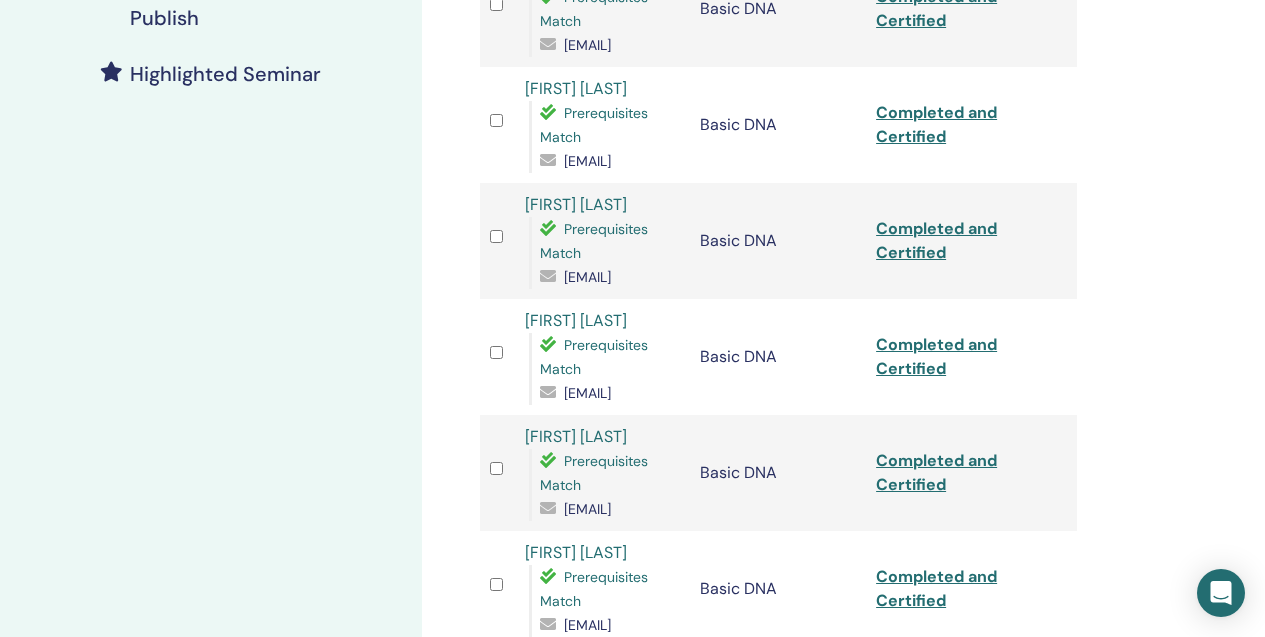 scroll, scrollTop: 655, scrollLeft: 0, axis: vertical 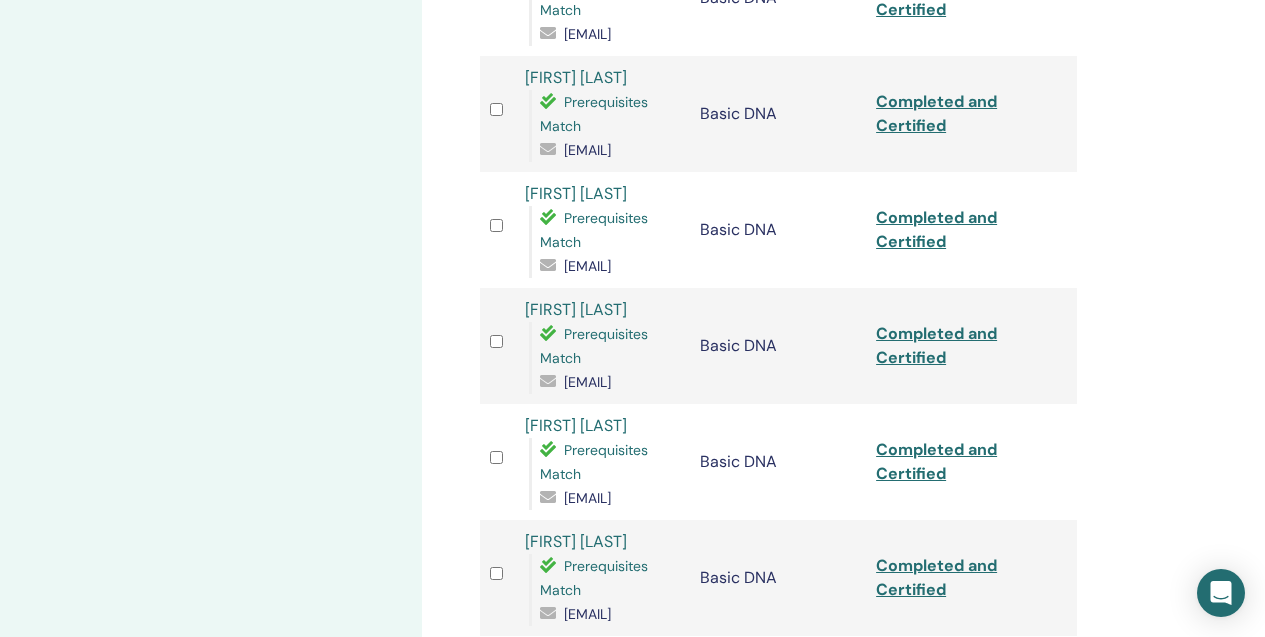 click on "Cristina Tanasescu" at bounding box center [576, 193] 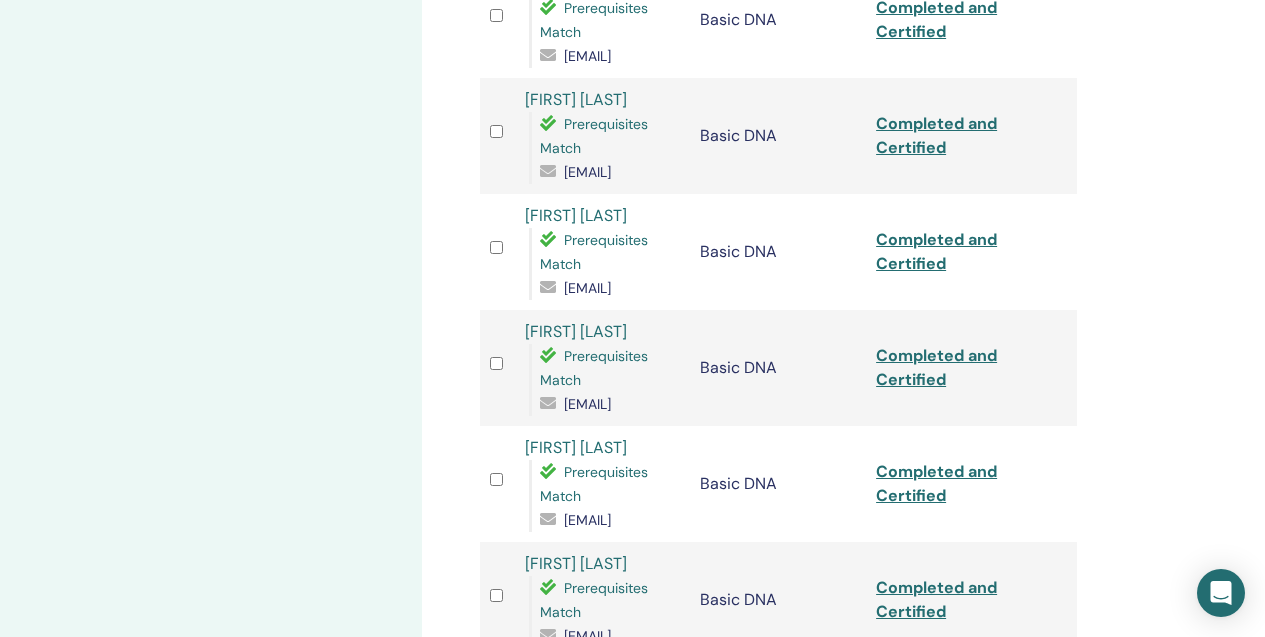 scroll, scrollTop: 867, scrollLeft: 0, axis: vertical 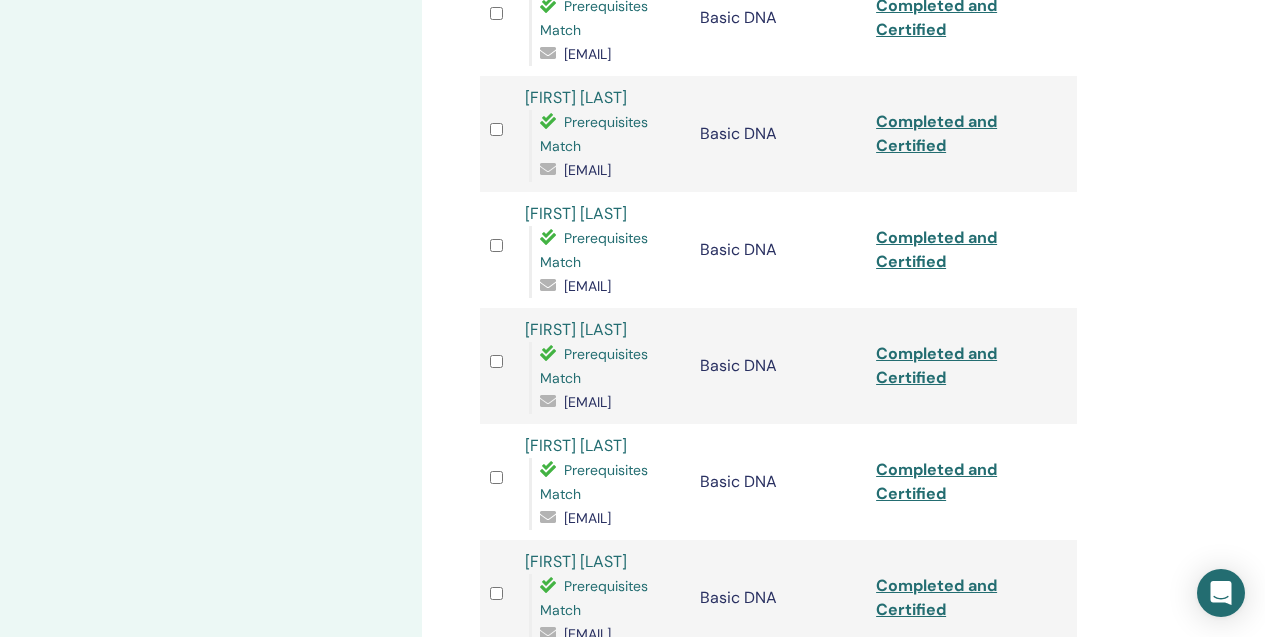 click on "Mara Elena" at bounding box center [576, 97] 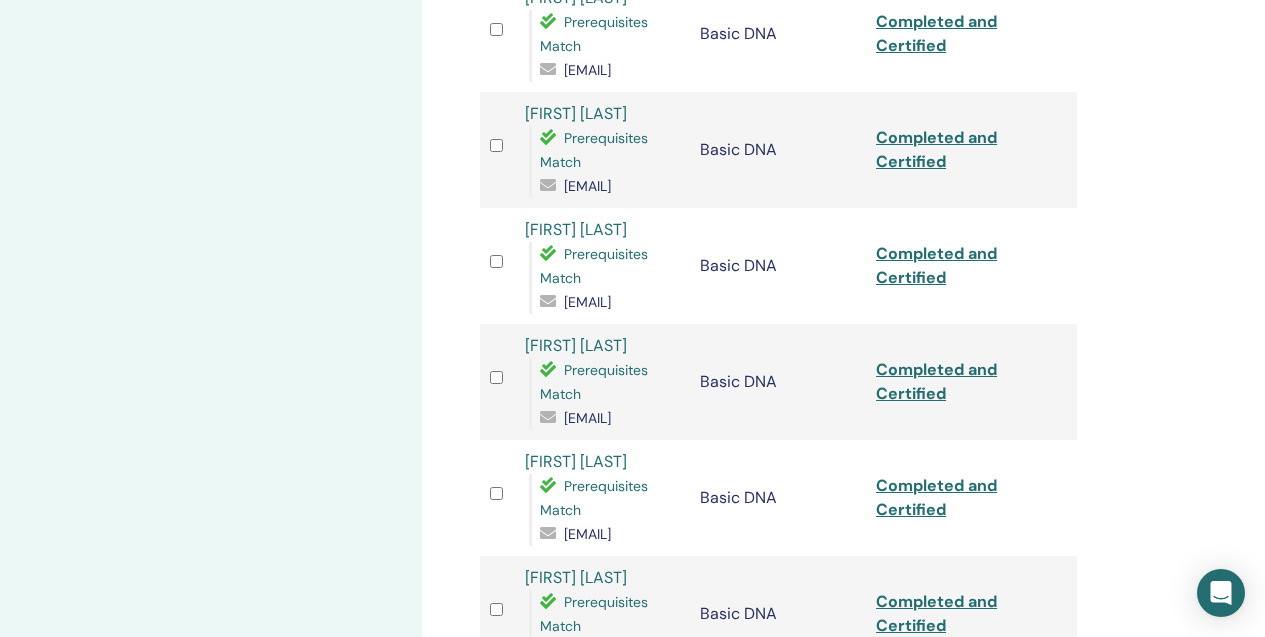 scroll, scrollTop: 1328, scrollLeft: 0, axis: vertical 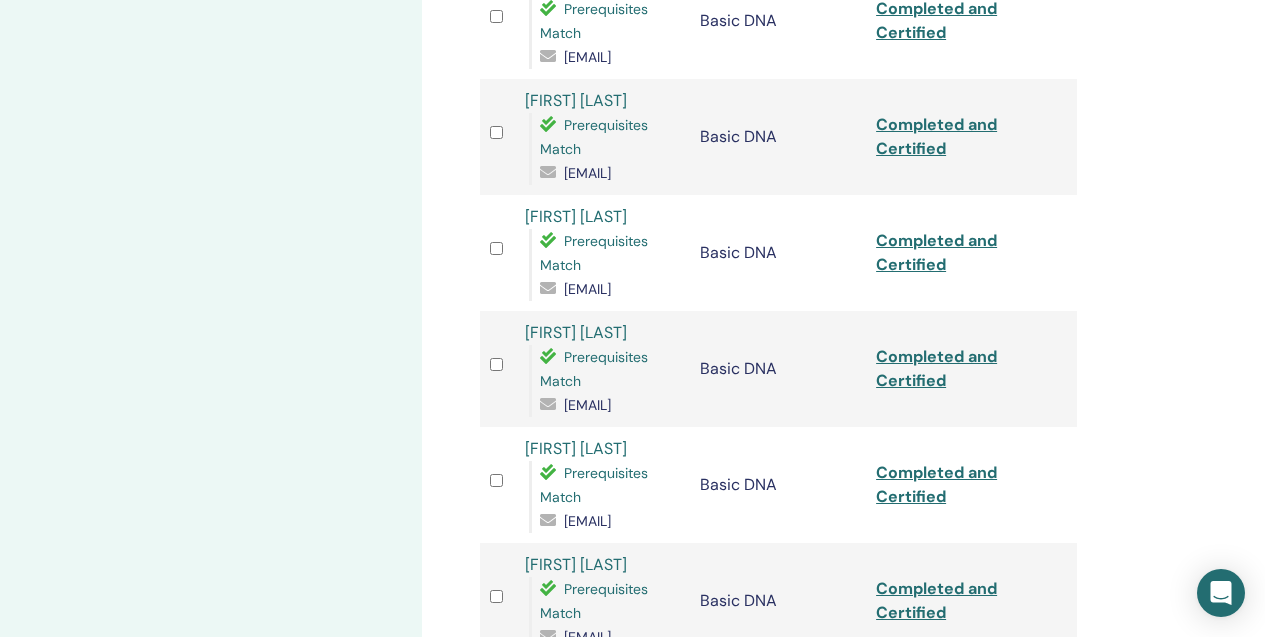 click on "Andreea Dorobantu" at bounding box center (576, -16) 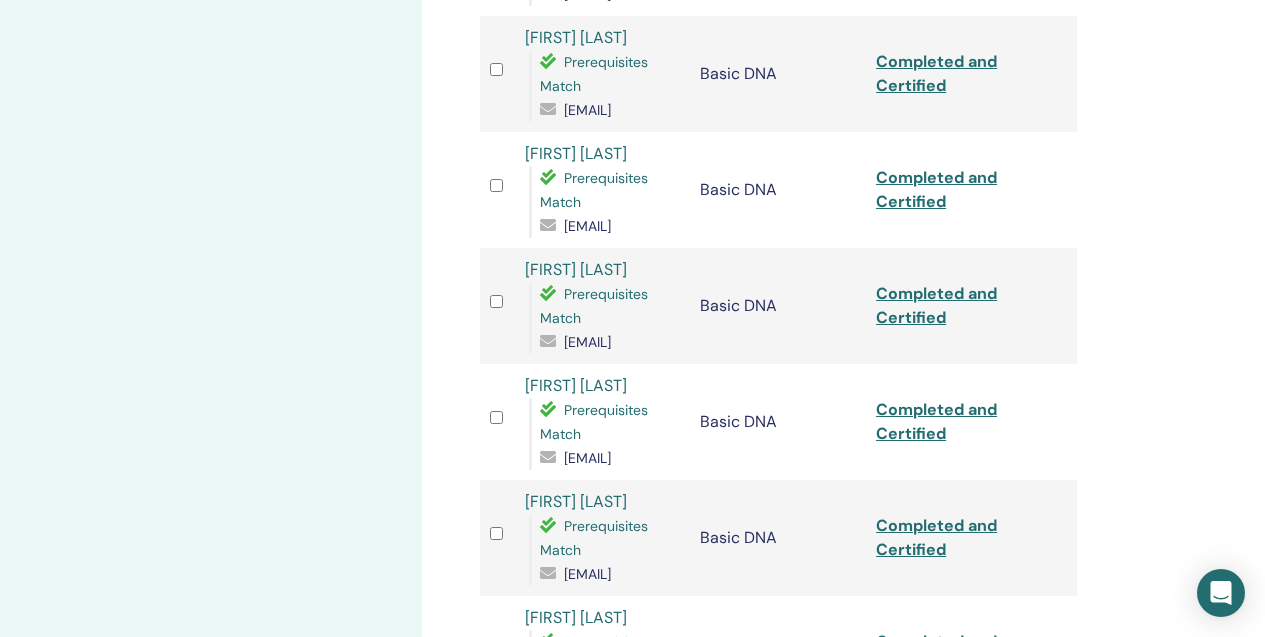scroll, scrollTop: 1522, scrollLeft: 0, axis: vertical 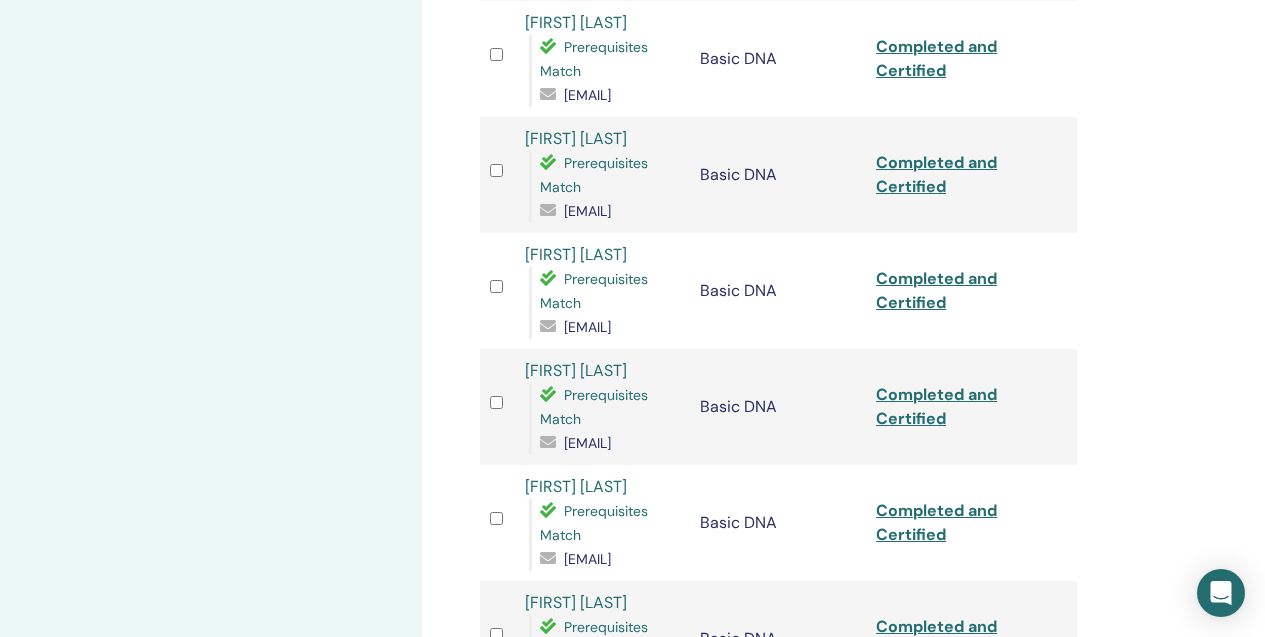 click on "Laura Maier" at bounding box center [576, 22] 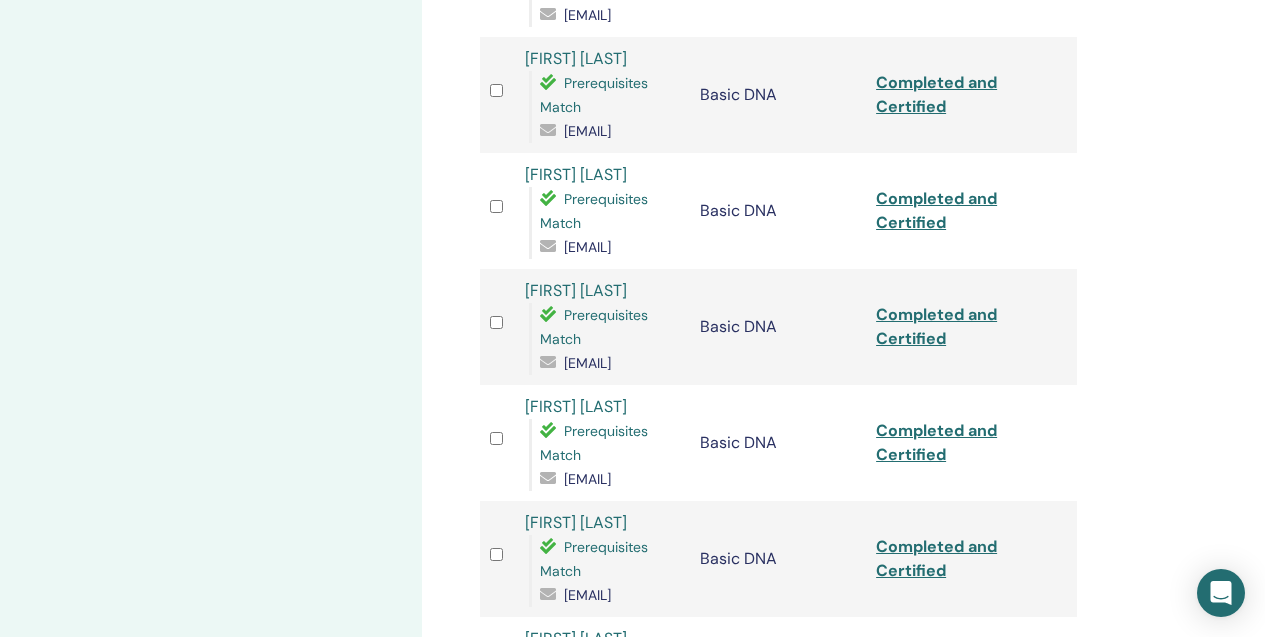 click on "Vandici Ilinca" at bounding box center (576, 58) 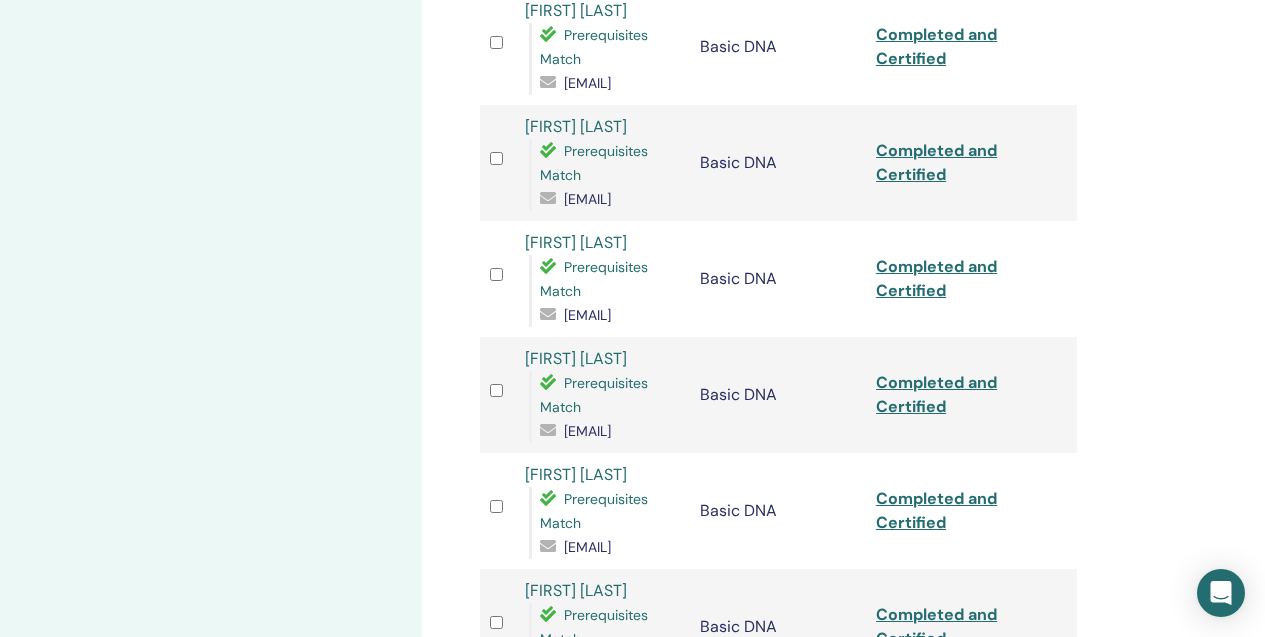 scroll, scrollTop: 2042, scrollLeft: 0, axis: vertical 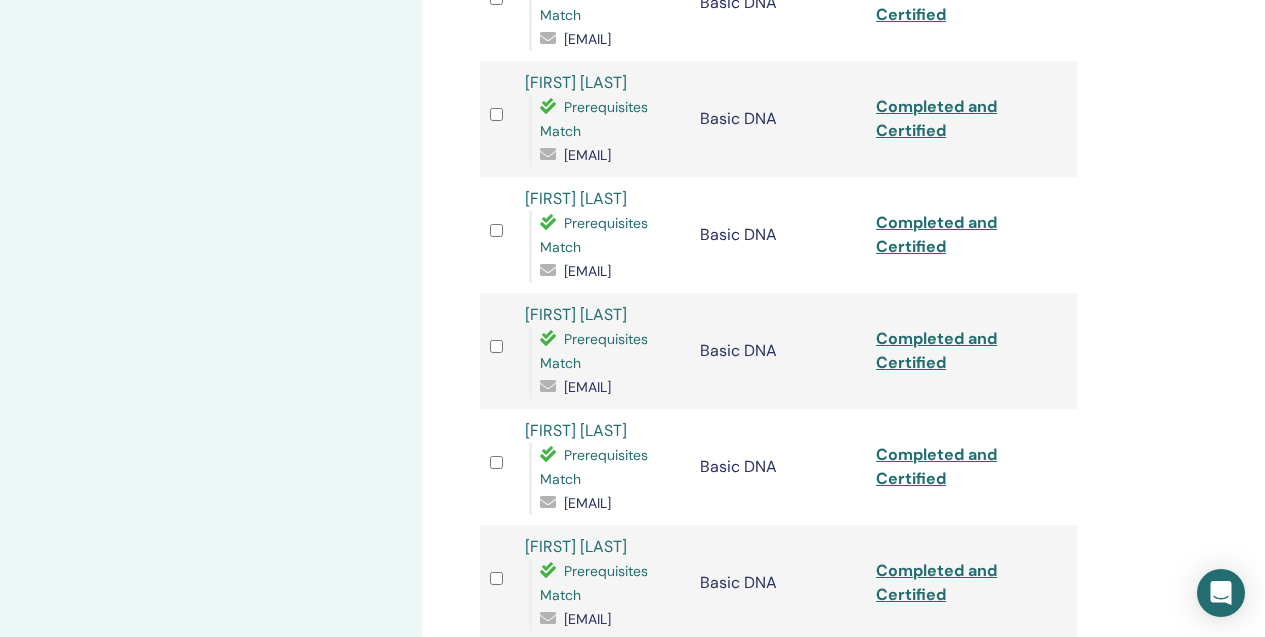 click on "Ioana Vlad" at bounding box center [576, -34] 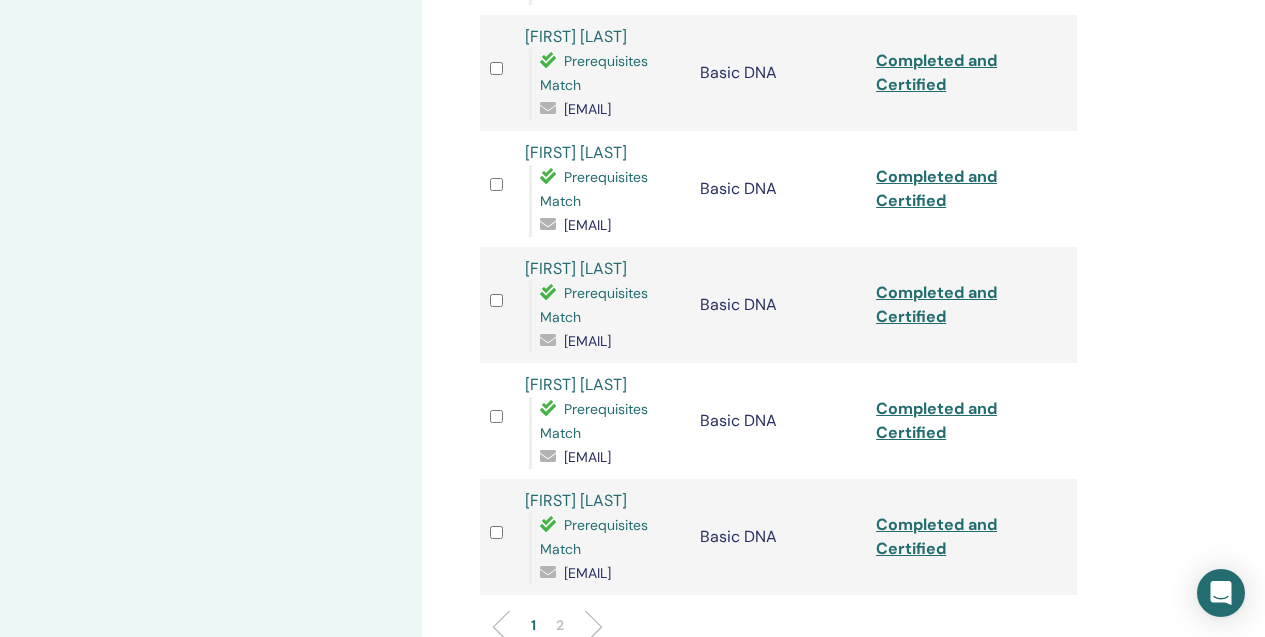 scroll, scrollTop: 2109, scrollLeft: 0, axis: vertical 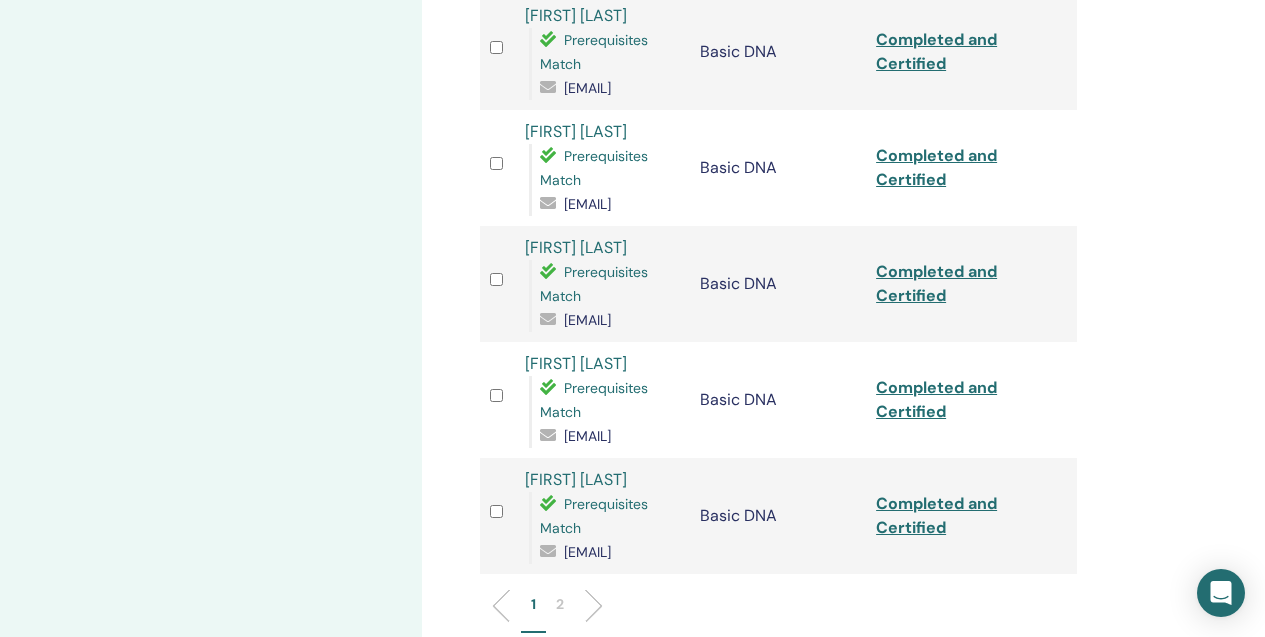 click on "Madalina Elena Neagu" at bounding box center [576, 15] 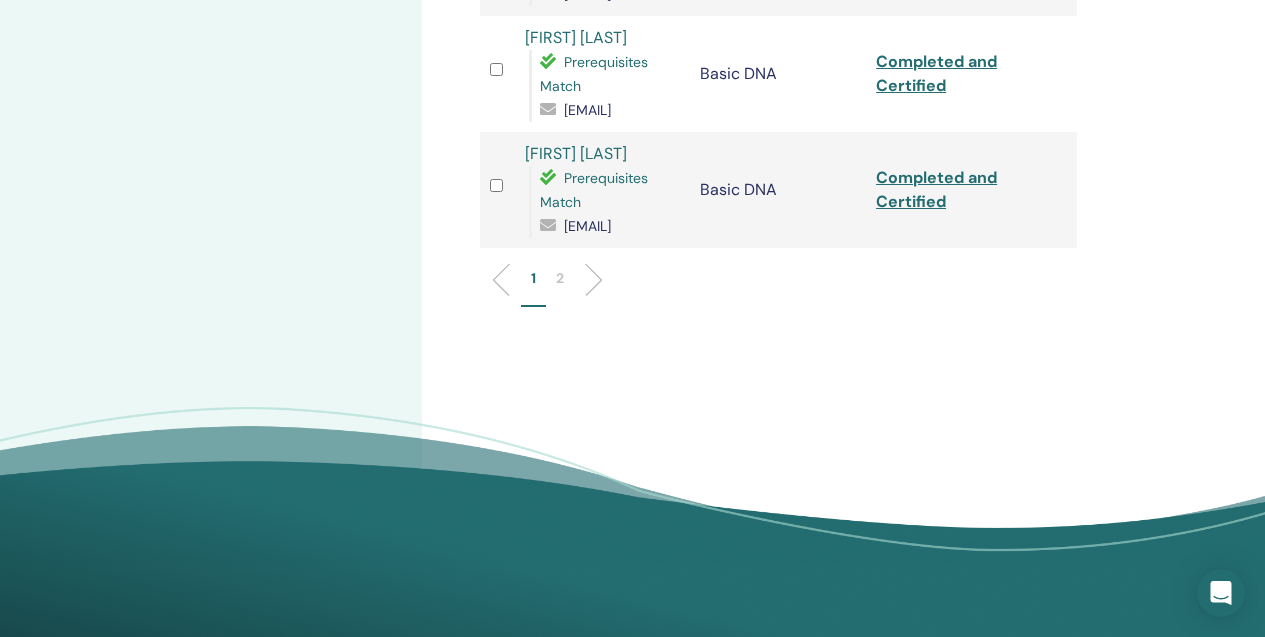 scroll, scrollTop: 2462, scrollLeft: 0, axis: vertical 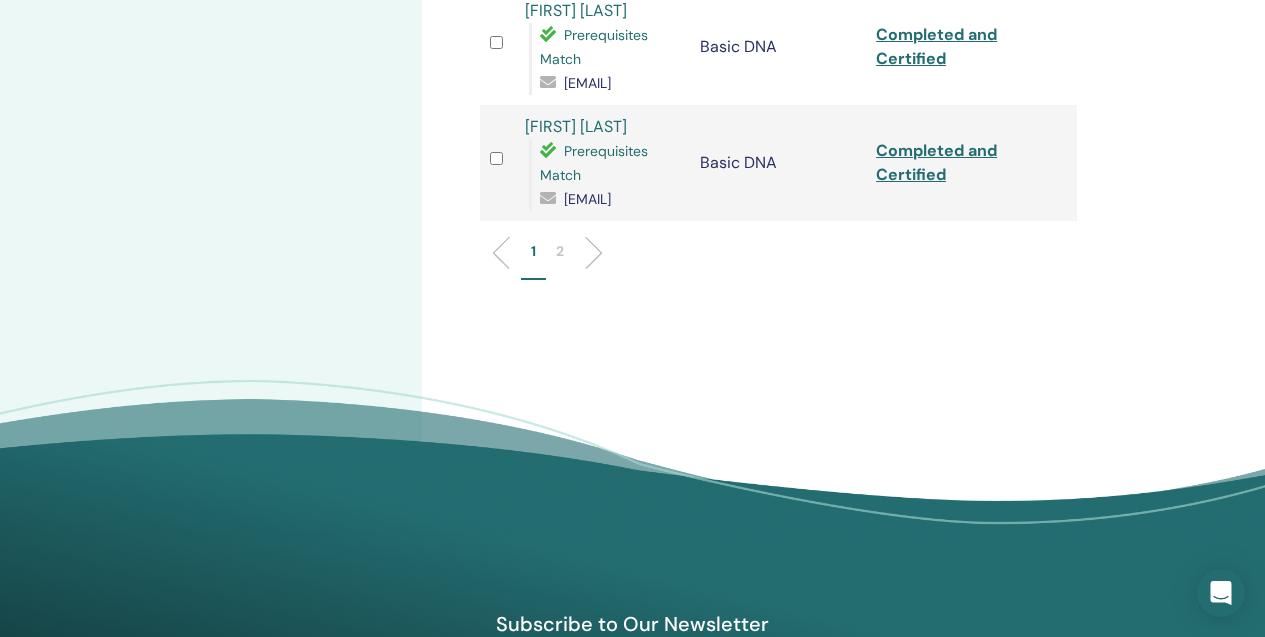 click on "Maria Manea" at bounding box center (576, -222) 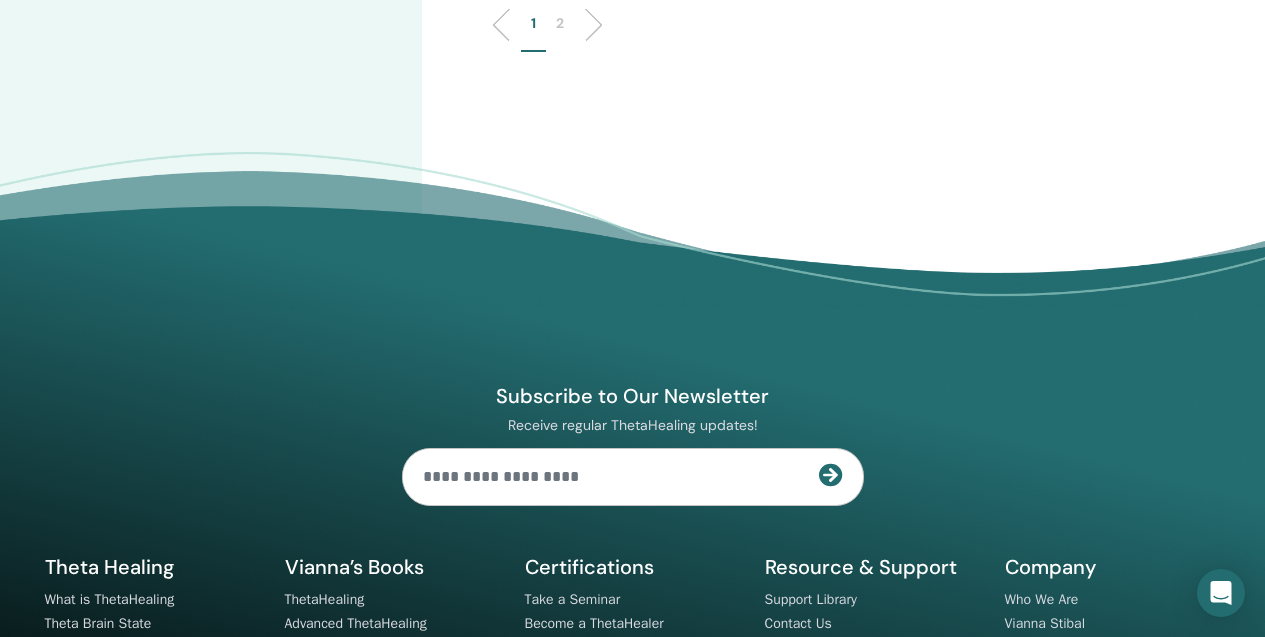 scroll, scrollTop: 2698, scrollLeft: 0, axis: vertical 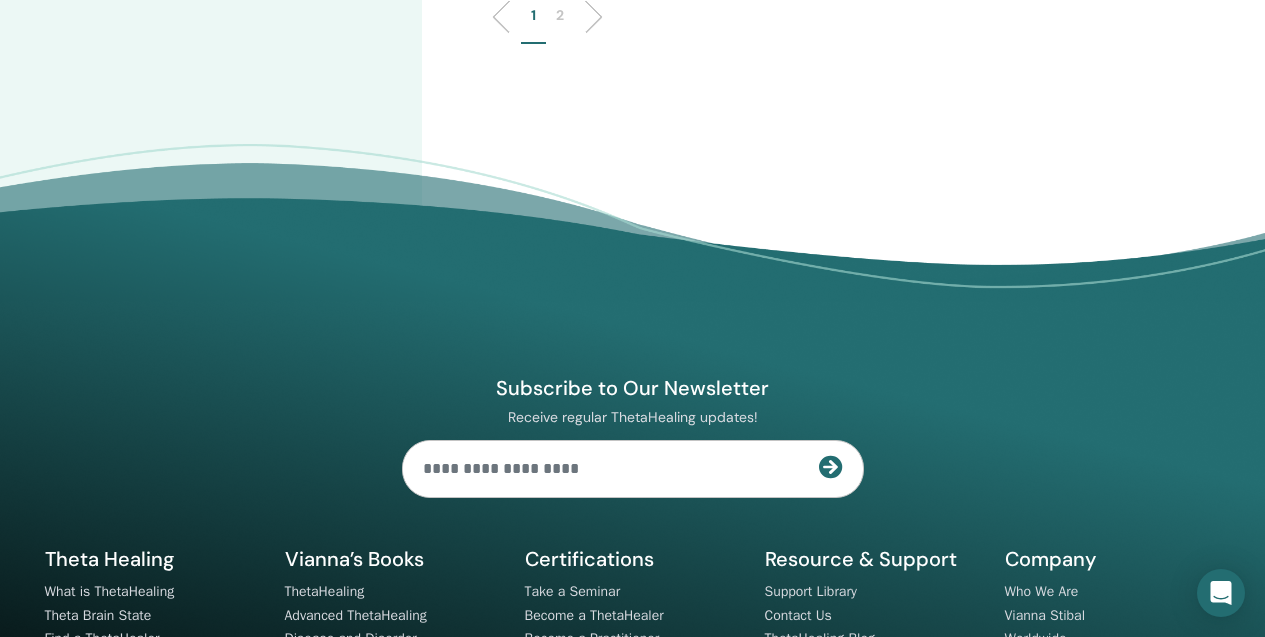 click on "2" at bounding box center [560, 15] 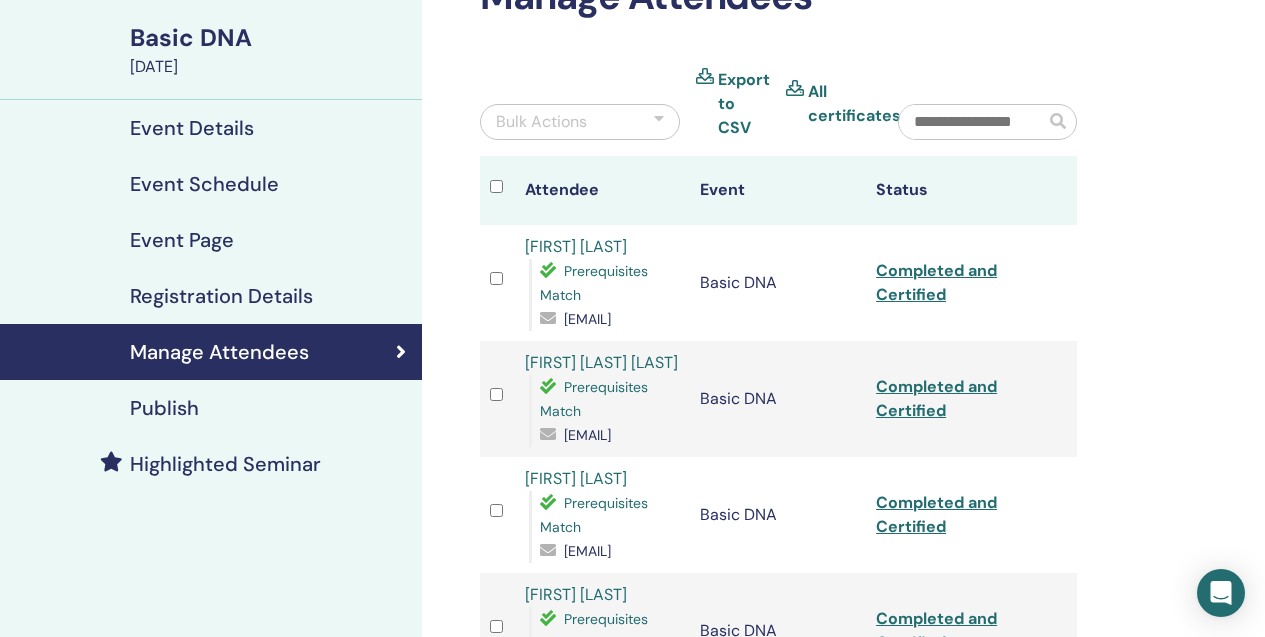 scroll, scrollTop: 214, scrollLeft: 0, axis: vertical 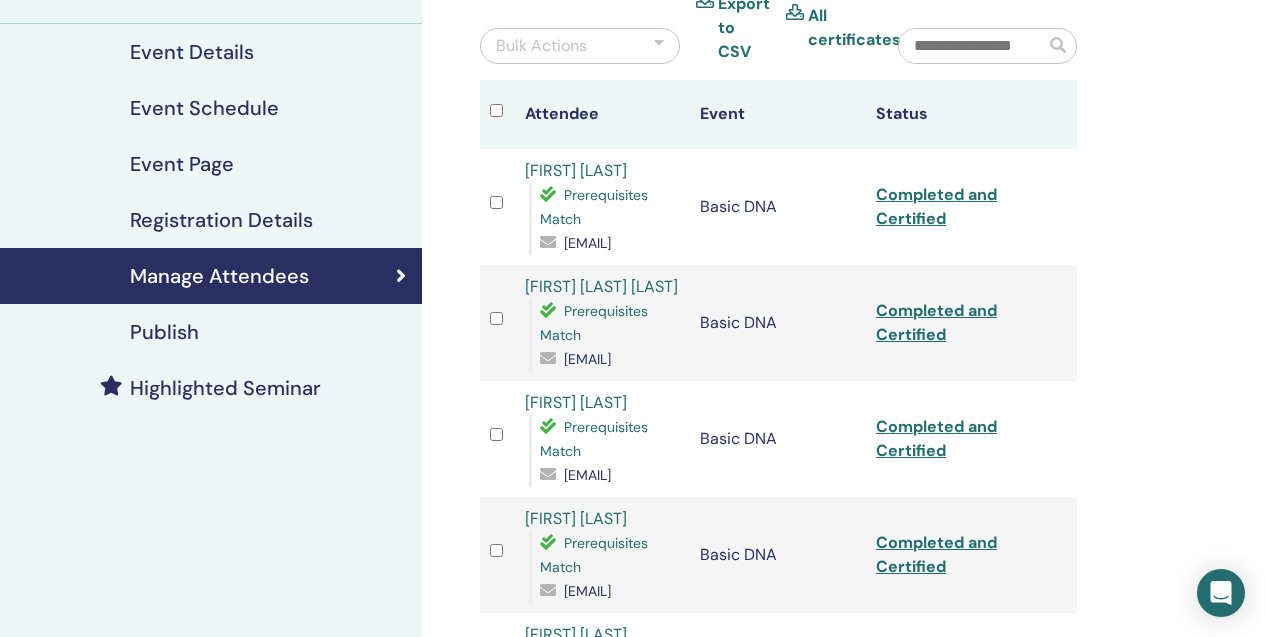 click on "Axente Diana" at bounding box center (576, 170) 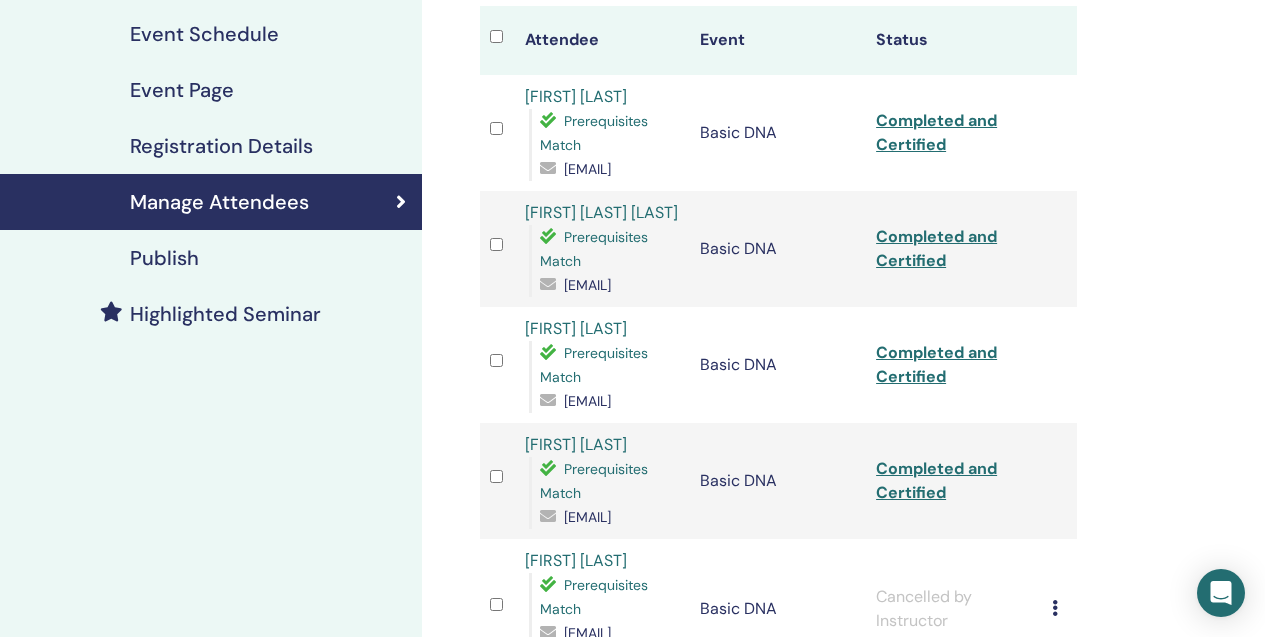 scroll, scrollTop: 289, scrollLeft: 0, axis: vertical 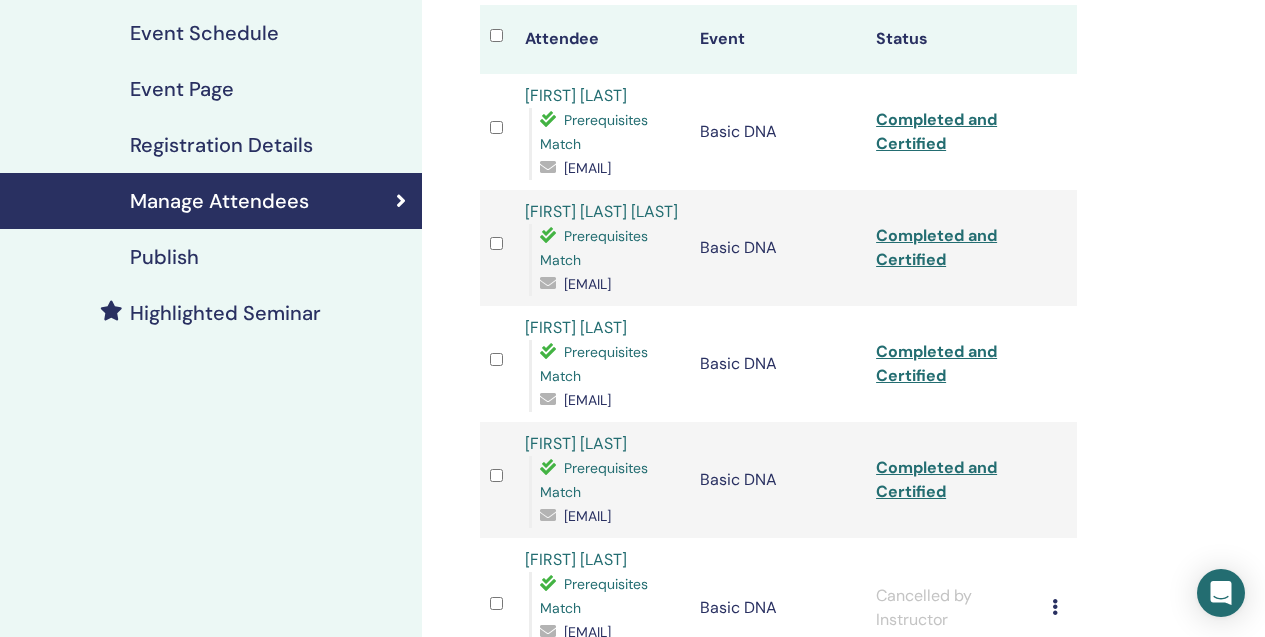 click on "Andreea Graur" at bounding box center [576, 327] 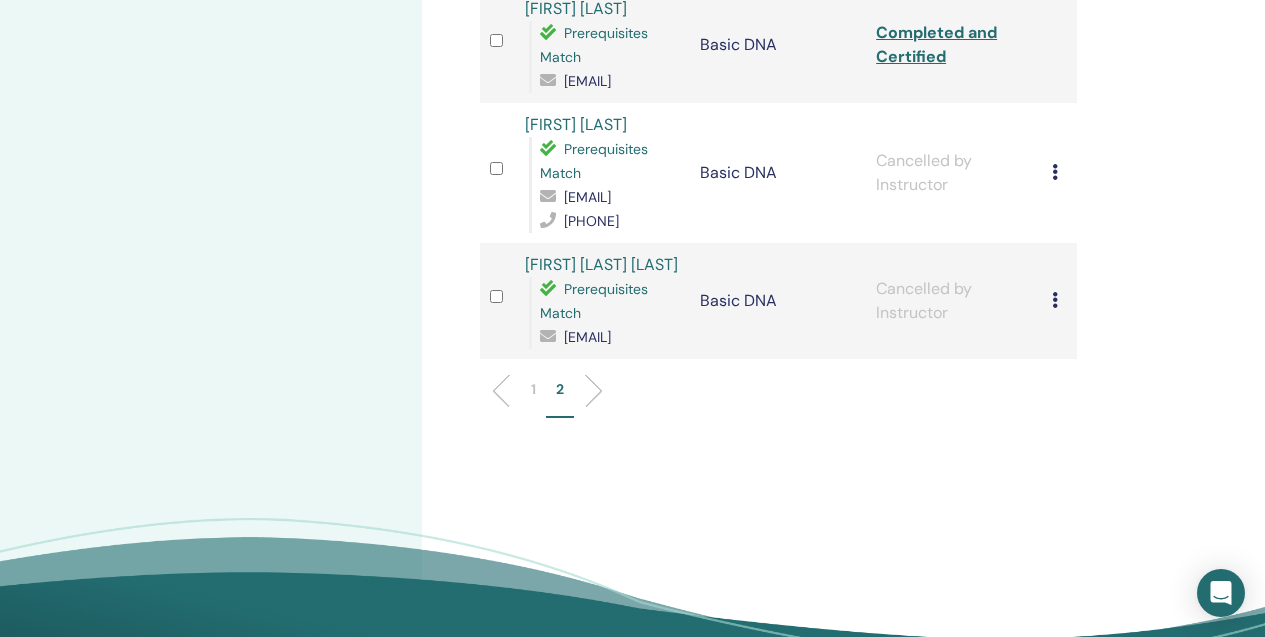 scroll, scrollTop: 725, scrollLeft: 0, axis: vertical 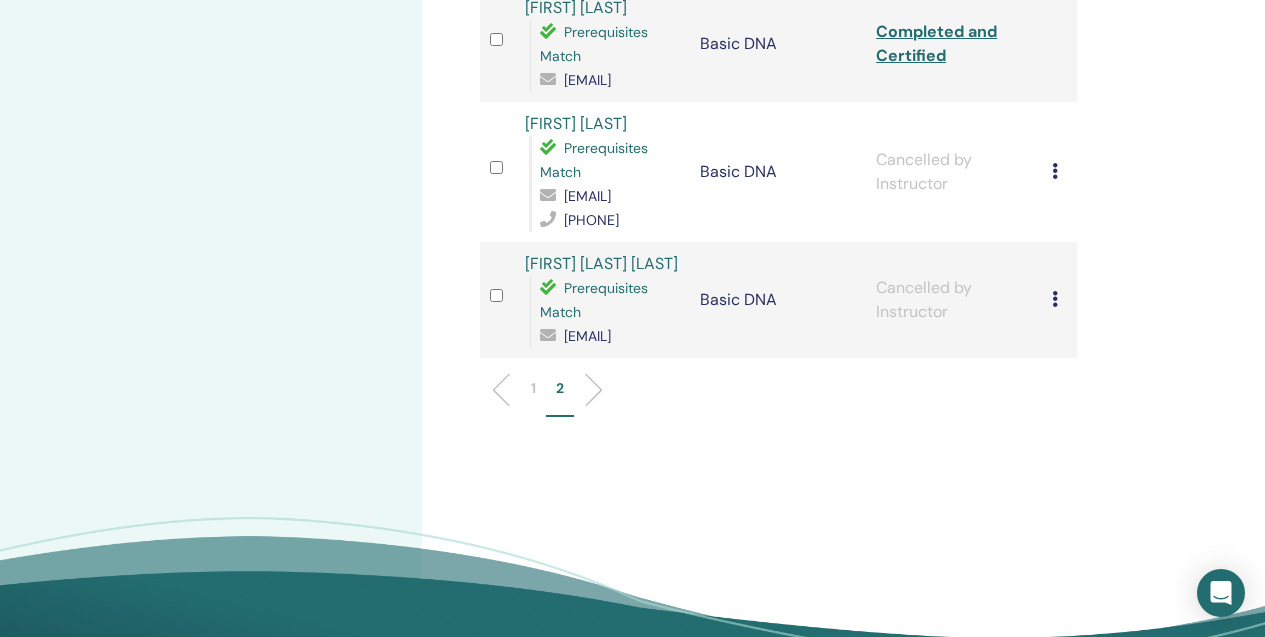 click on "Rusu Sabina Maria" at bounding box center [601, 263] 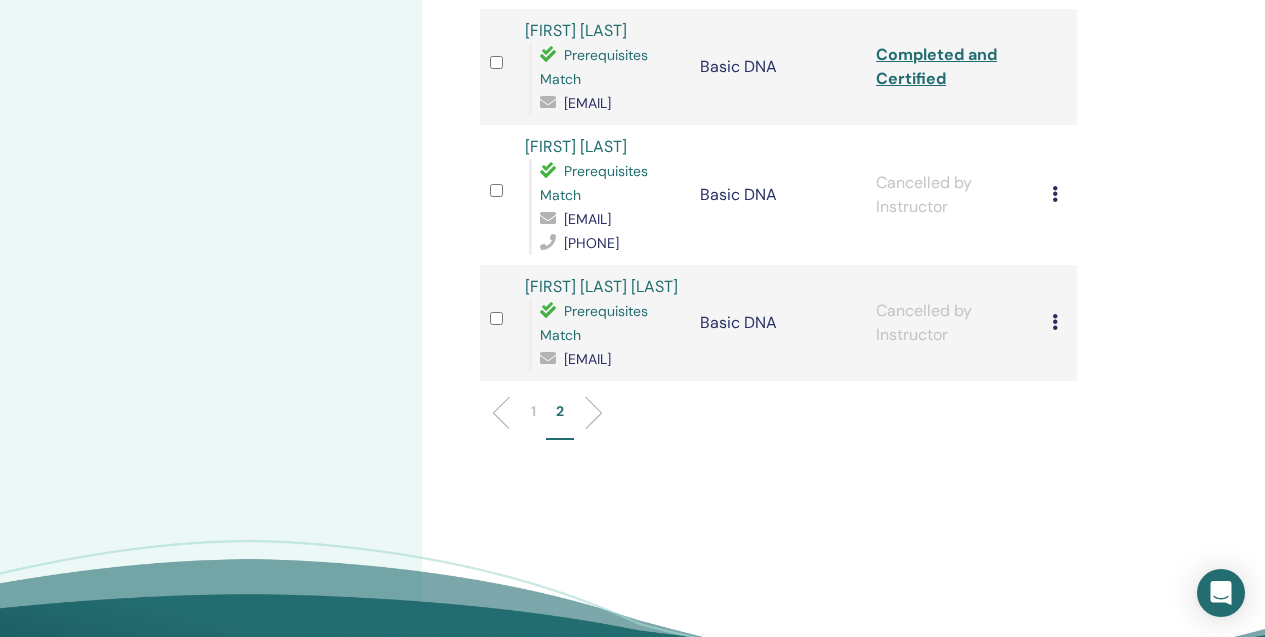 scroll, scrollTop: 0, scrollLeft: 0, axis: both 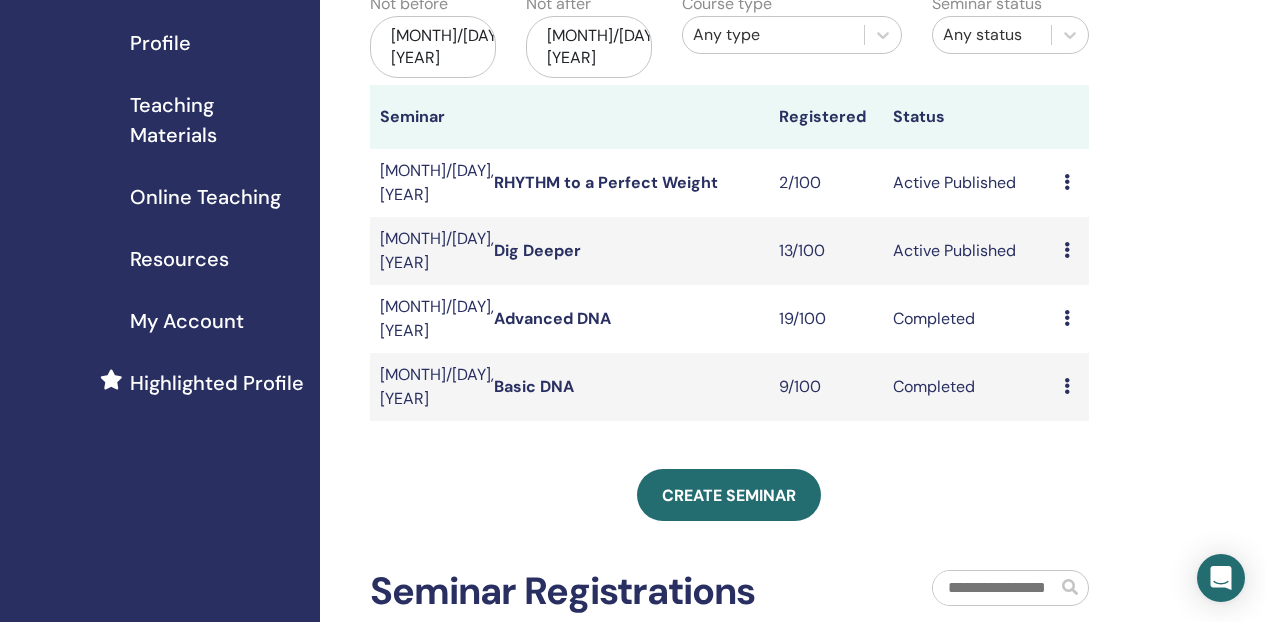 click on "Preview Edit Attendees Cancel" at bounding box center [1071, 251] 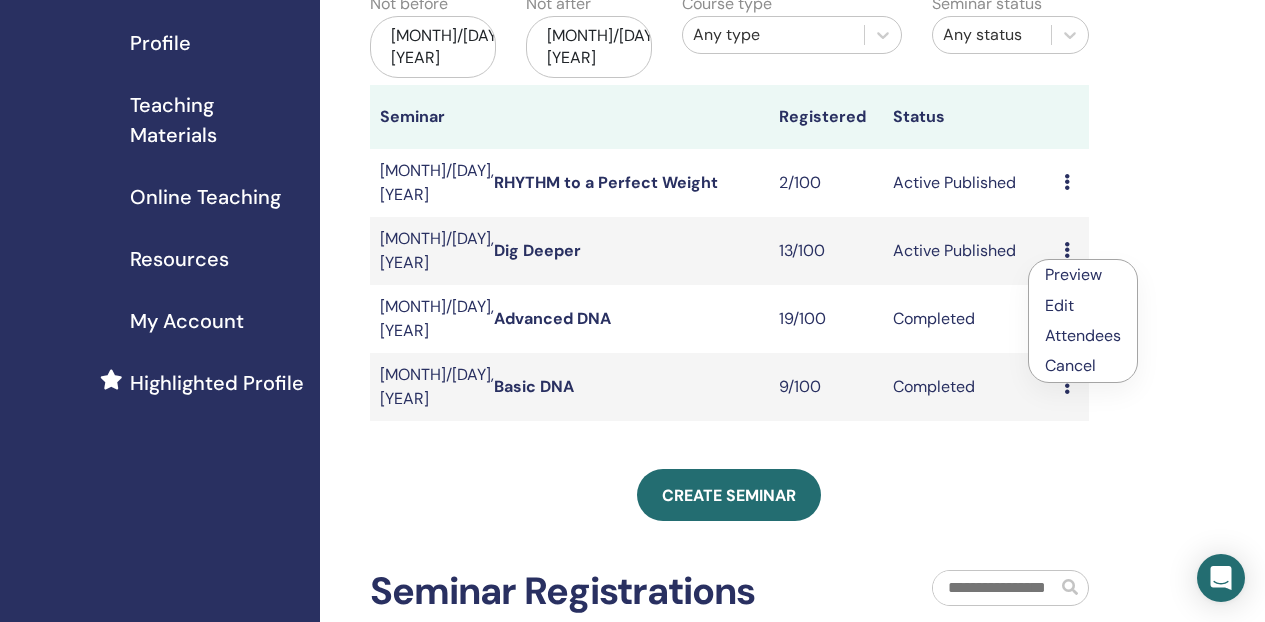 click on "Attendees" at bounding box center [1083, 335] 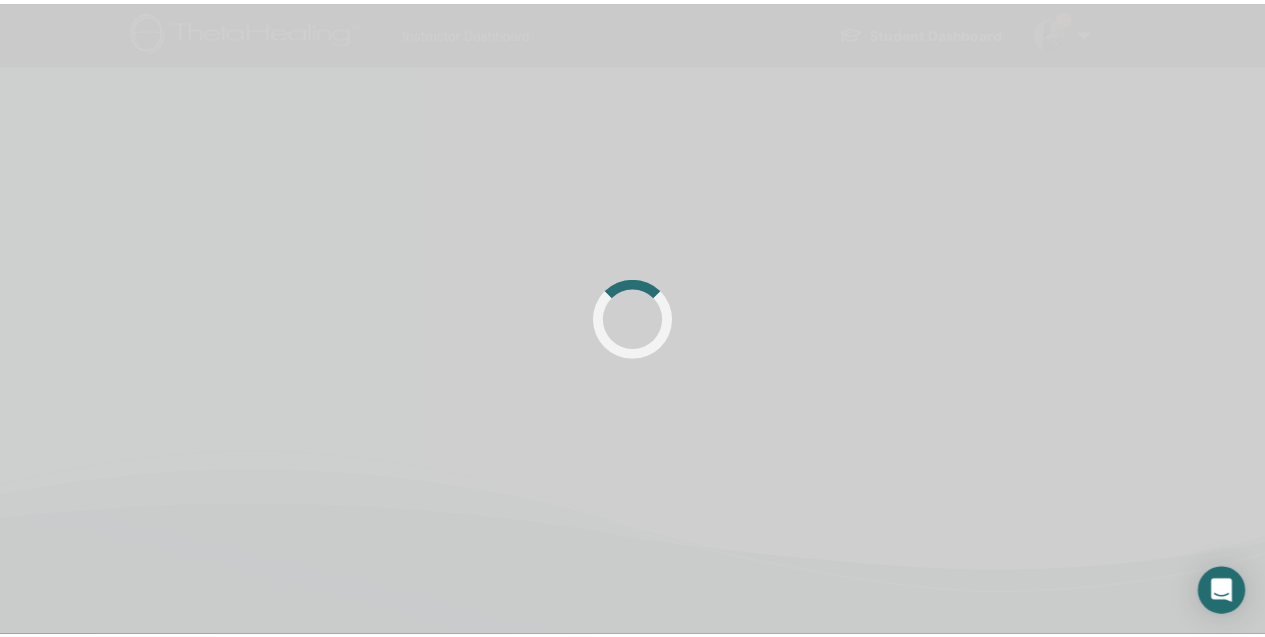 scroll, scrollTop: 0, scrollLeft: 0, axis: both 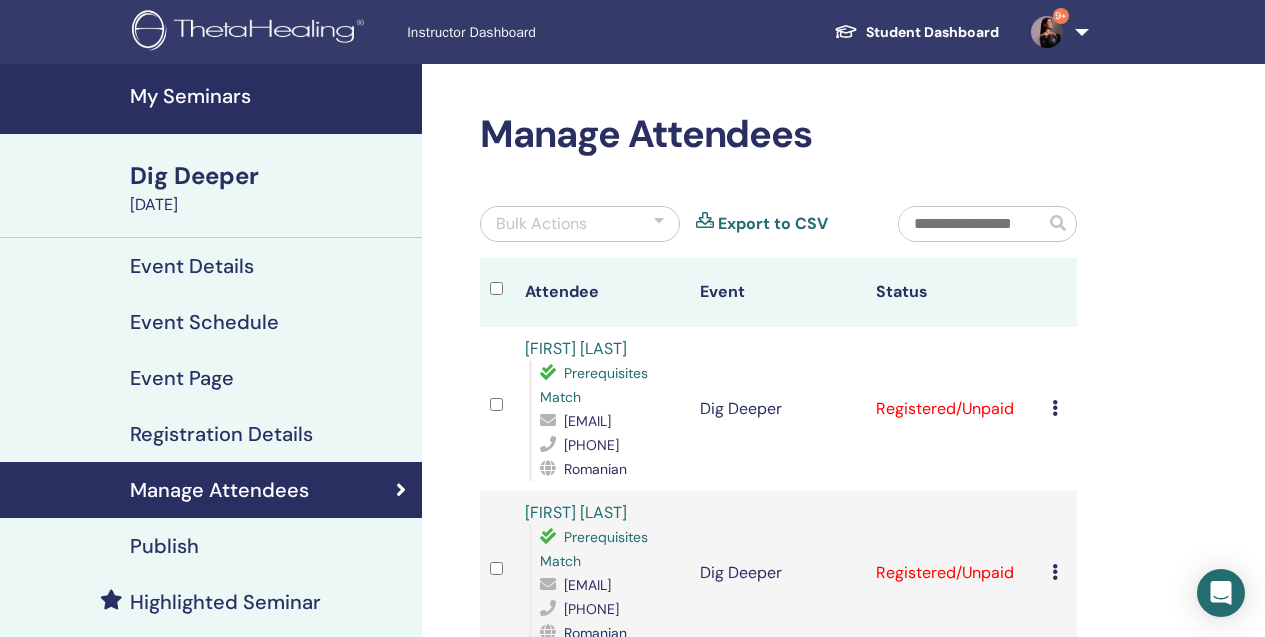 click at bounding box center (1055, 408) 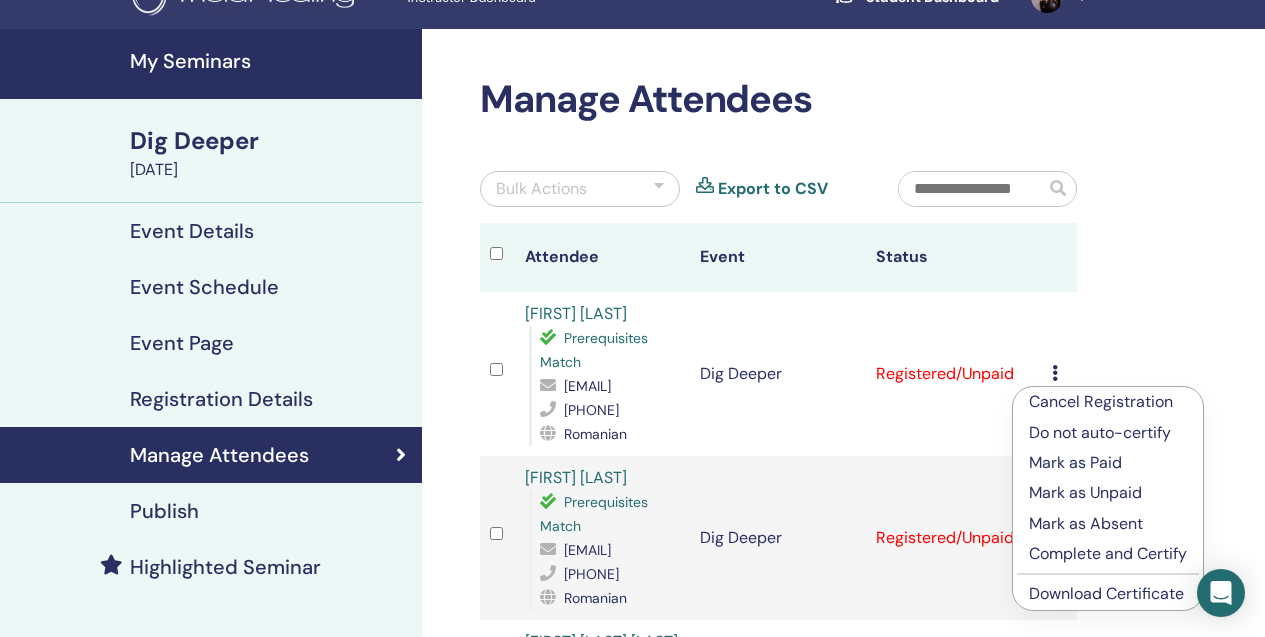 scroll, scrollTop: 40, scrollLeft: 0, axis: vertical 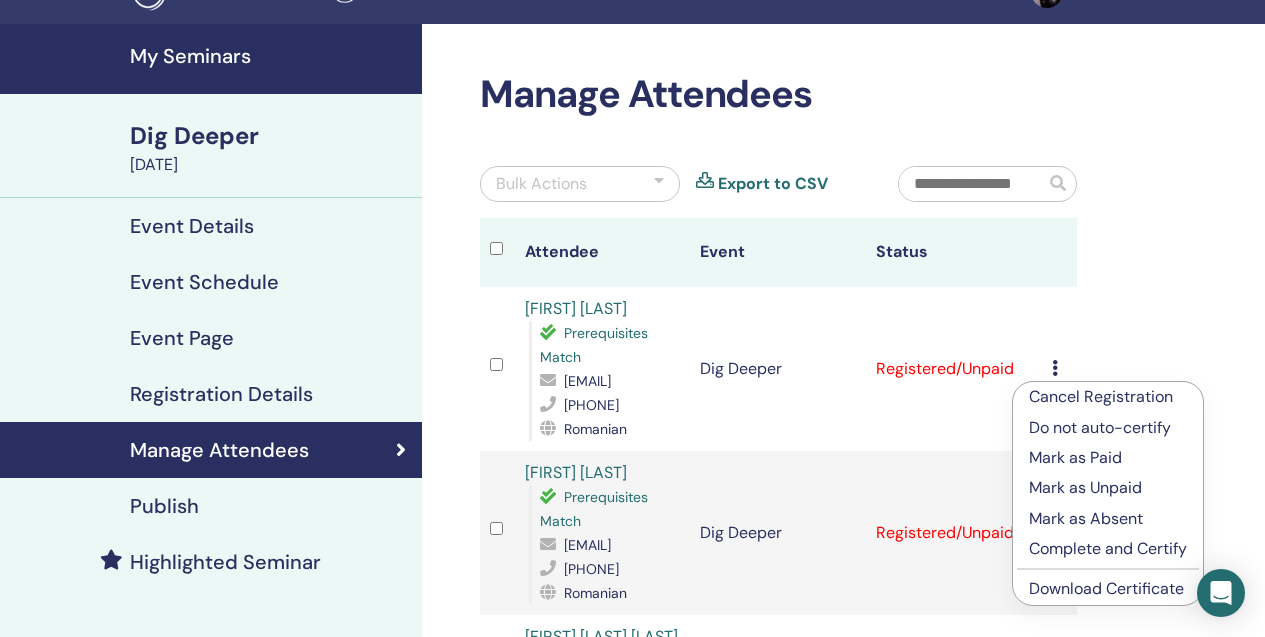 click on "Manage Attendees Bulk Actions Export to CSV Attendee Event Status [FIRST] [LAST] Prerequisites Match [EMAIL] [PHONE] Romanian Dig Deeper Registered/Unpaid Cancel Registration Do not auto-certify Mark as Paid Mark as Unpaid Mark as Absent Complete and Certify Download Certificate [FIRST] [LAST] Prerequisites Match [EMAIL] [PHONE] Romanian Dig Deeper Registered/Unpaid Cancel Registration Do not auto-certify Mark as Paid Mark as Unpaid Mark as Absent Complete and Certify Download Certificate [NAME] [LAST] Prerequisites Match [EMAIL] [PHONE] Romanian Dig Deeper Registered/Unpaid Cancel Registration Do not auto-certify Mark as Paid Mark as Unpaid Mark as Absent Complete and Certify Download Certificate [FIRST]-[LAST] Prerequisites Match [EMAIL] [PHONE] Romanian Dig Deeper Registered/Unpaid Cancel Registration Do not auto-certify Mark as Paid Mark as Unpaid Mark as Absent Complete and Certify Download Certificate 1" at bounding box center (843, 1413) 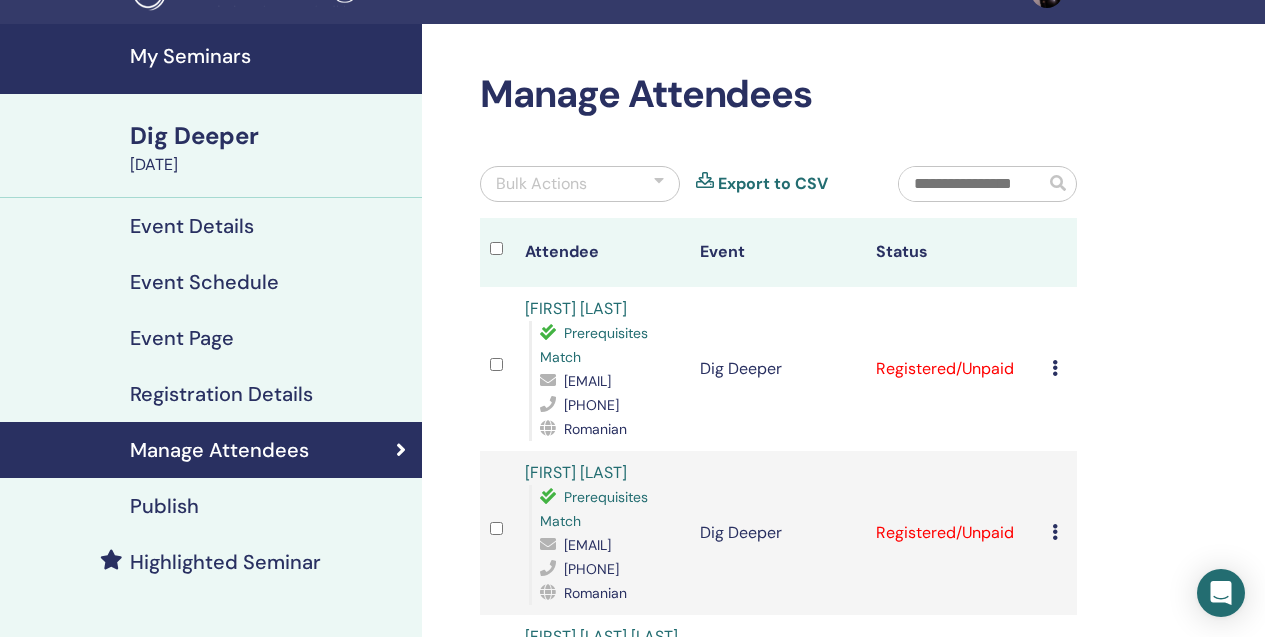 click on "Cancel Registration Do not auto-certify Mark as Paid Mark as Unpaid Mark as Absent Complete and Certify Download Certificate" at bounding box center [1059, 369] 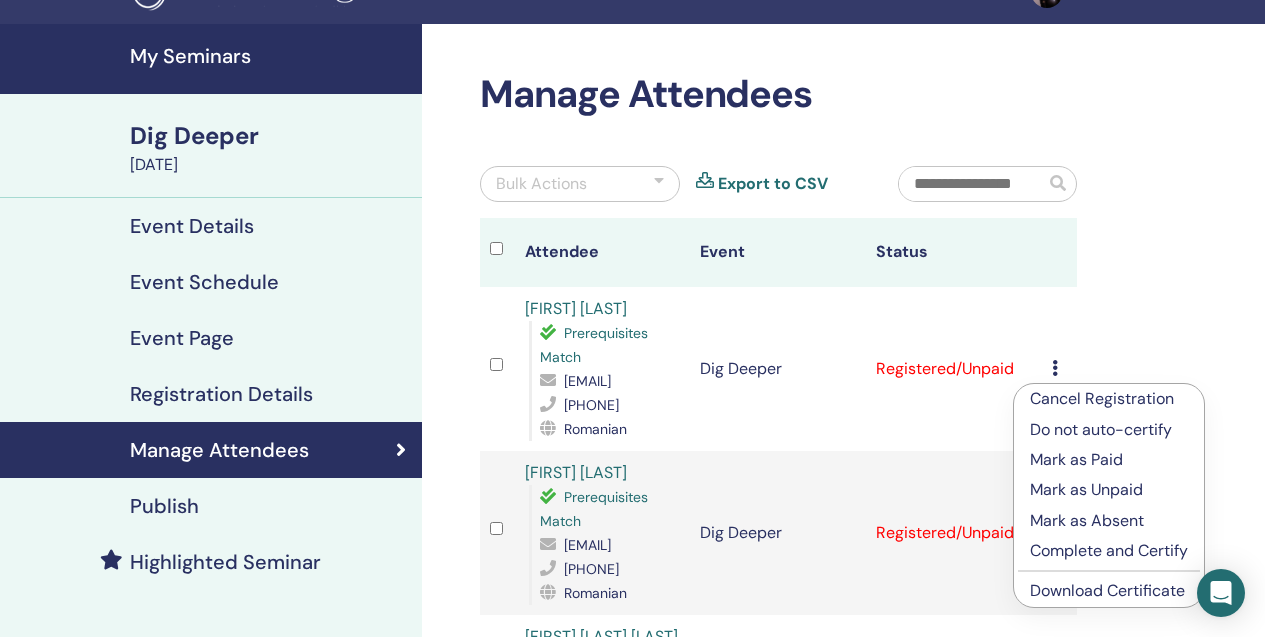 click on "Registered/Unpaid" at bounding box center (954, 369) 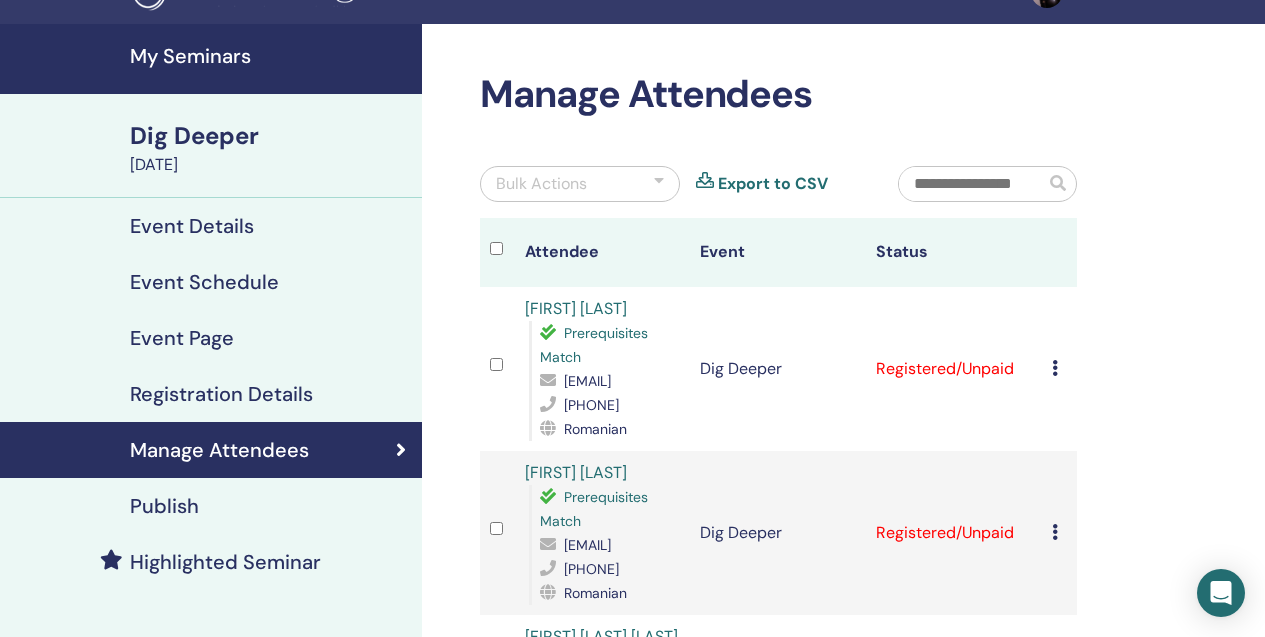 scroll, scrollTop: 0, scrollLeft: 0, axis: both 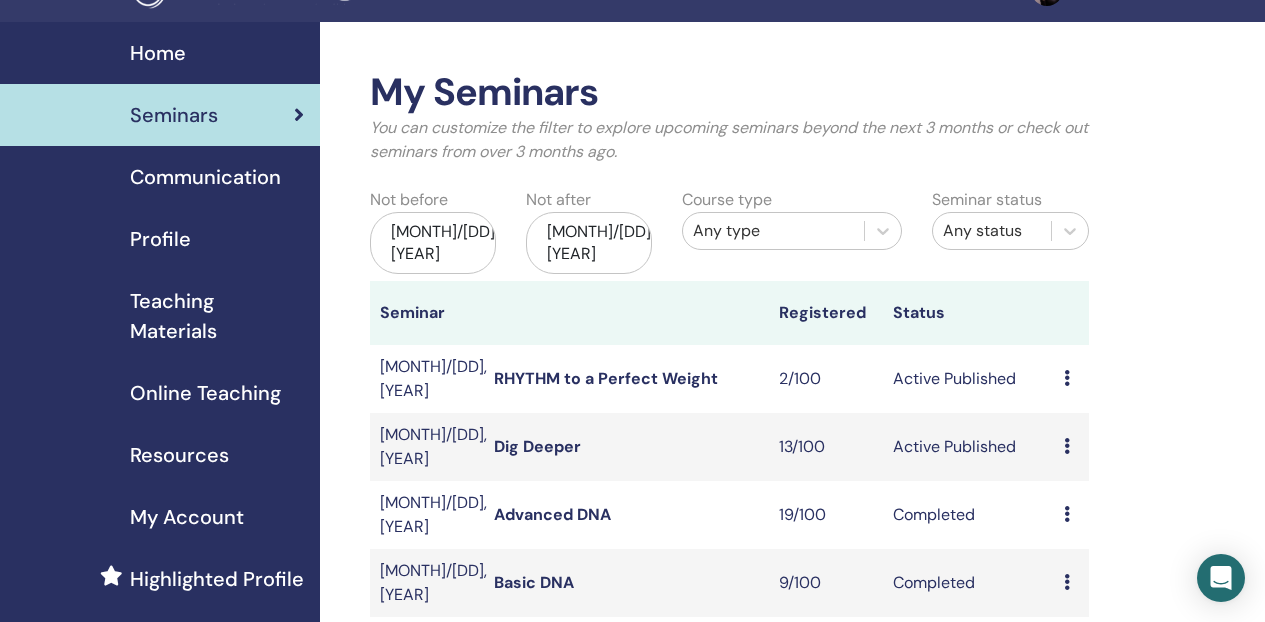click on "[MONTH]/[DD], [YEAR]" at bounding box center (433, 243) 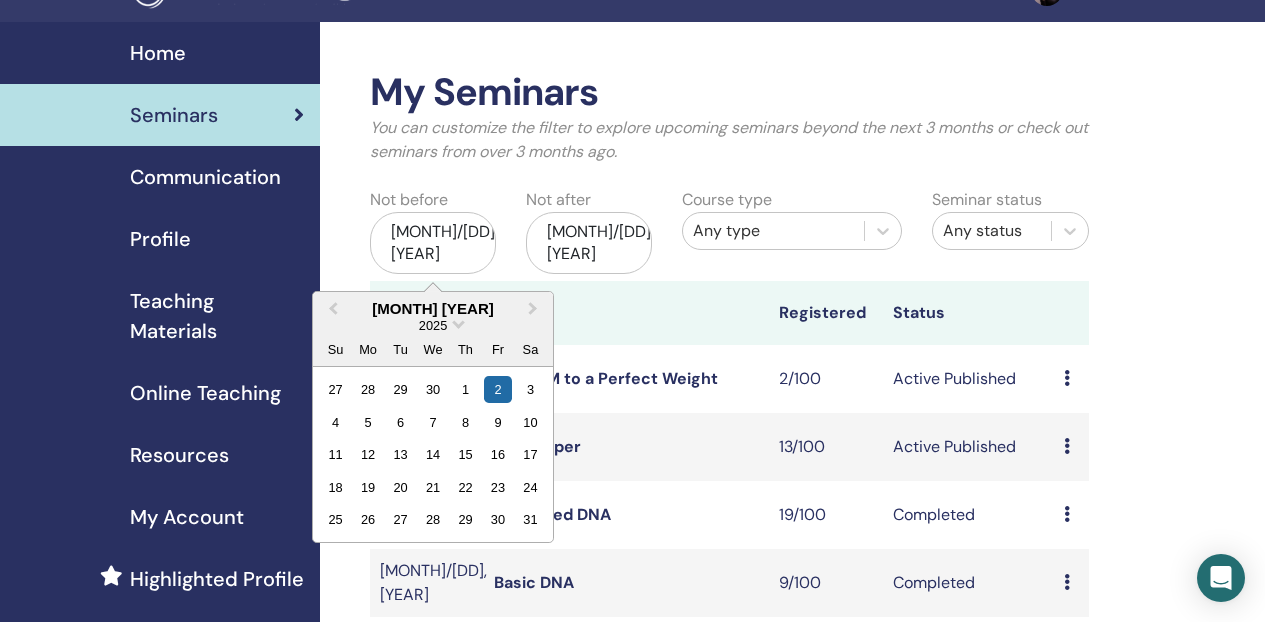 click on "2025" at bounding box center (433, 325) 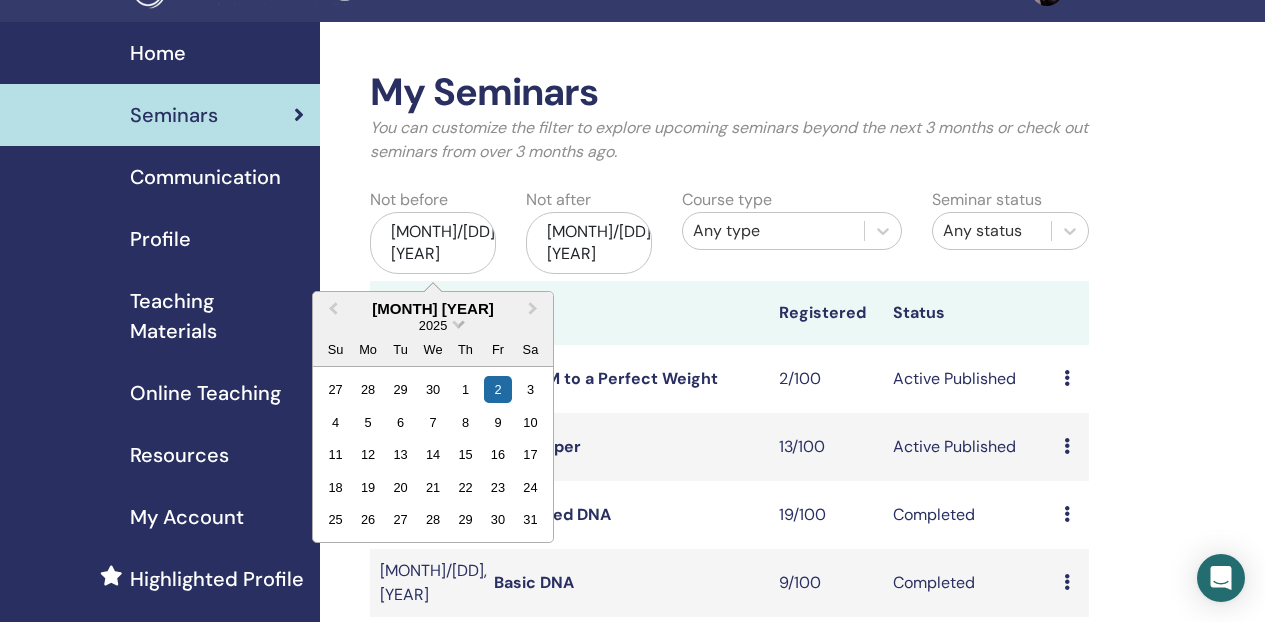 click at bounding box center (458, 322) 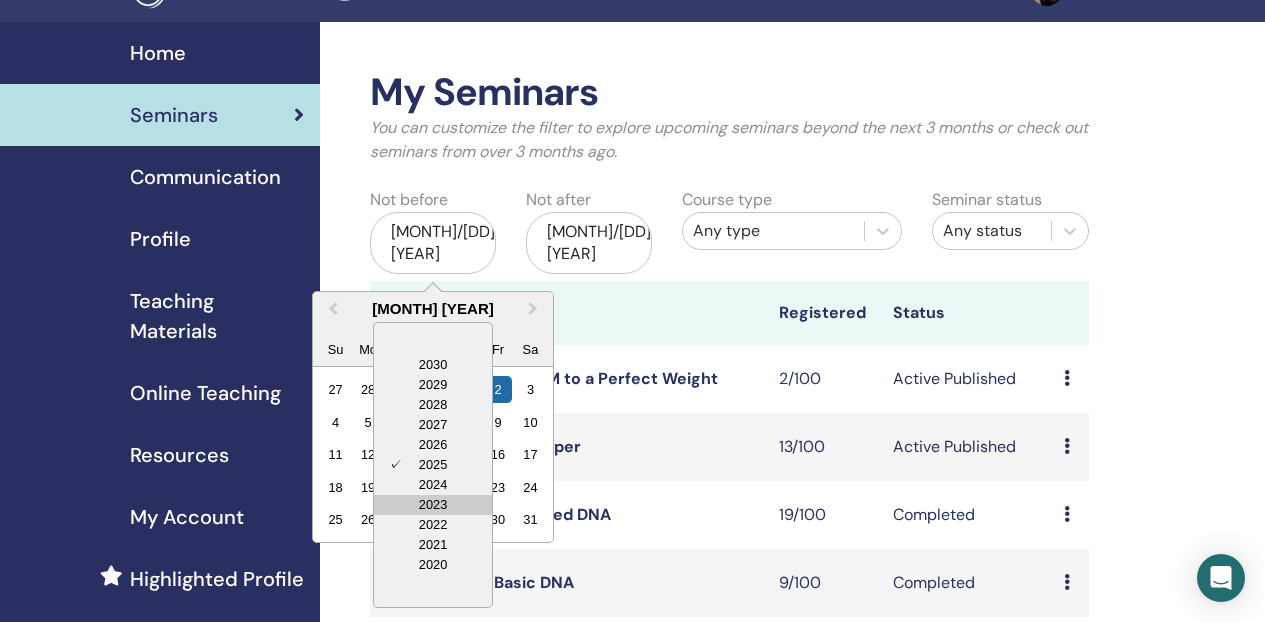 click on "2023" at bounding box center (433, 505) 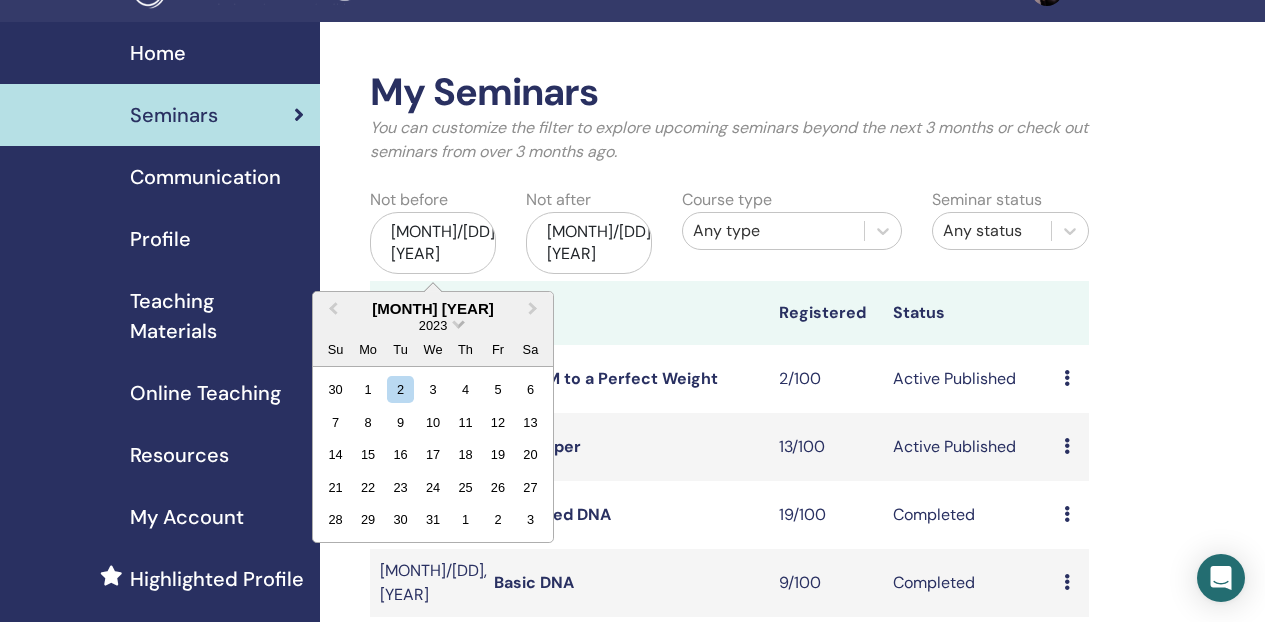 click at bounding box center [458, 322] 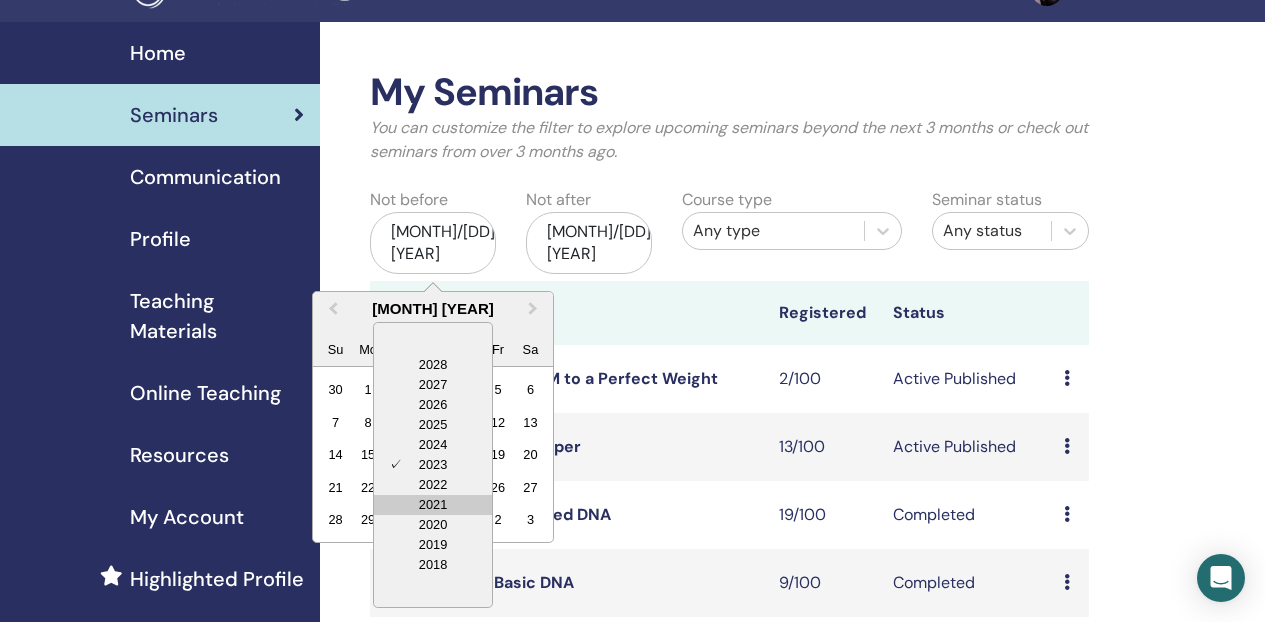 click on "2021" at bounding box center (433, 505) 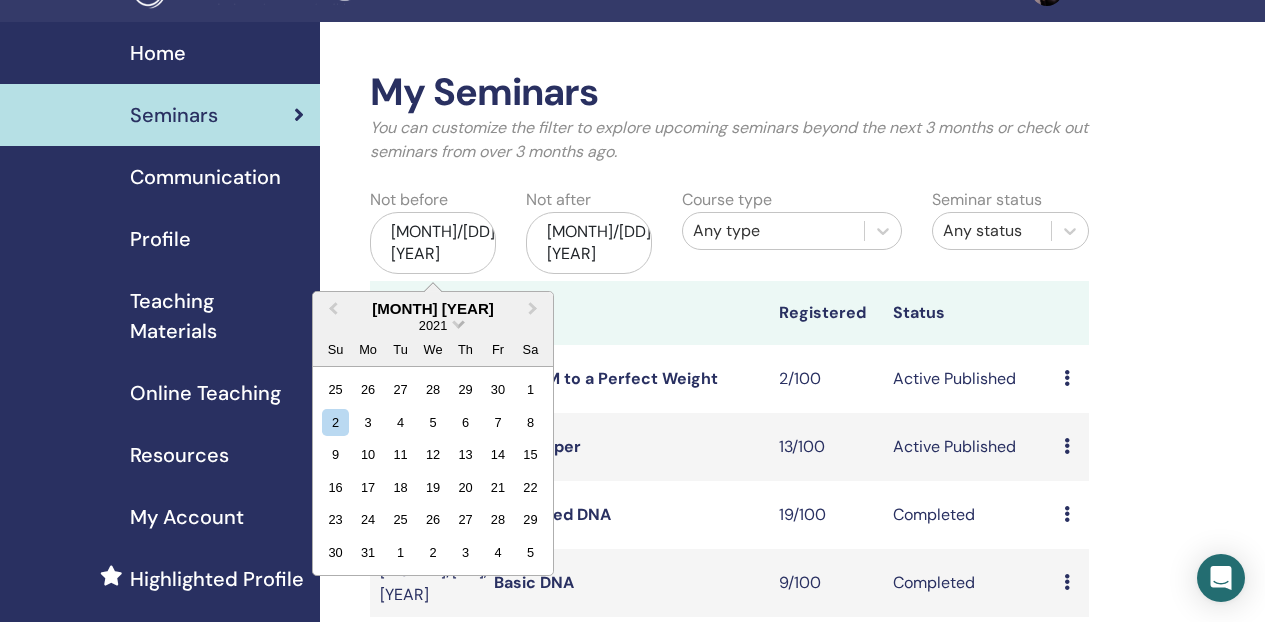click at bounding box center [458, 322] 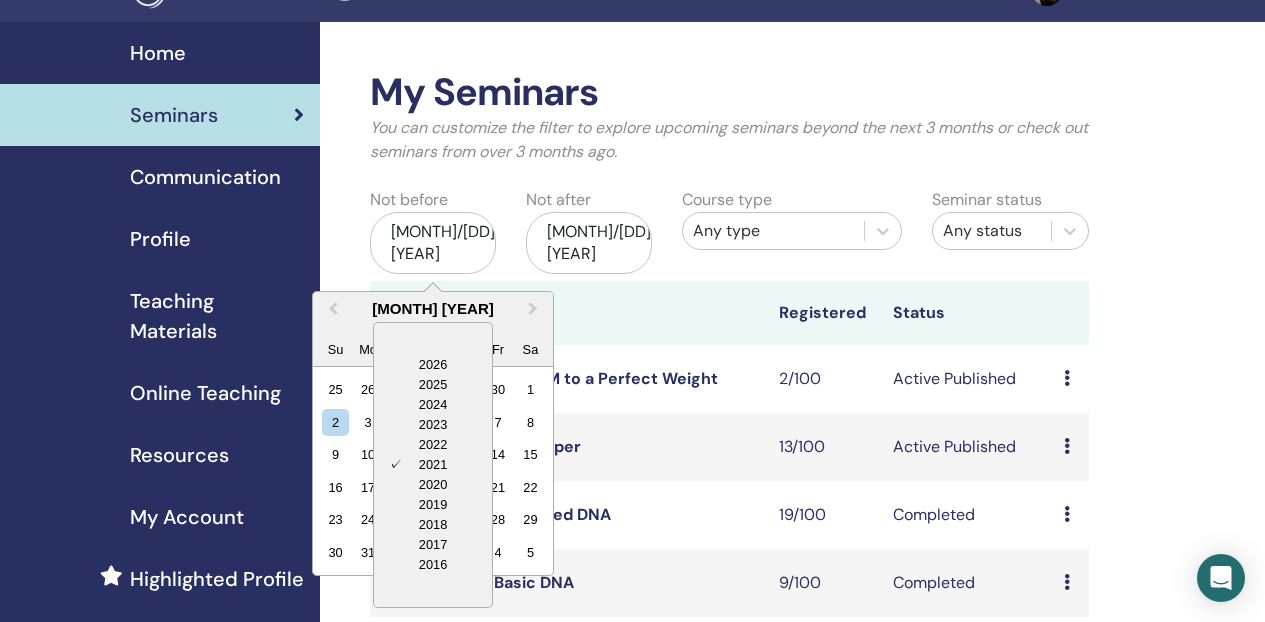 click on "[MONTH] [YEAR]" at bounding box center [433, 308] 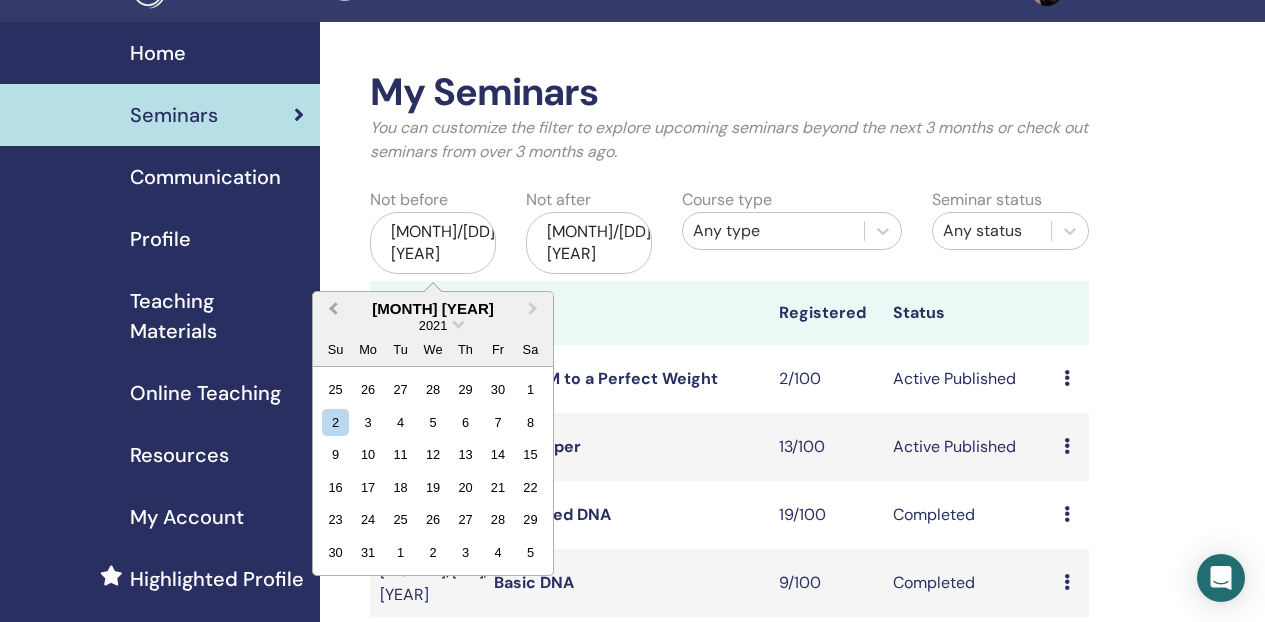 click on "Previous Month" at bounding box center [331, 310] 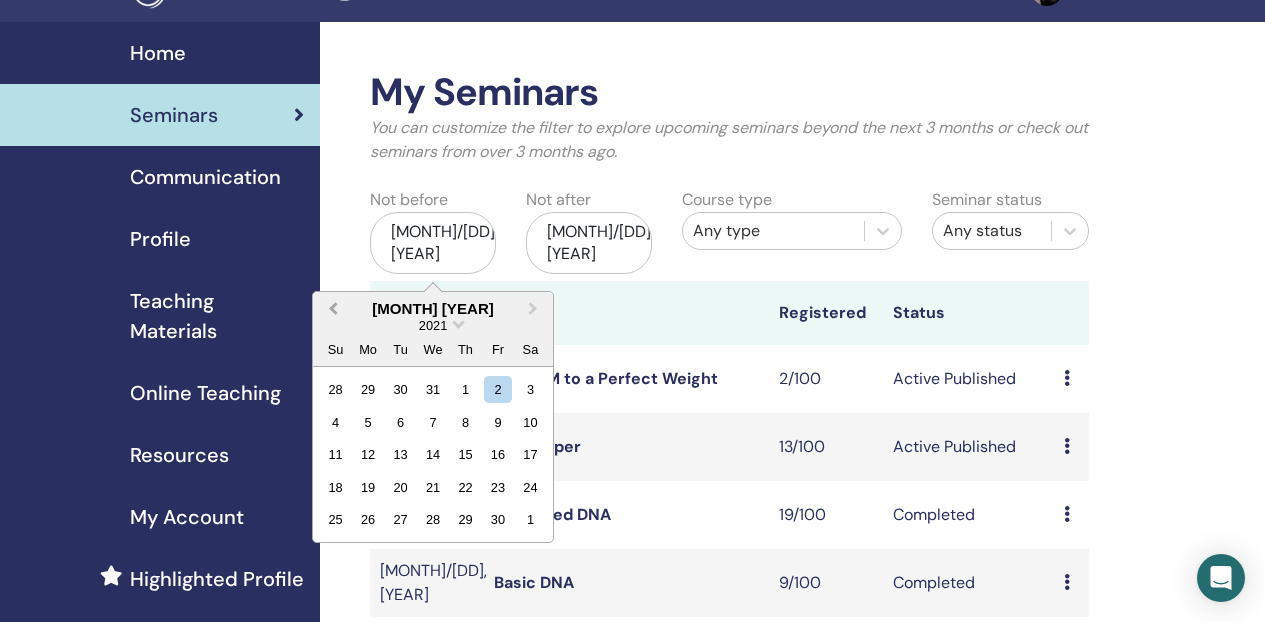 click on "Previous Month" at bounding box center [331, 310] 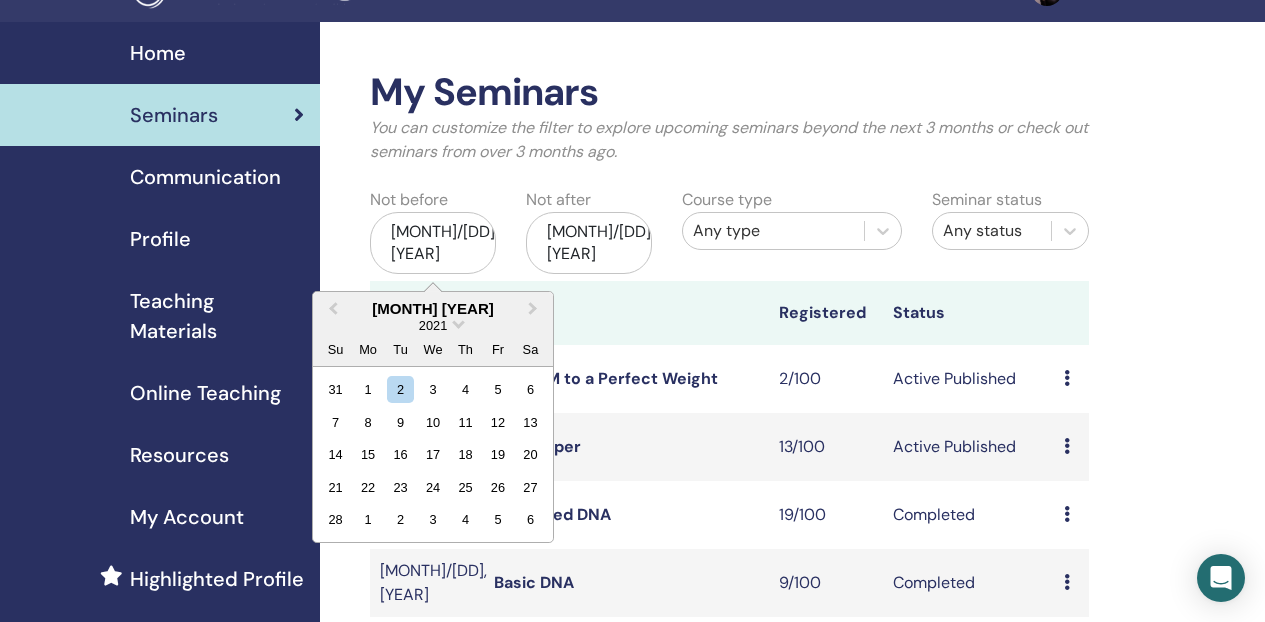 type 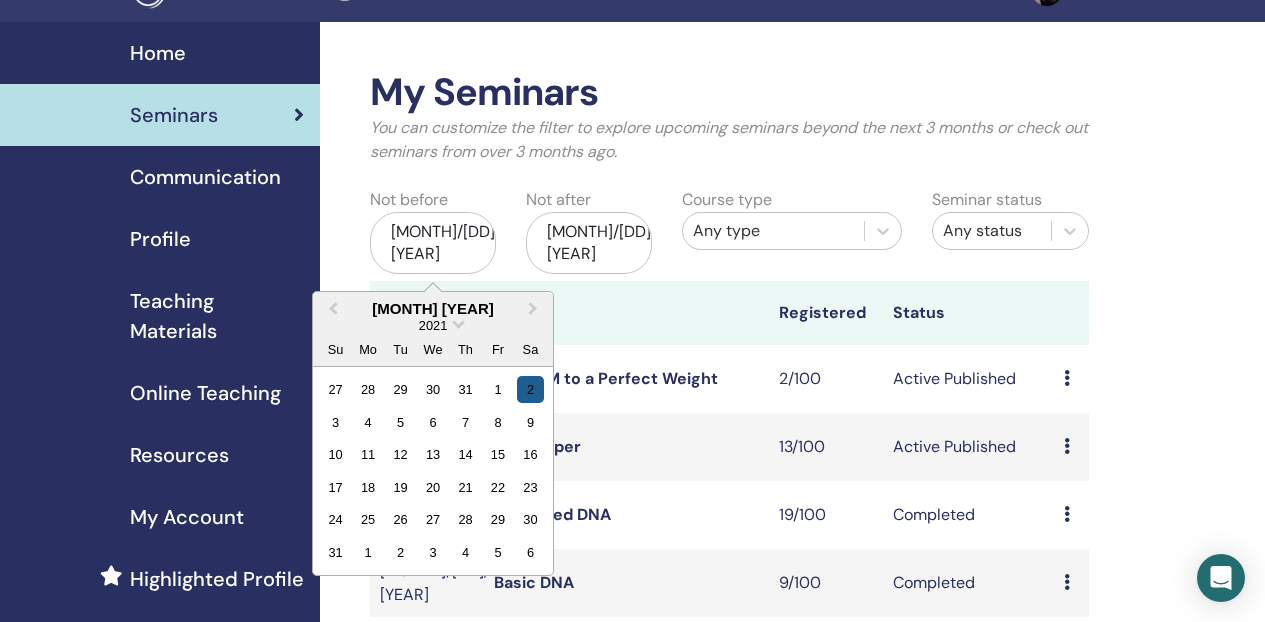 click on "Previous Month" at bounding box center [331, 310] 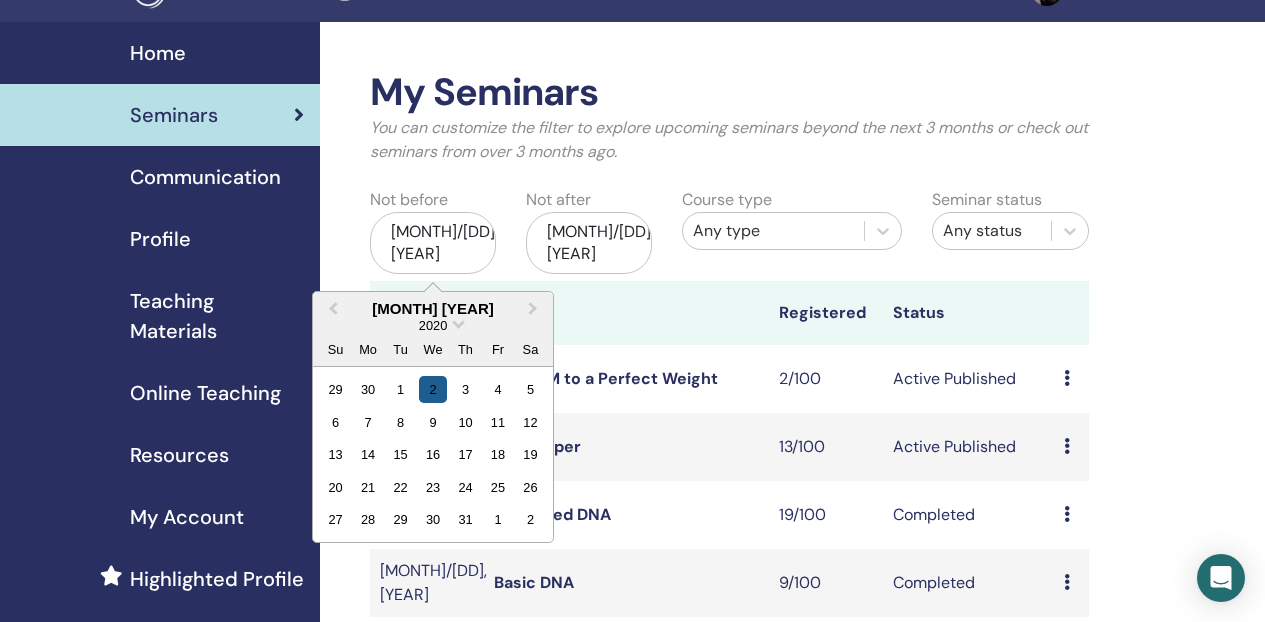 click on "2" at bounding box center [432, 389] 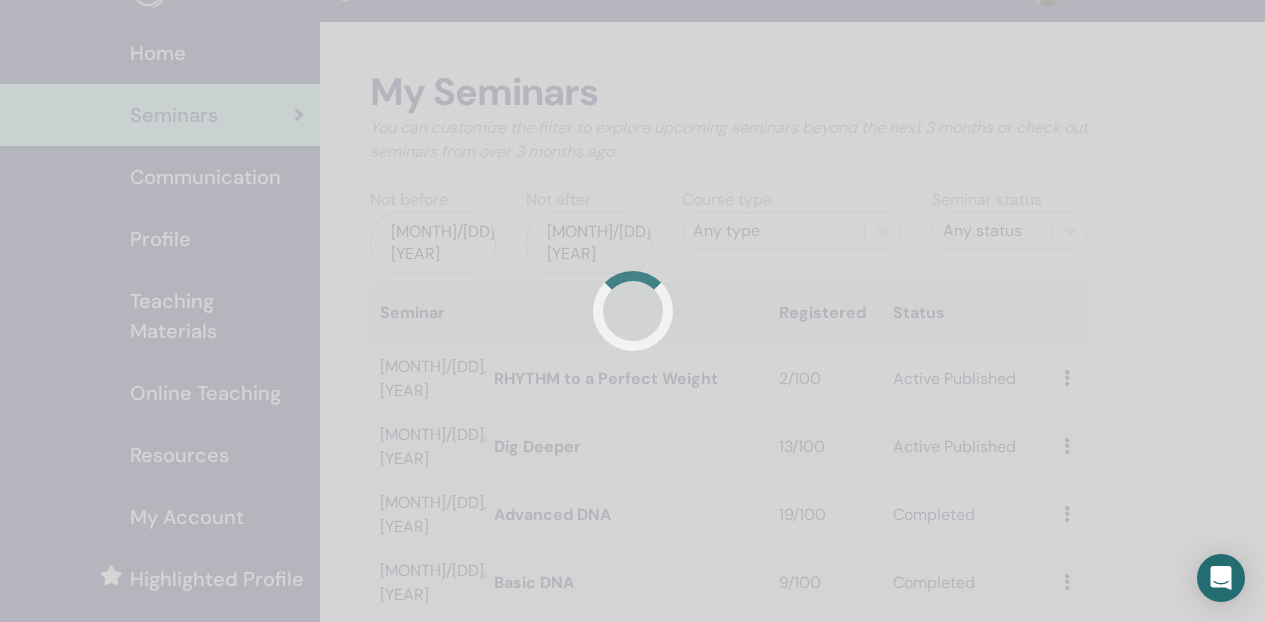 click at bounding box center (632, 311) 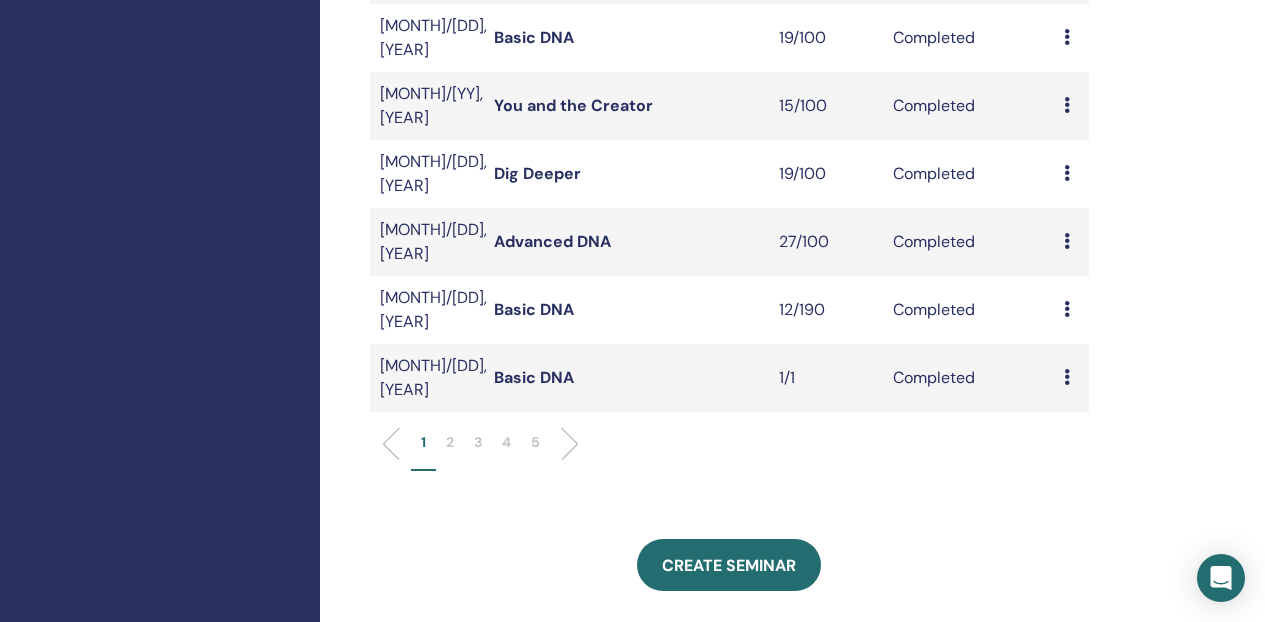 scroll, scrollTop: 852, scrollLeft: 0, axis: vertical 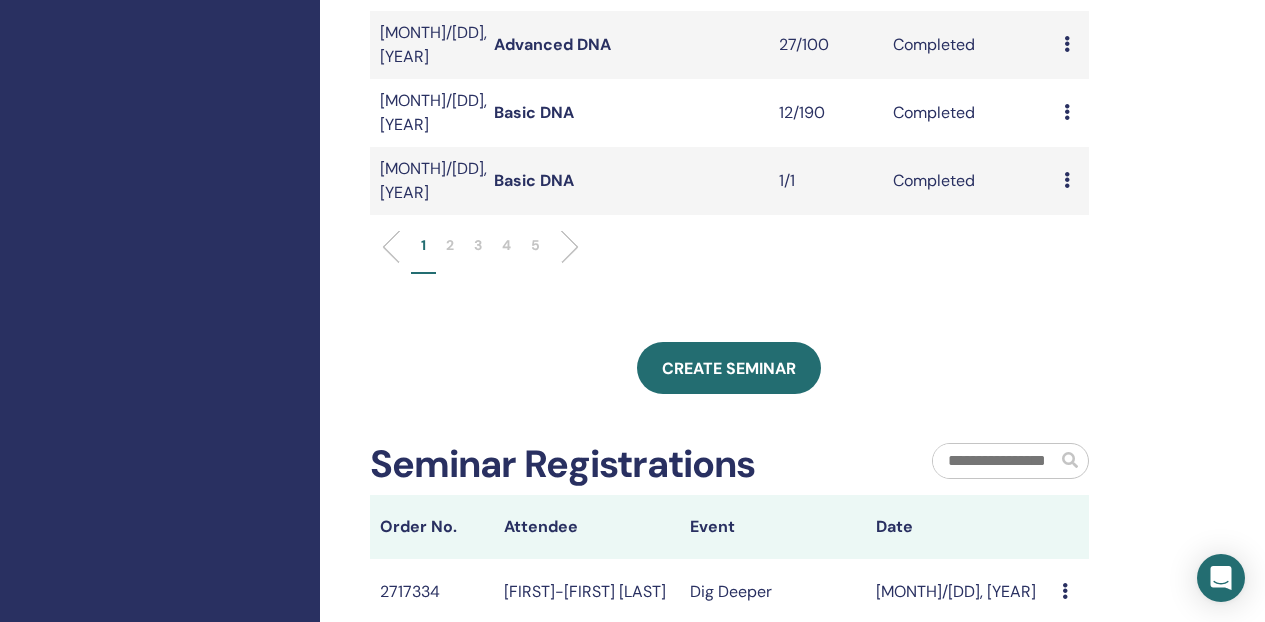 click on "5" at bounding box center (535, 245) 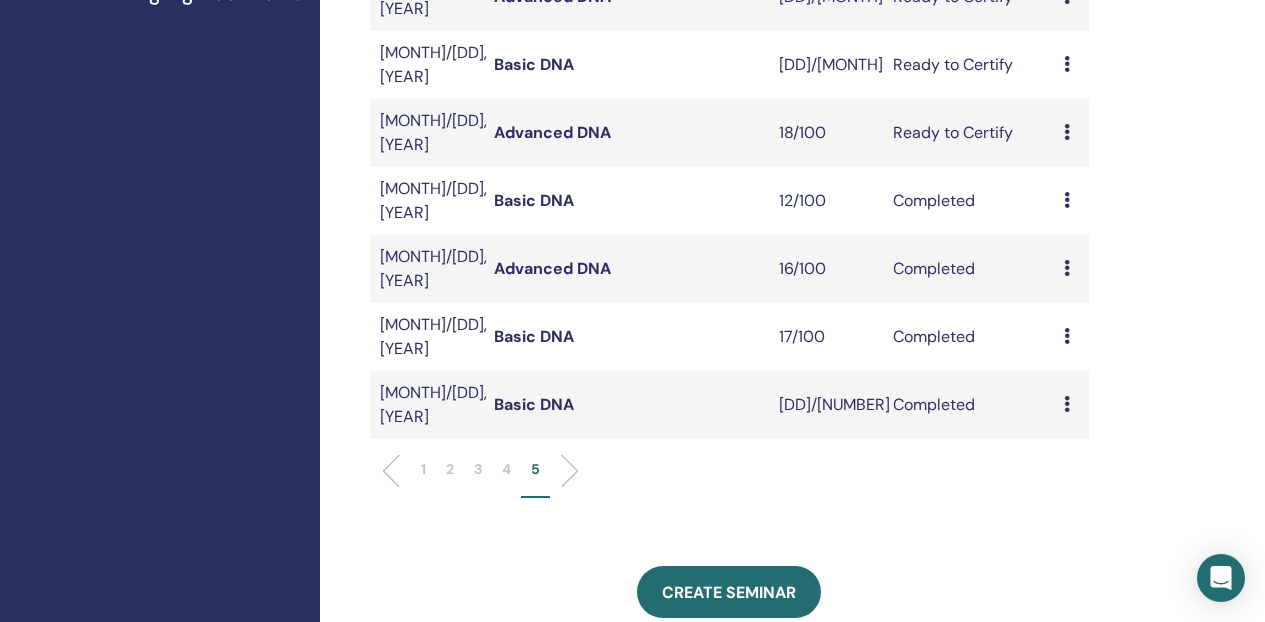 scroll, scrollTop: 616, scrollLeft: 0, axis: vertical 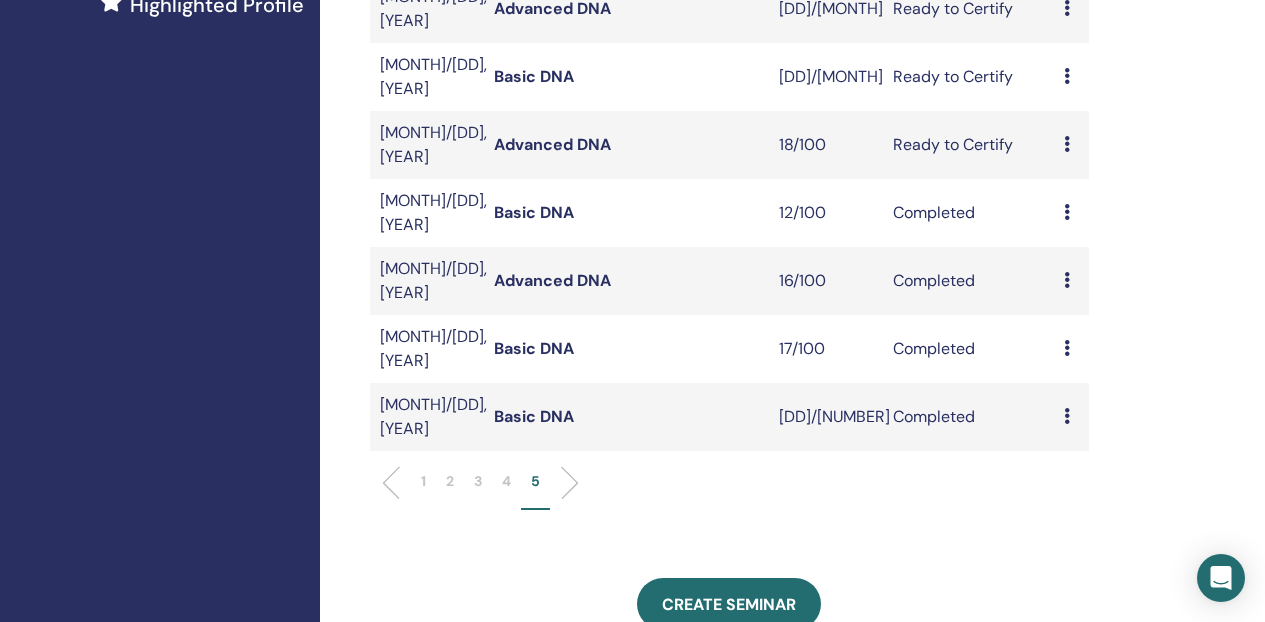 click at bounding box center (1067, 416) 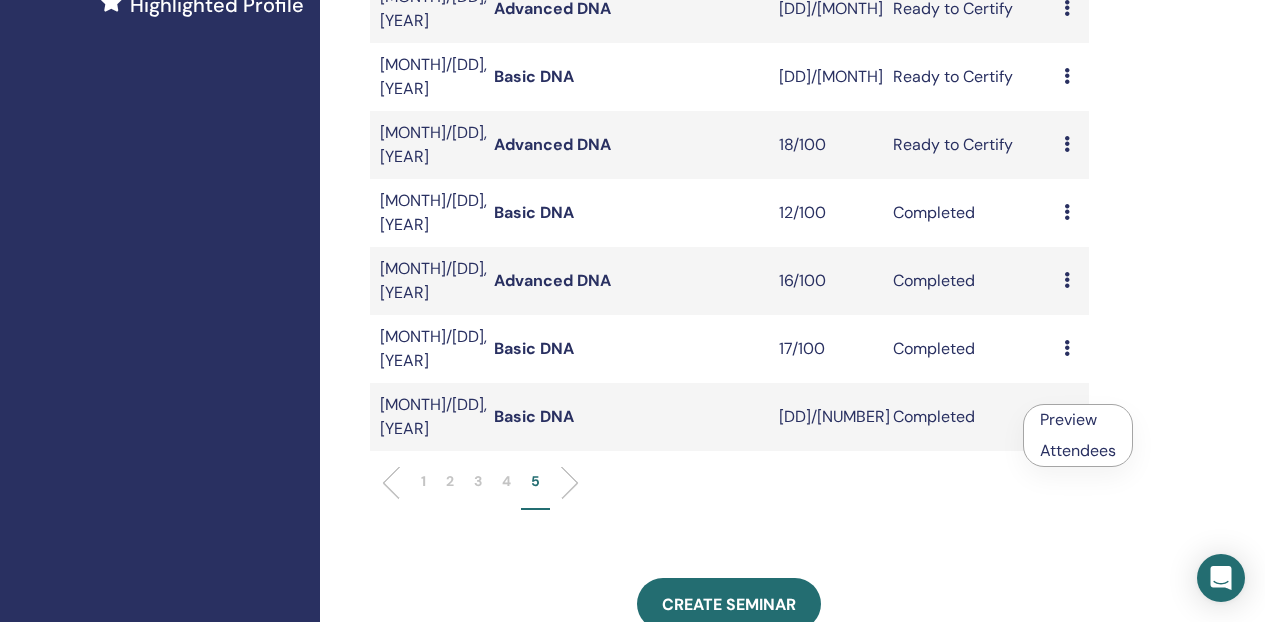 click on "Attendees" at bounding box center (1078, 450) 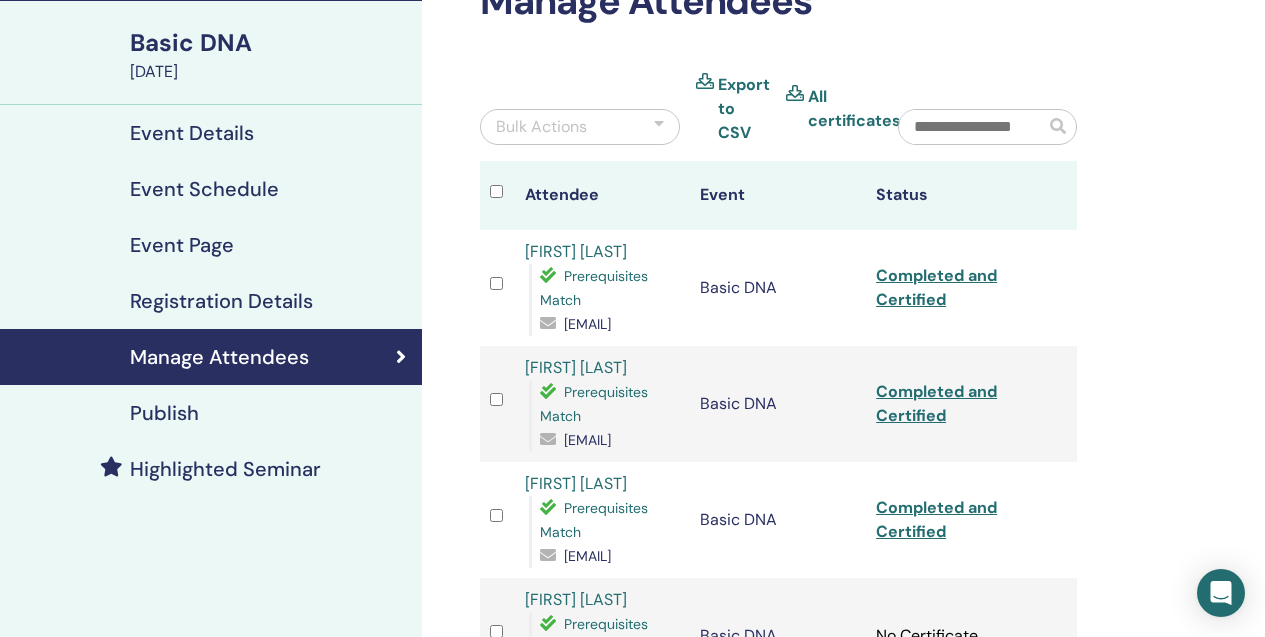 scroll, scrollTop: 150, scrollLeft: 0, axis: vertical 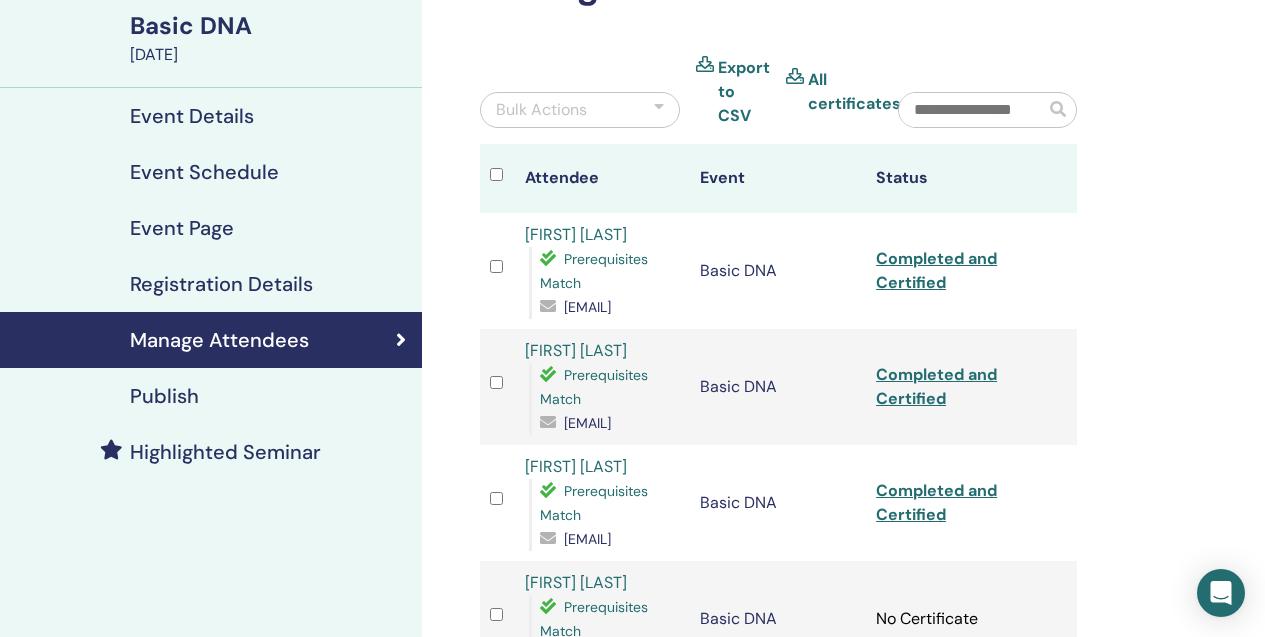 click on "[FIRST] [LAST]" at bounding box center [576, 234] 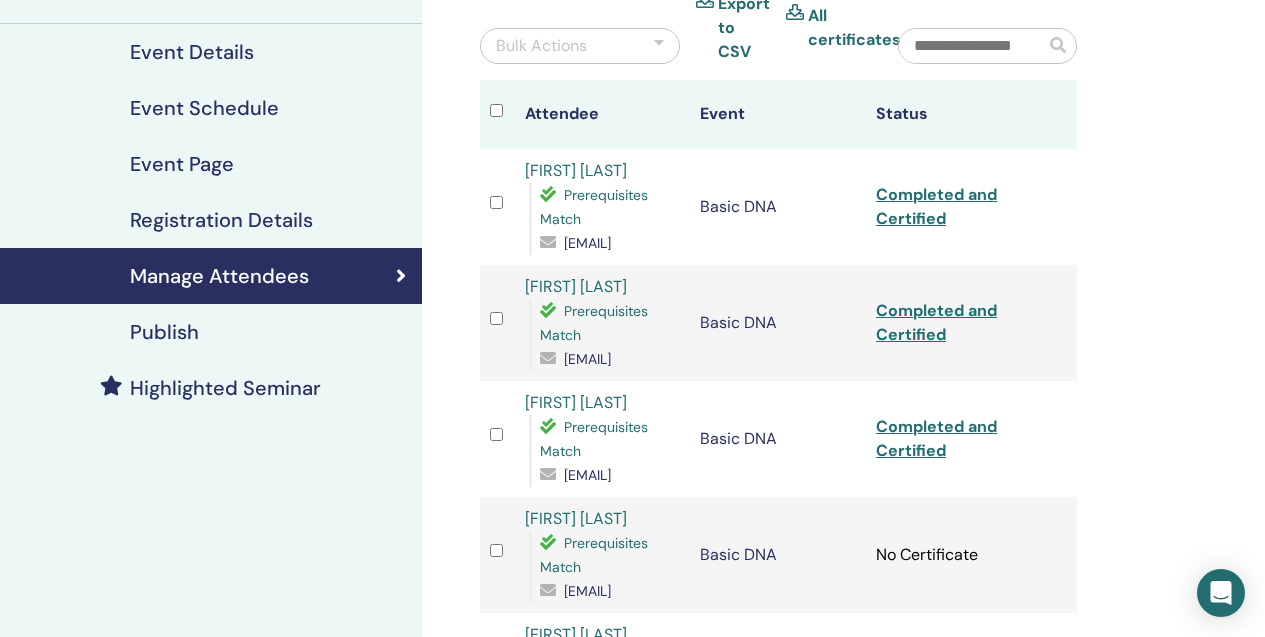 scroll, scrollTop: 254, scrollLeft: 0, axis: vertical 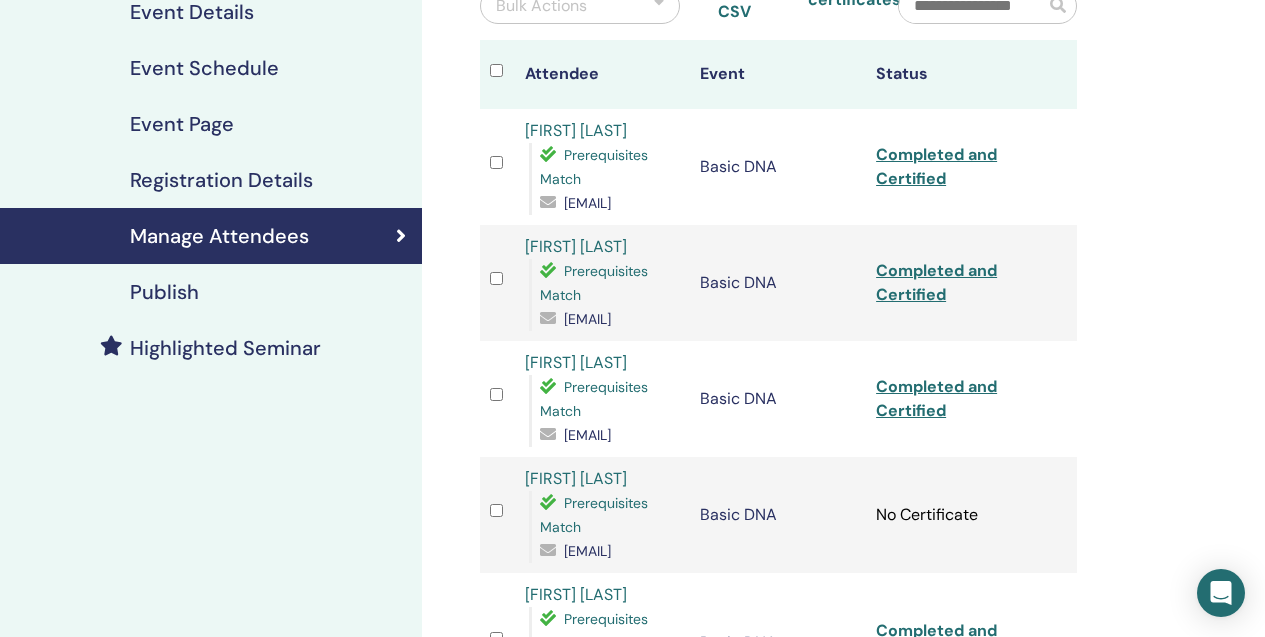 click on "[FIRST] [LAST]" at bounding box center [576, 246] 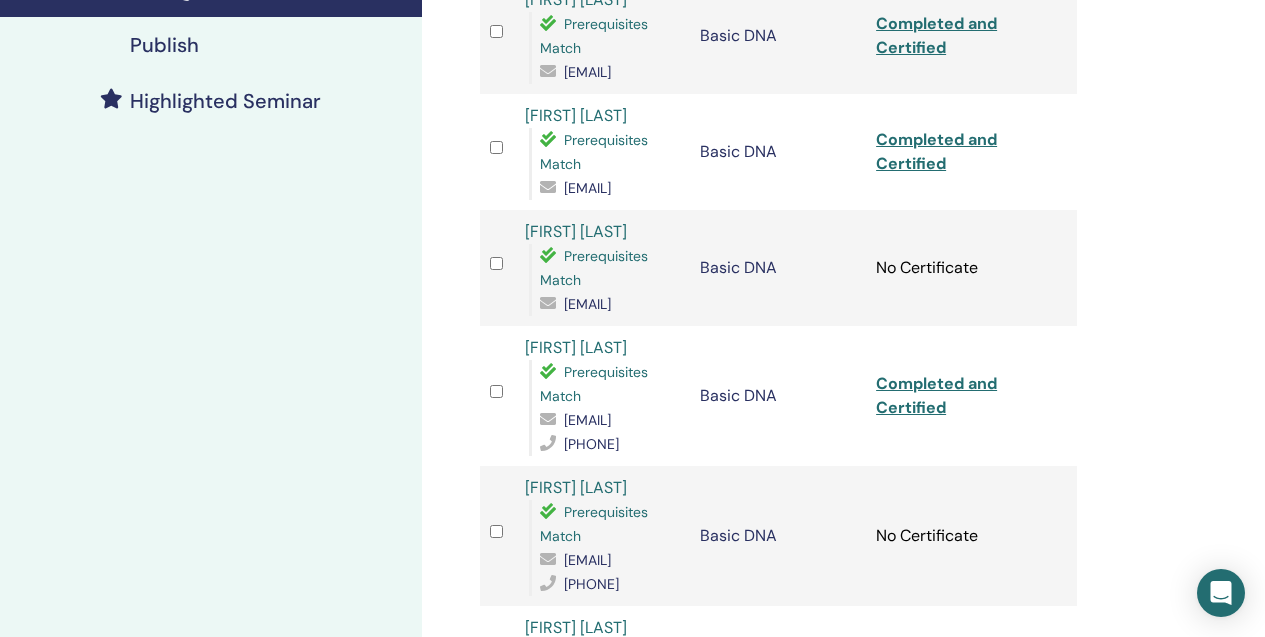 scroll, scrollTop: 525, scrollLeft: 0, axis: vertical 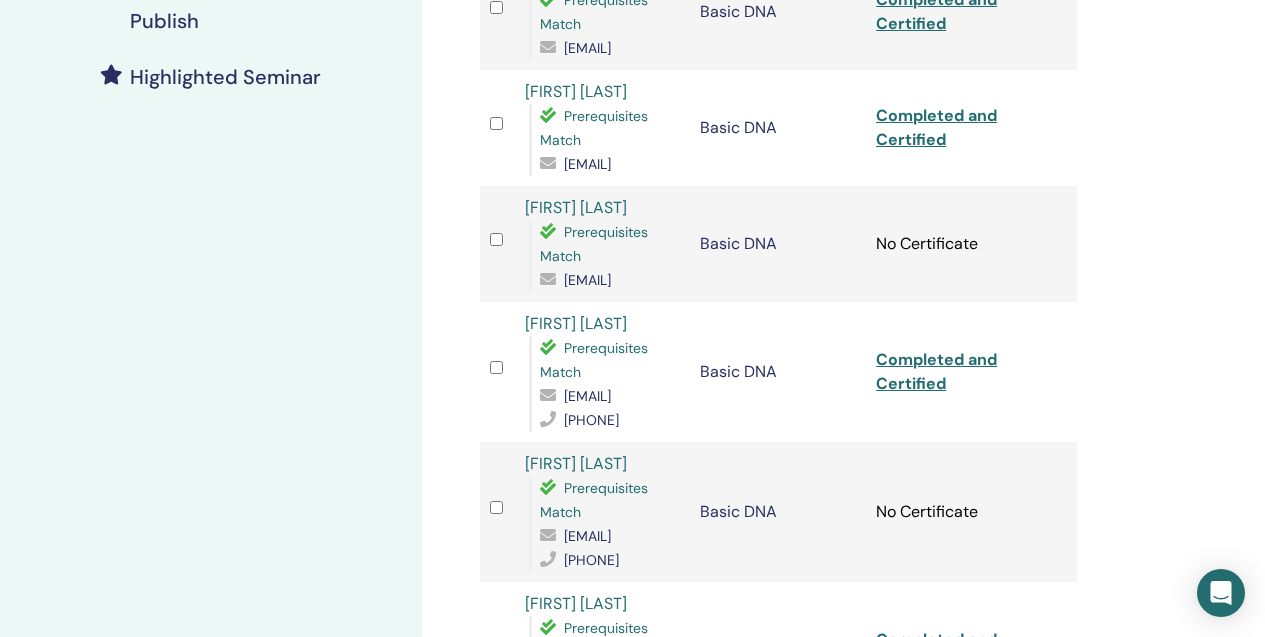 click on "[FIRST] [LAST]" at bounding box center [576, 207] 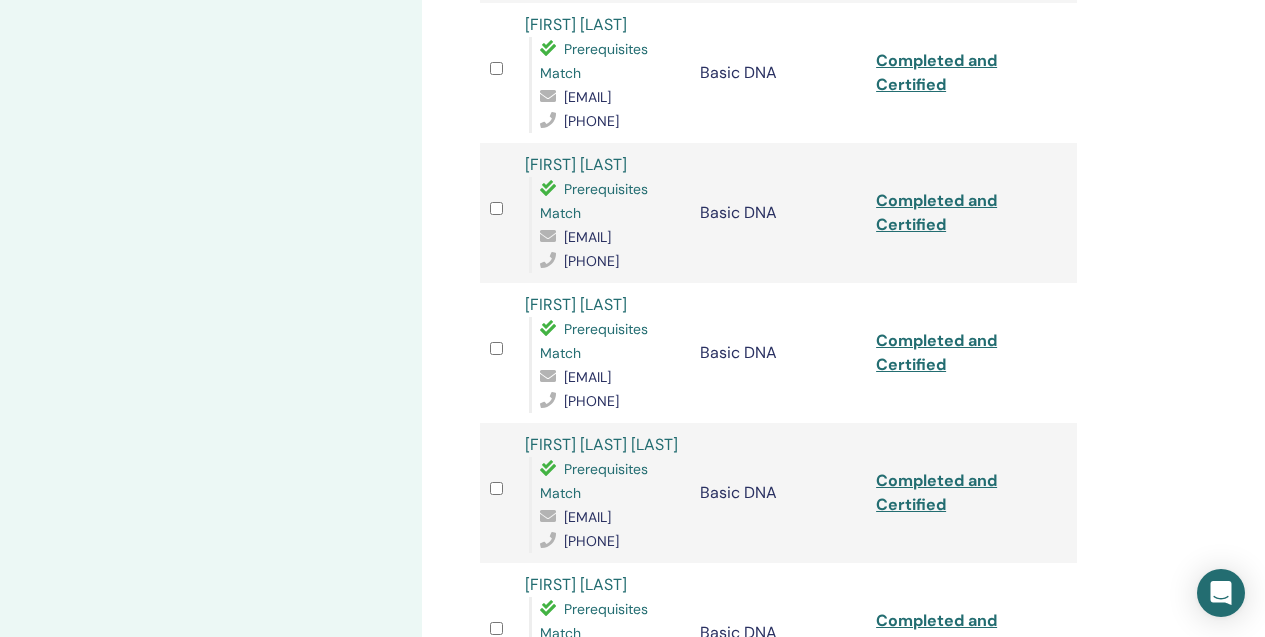 scroll, scrollTop: 1106, scrollLeft: 0, axis: vertical 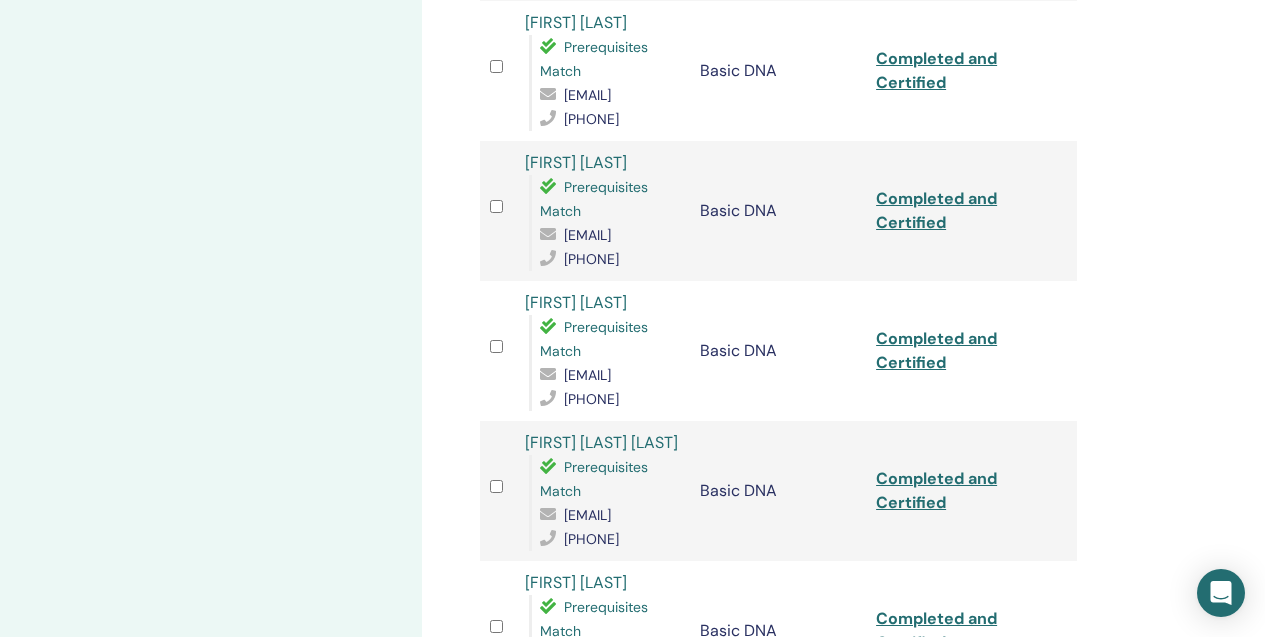 click on "Laura Spirescu" at bounding box center [576, 22] 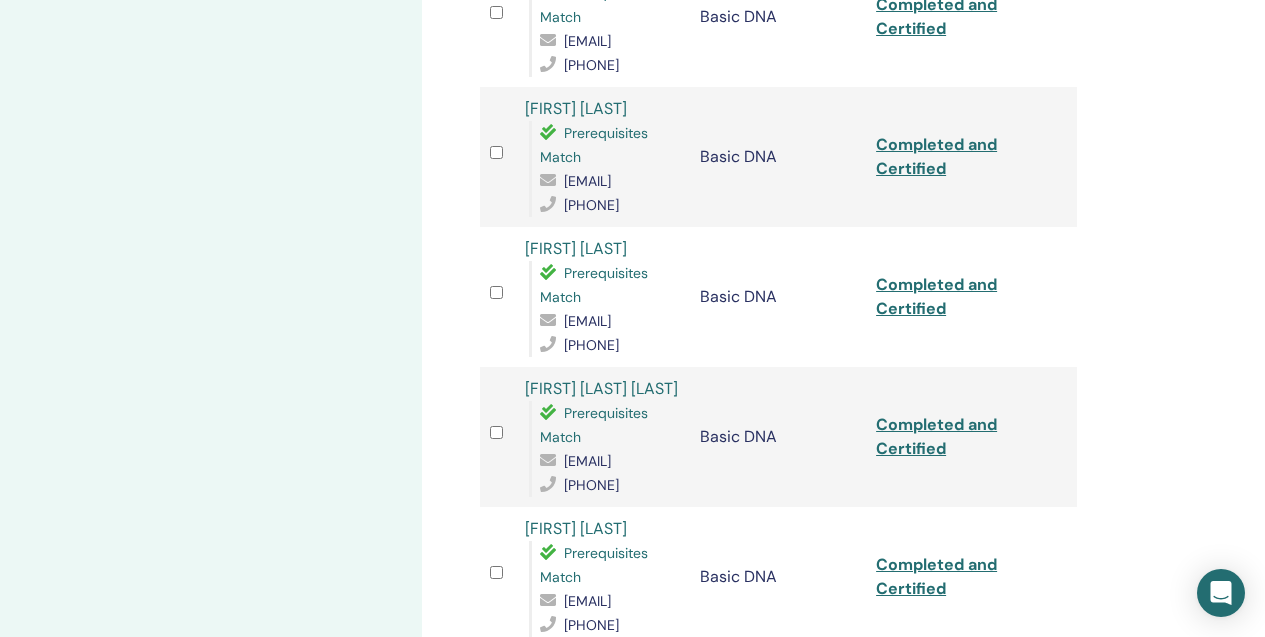 scroll, scrollTop: 1161, scrollLeft: 0, axis: vertical 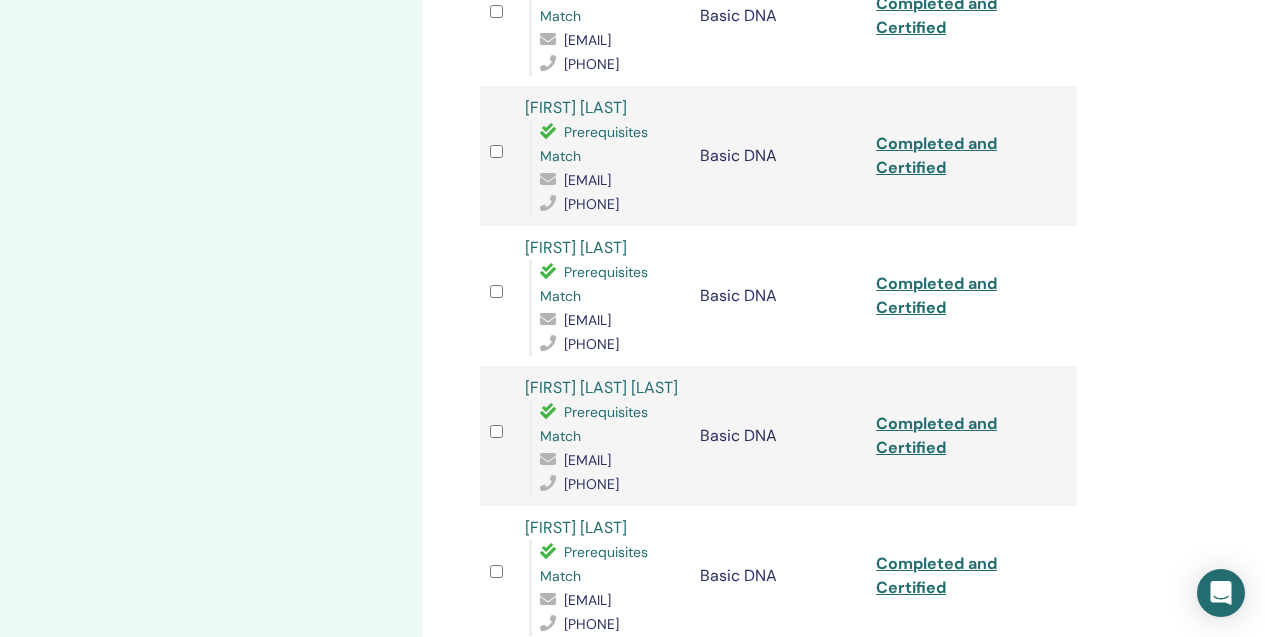 click on "Cristina Ionescu" at bounding box center [576, 107] 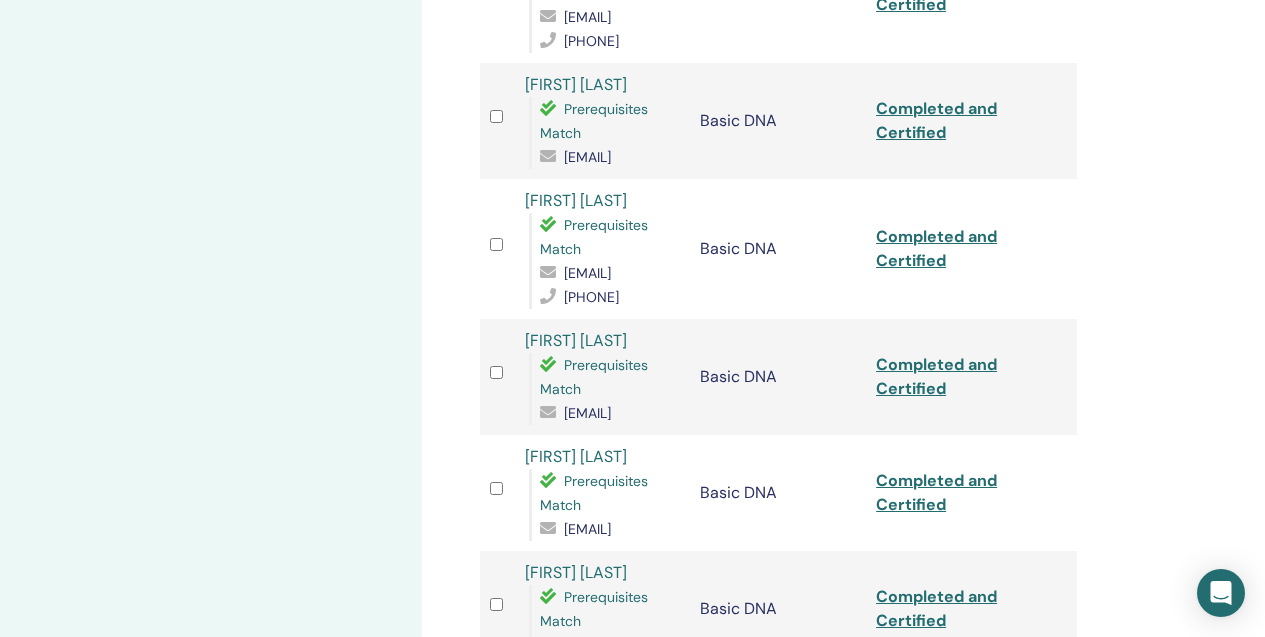 scroll, scrollTop: 1747, scrollLeft: 0, axis: vertical 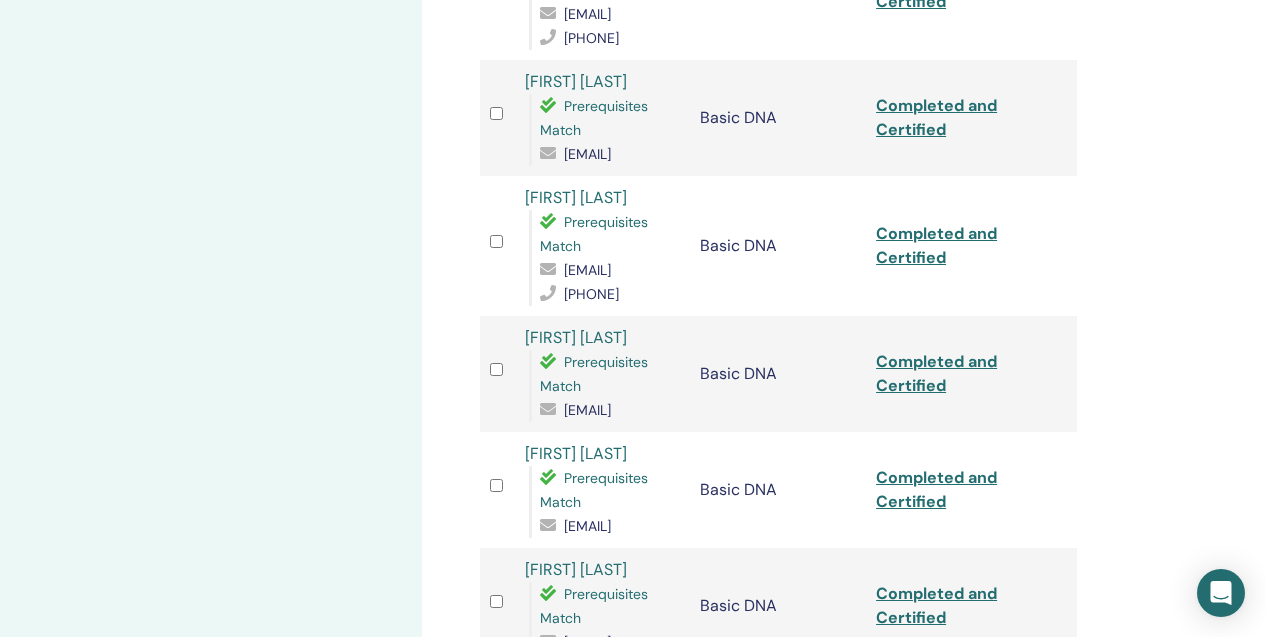 click on "Claudia Kosina" at bounding box center (576, 197) 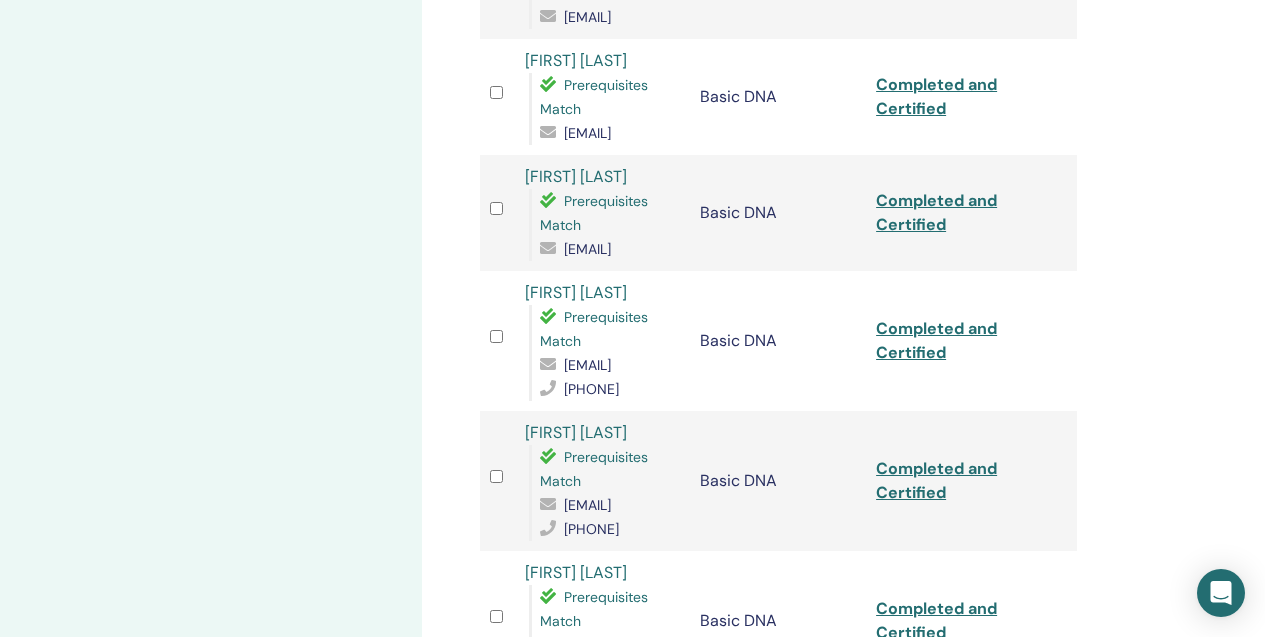 scroll, scrollTop: 2141, scrollLeft: 0, axis: vertical 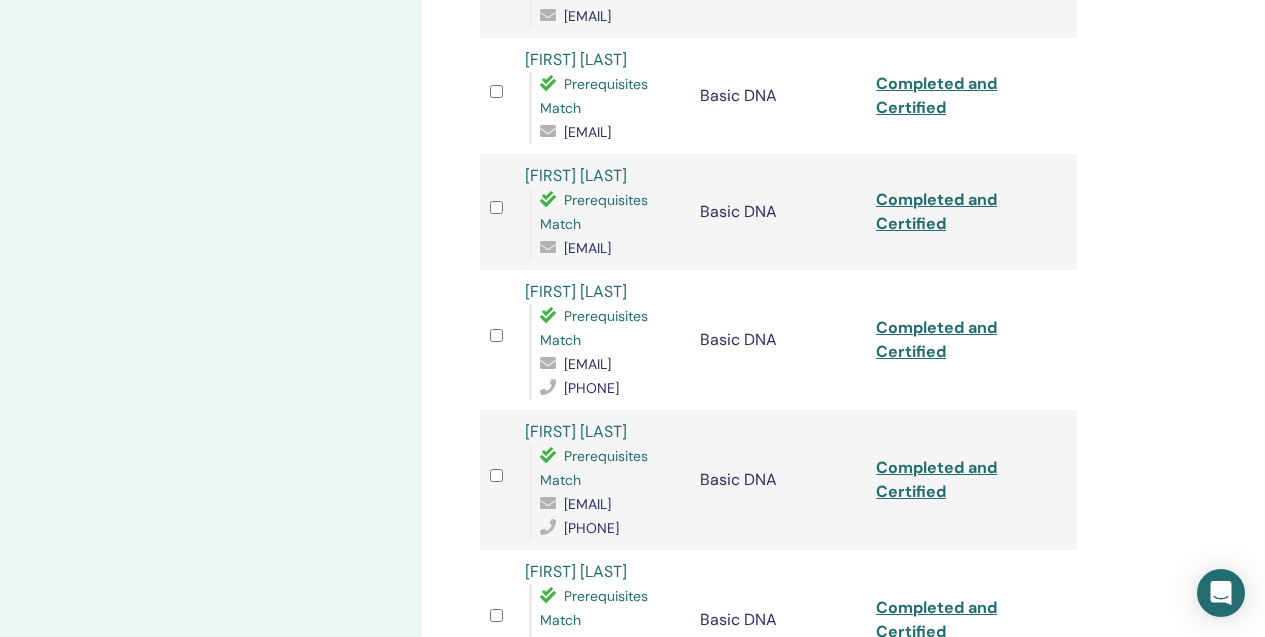 click on "Vlad Parvulescu" at bounding box center [576, -57] 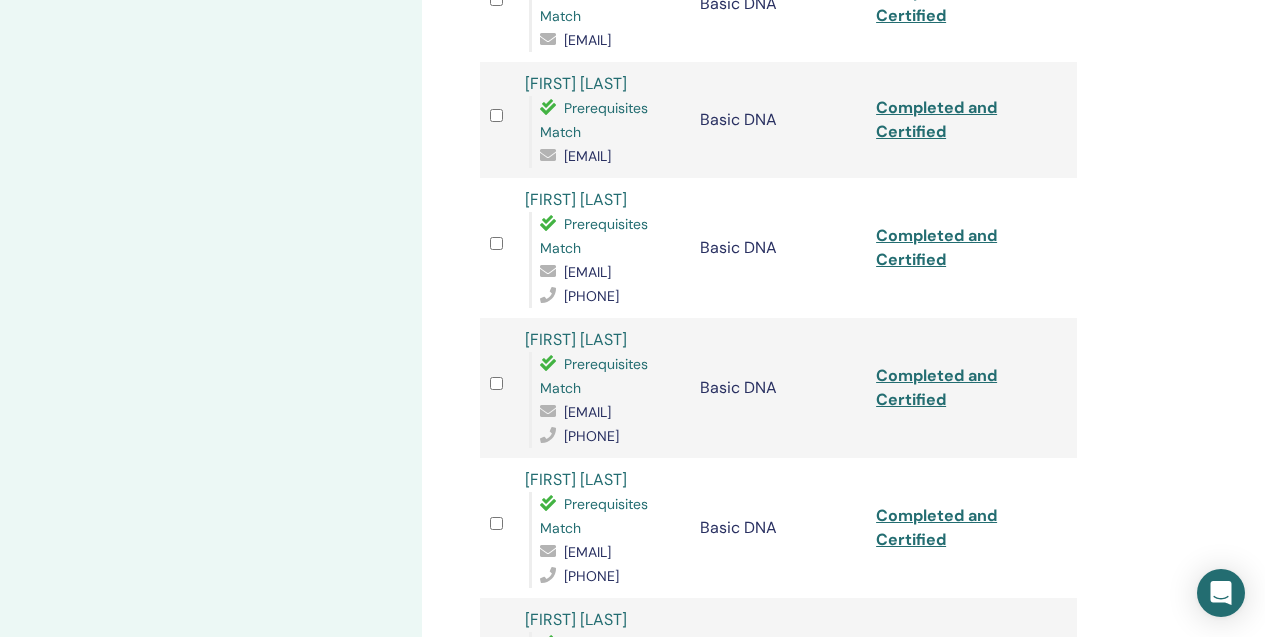 click on "Diana Stucan" at bounding box center (576, -33) 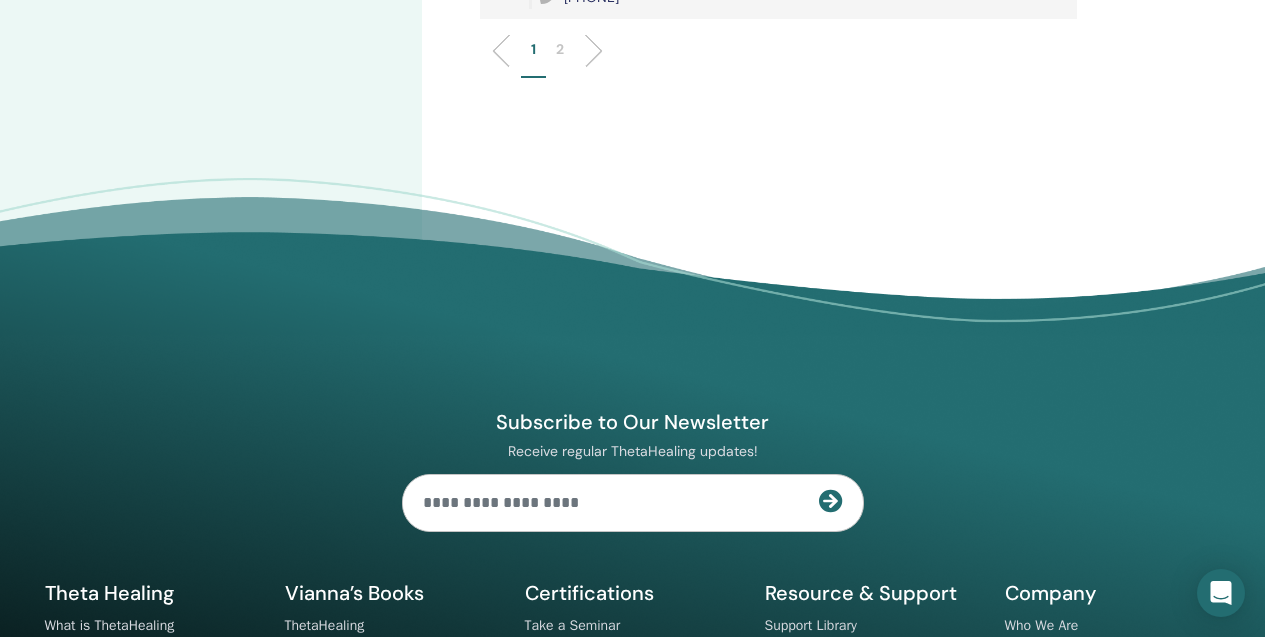 scroll, scrollTop: 2964, scrollLeft: 0, axis: vertical 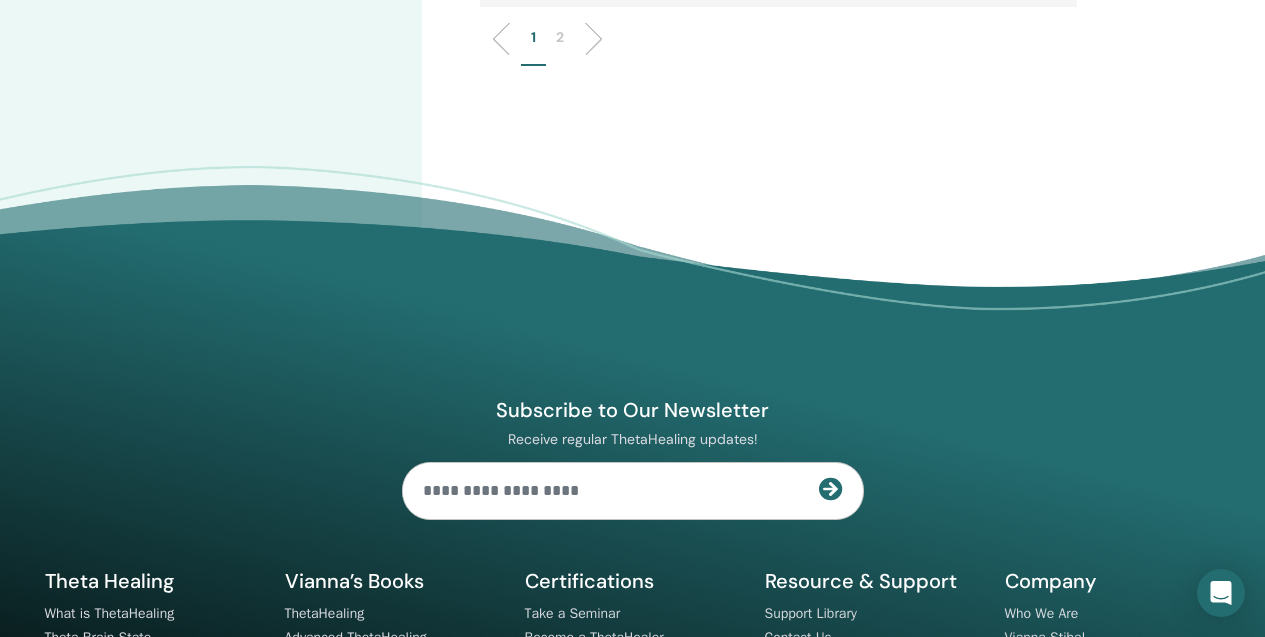 click on "Lilia  Crudu" at bounding box center (576, -112) 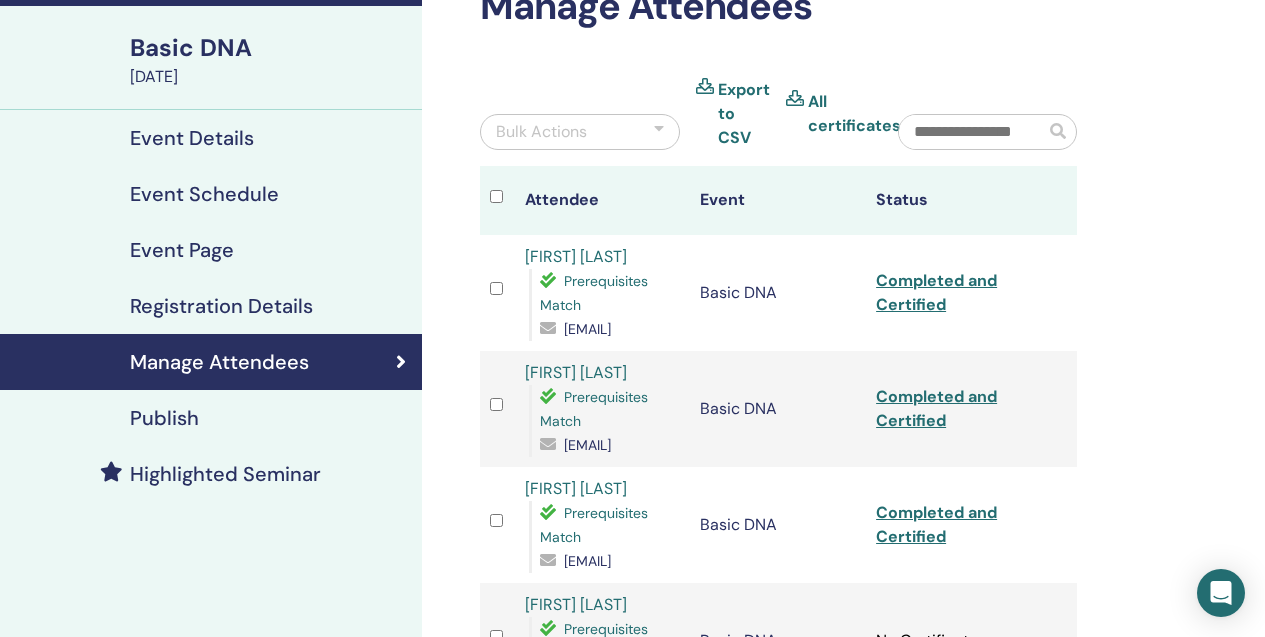 scroll, scrollTop: 0, scrollLeft: 0, axis: both 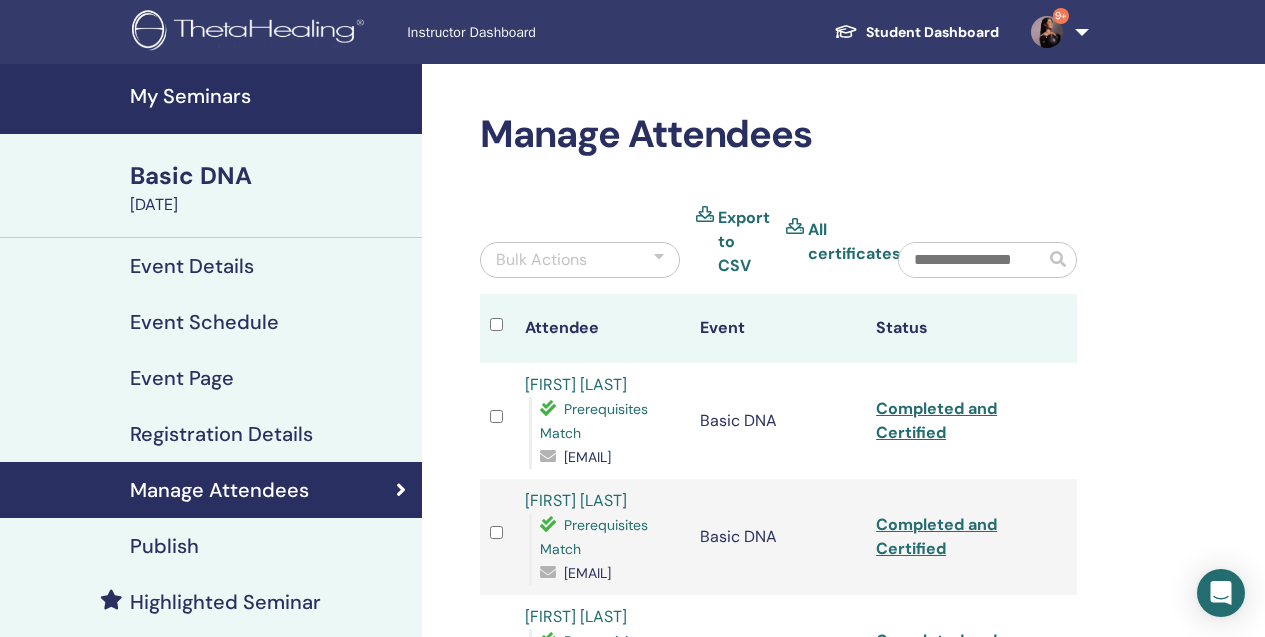 click on "Event Details" at bounding box center [192, 266] 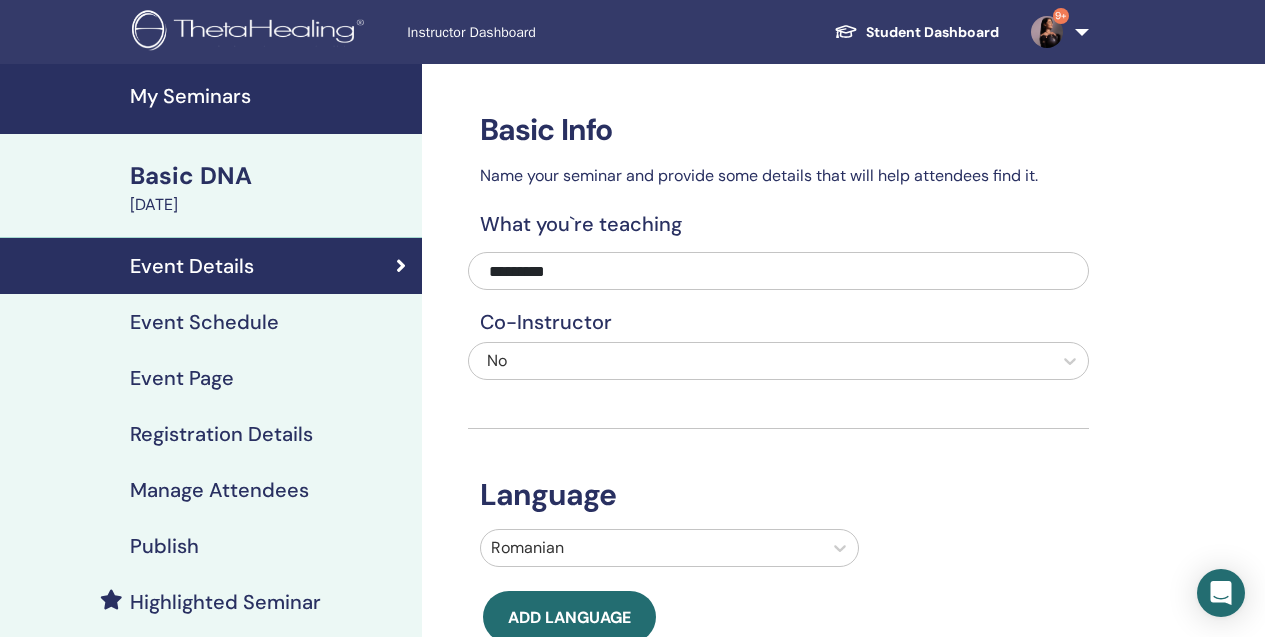 click on "Basic Info Name your seminar and provide some details that will help attendees find it. What you`re teaching ********* Co-Instructor No Language Romanian Add language Location ROU, Bucharest ********* Cancel Save" at bounding box center (778, 544) 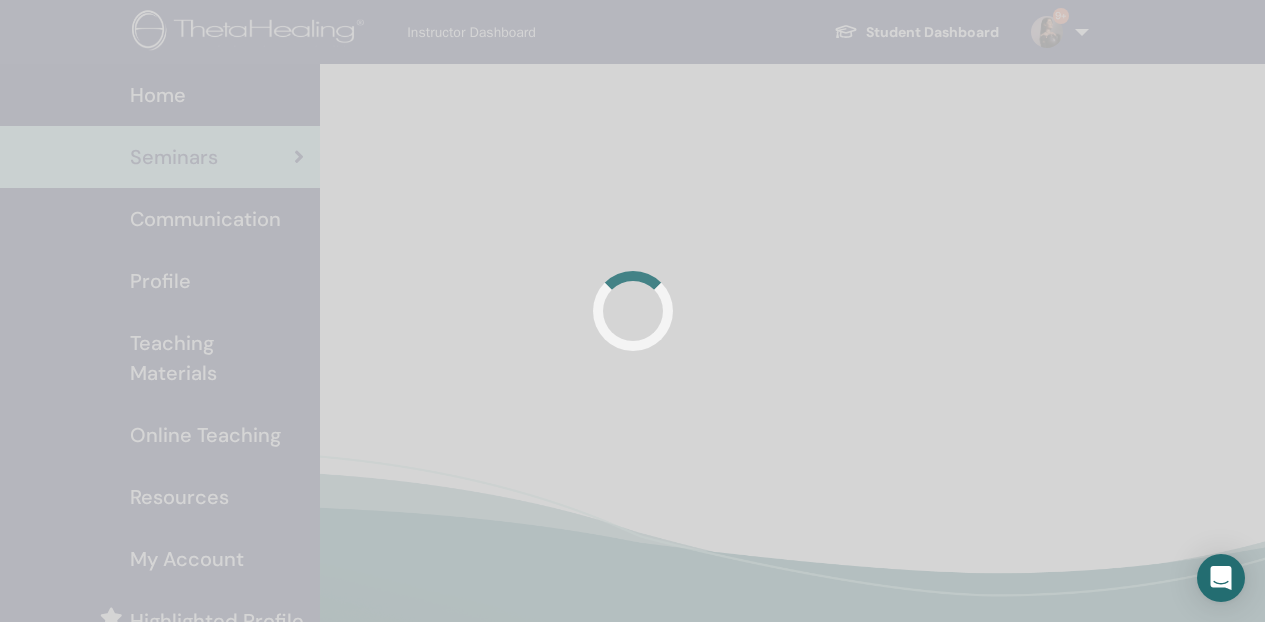 scroll, scrollTop: 0, scrollLeft: 0, axis: both 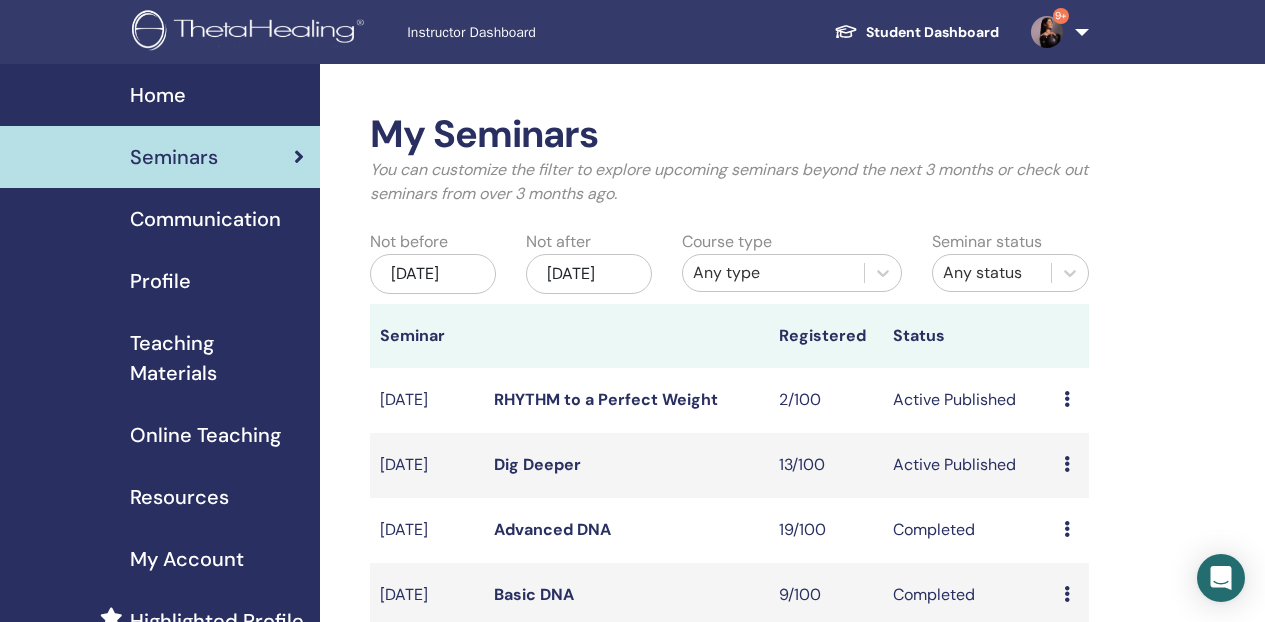 click on "9+" at bounding box center (1056, 32) 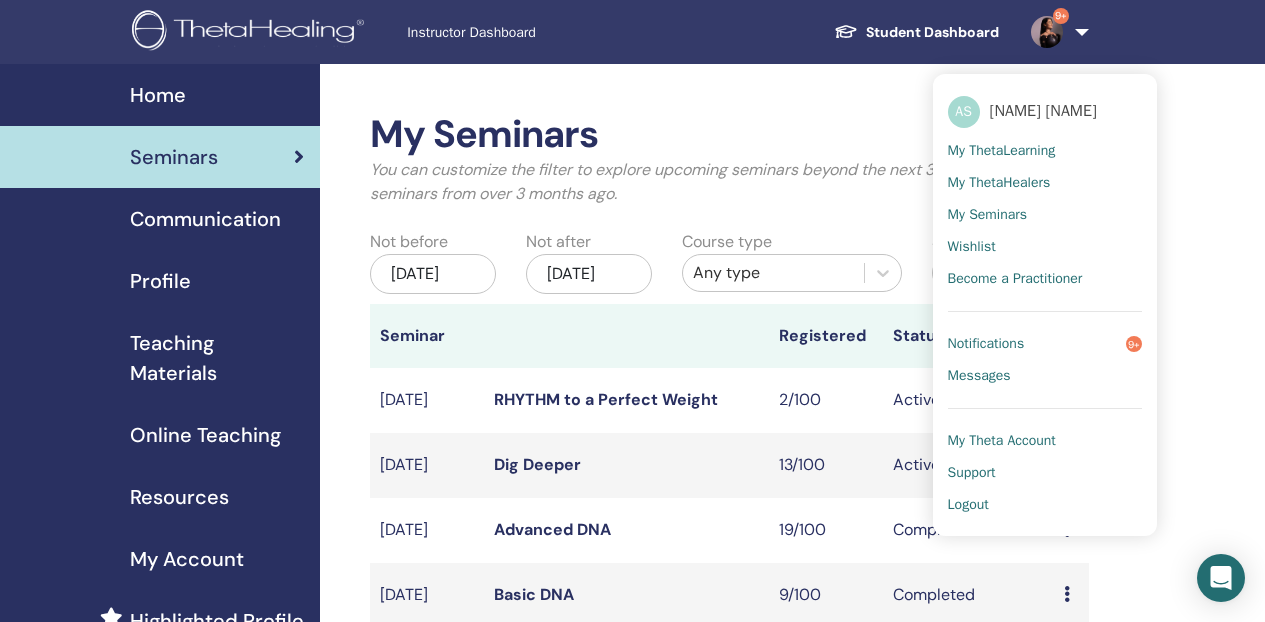 click on "My ThetaLearning" at bounding box center [1002, 151] 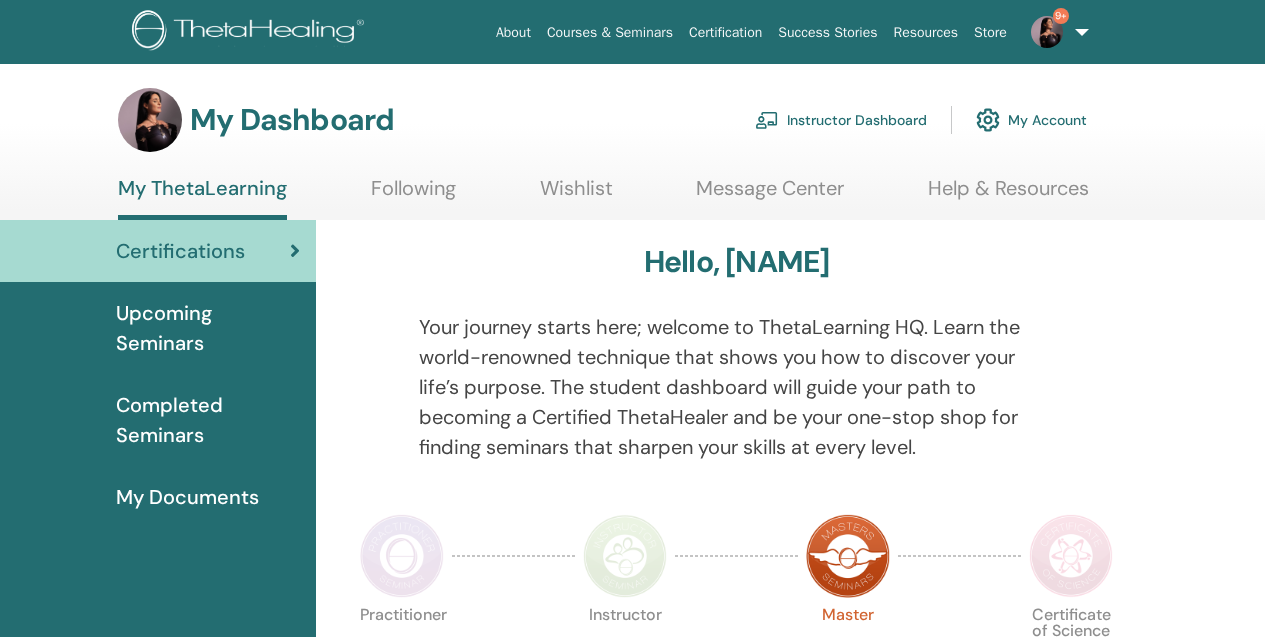 scroll, scrollTop: 0, scrollLeft: 0, axis: both 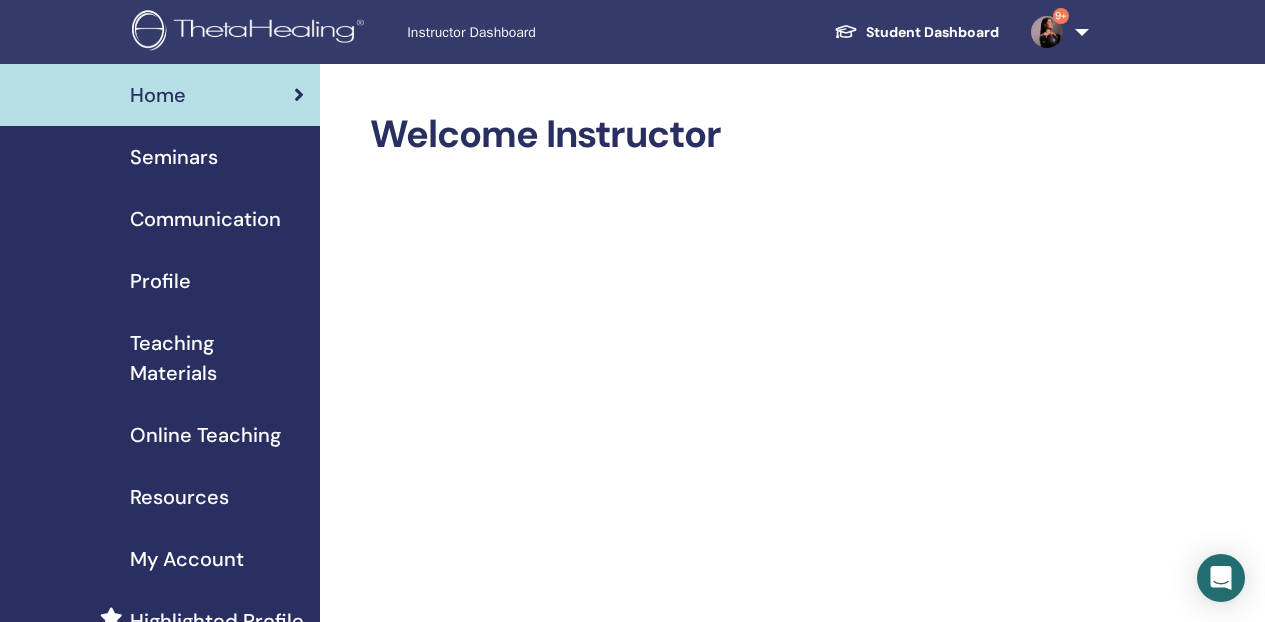 click on "Seminars" at bounding box center (160, 157) 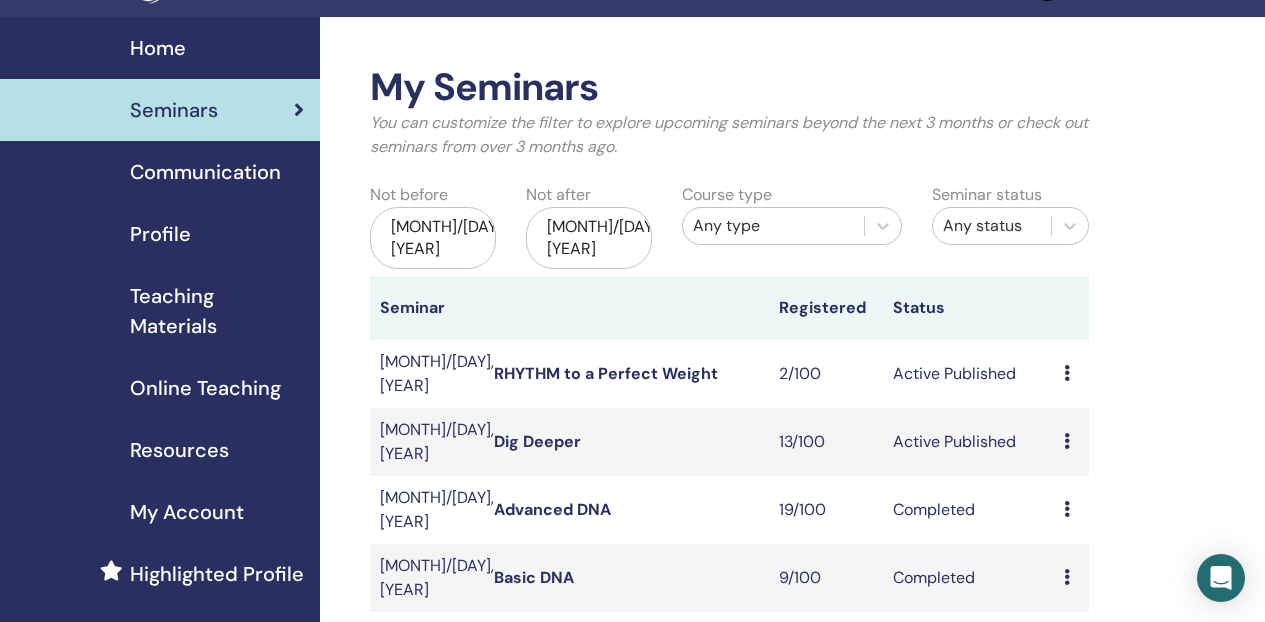 scroll, scrollTop: 63, scrollLeft: 0, axis: vertical 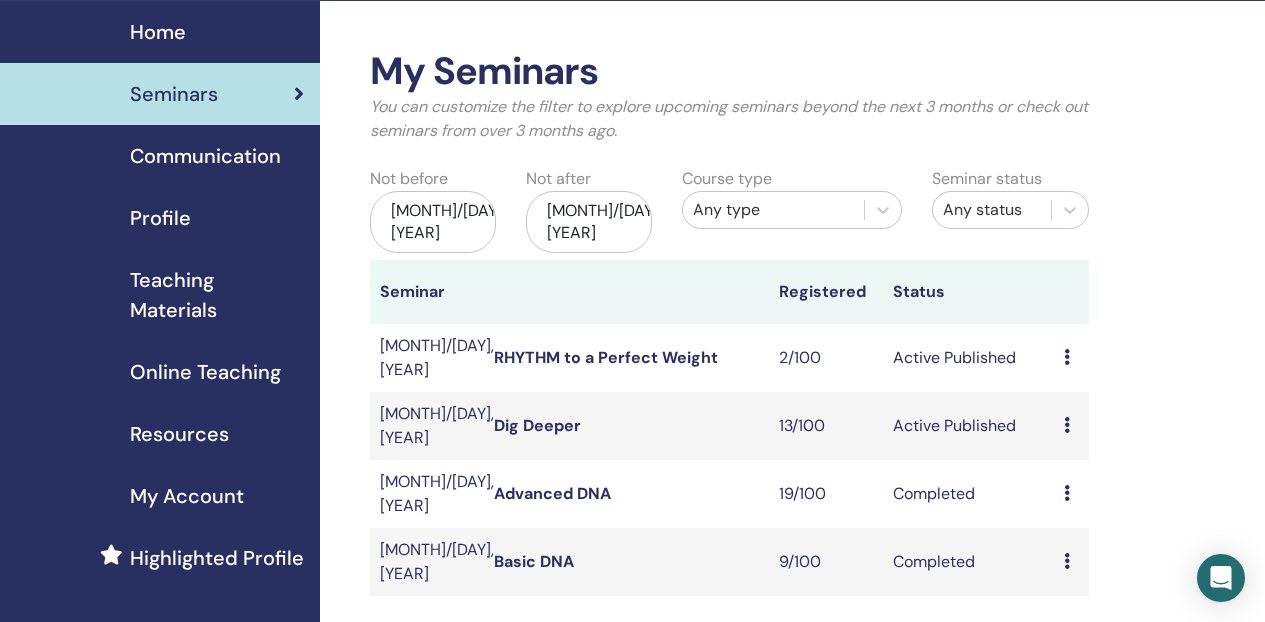 click at bounding box center (1067, 357) 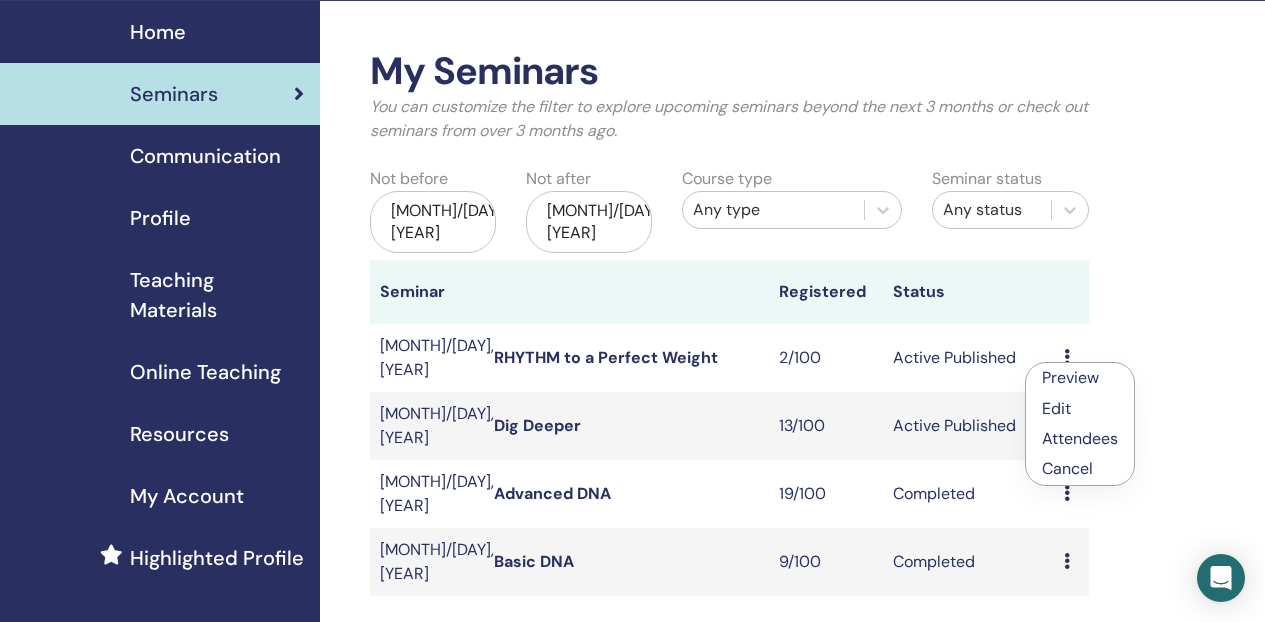 click on "Preview" at bounding box center (1070, 377) 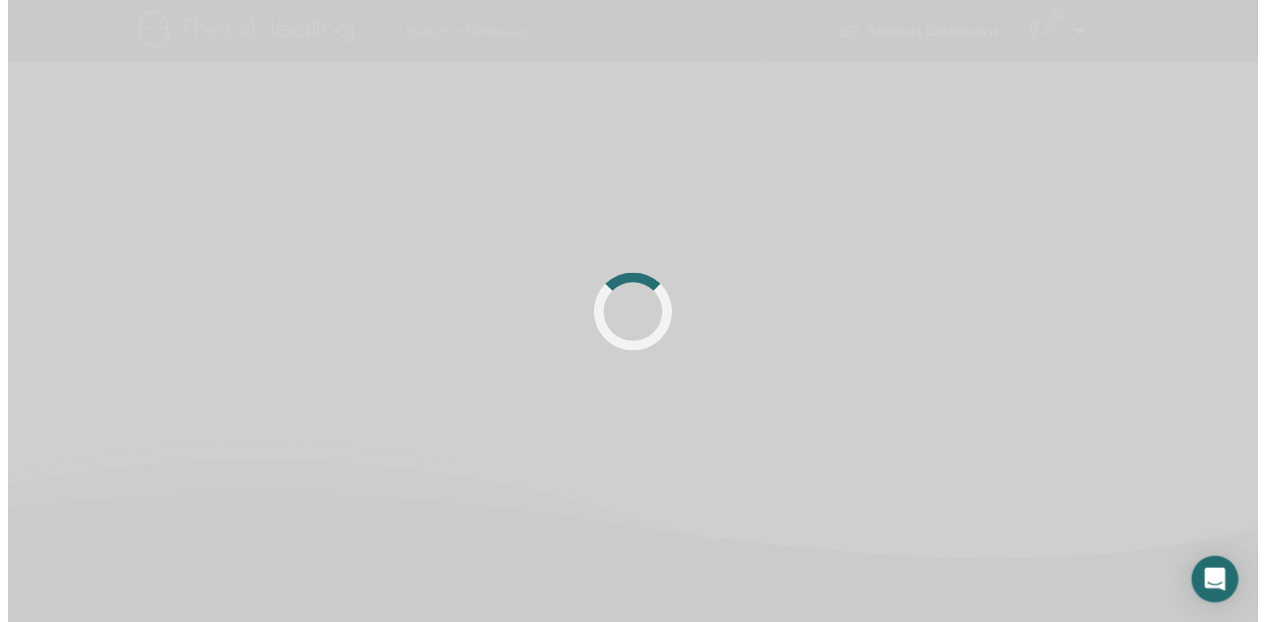 scroll, scrollTop: 0, scrollLeft: 0, axis: both 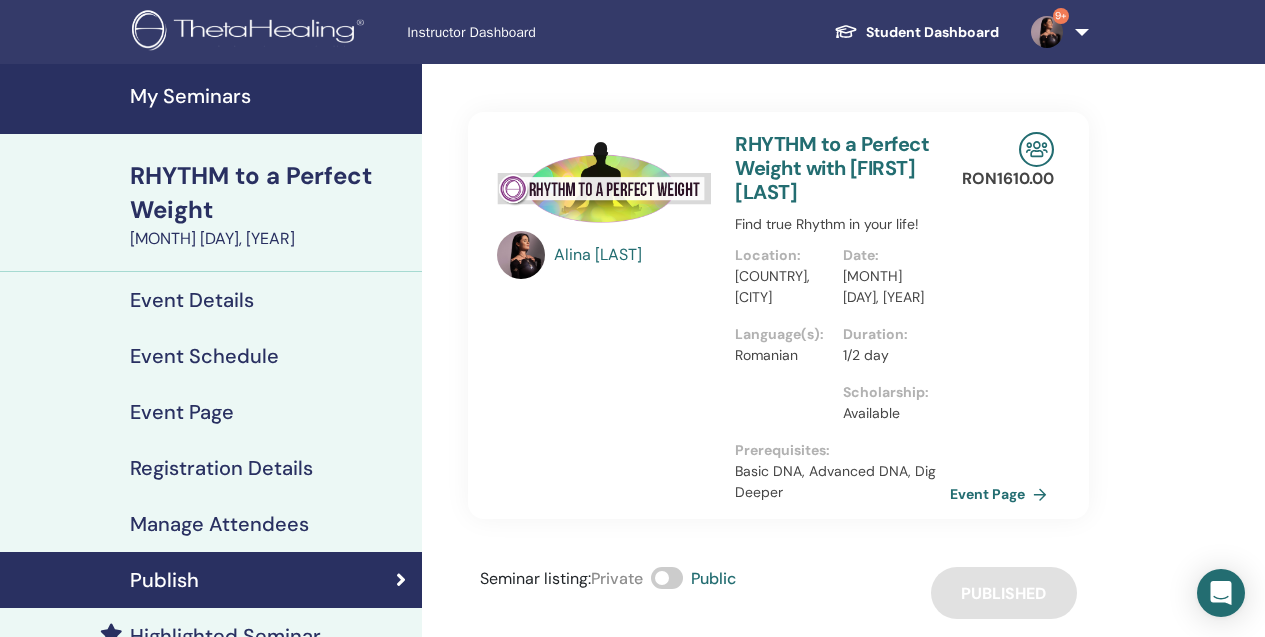click on "Event Schedule" at bounding box center [211, 356] 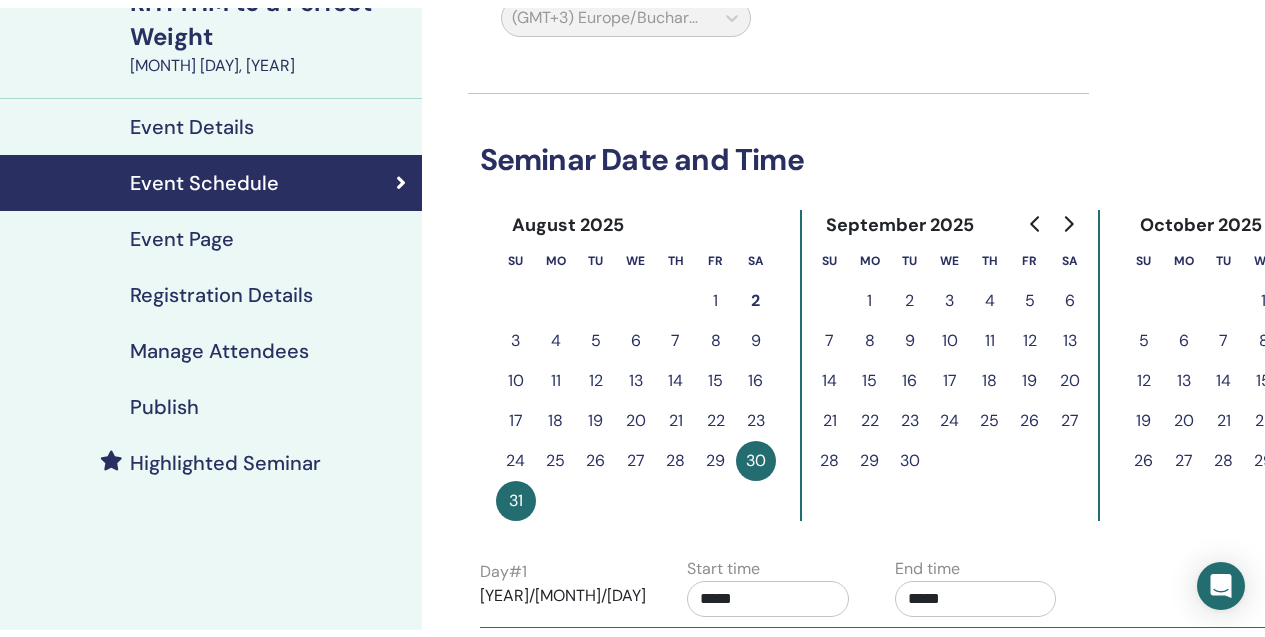 scroll, scrollTop: 169, scrollLeft: 0, axis: vertical 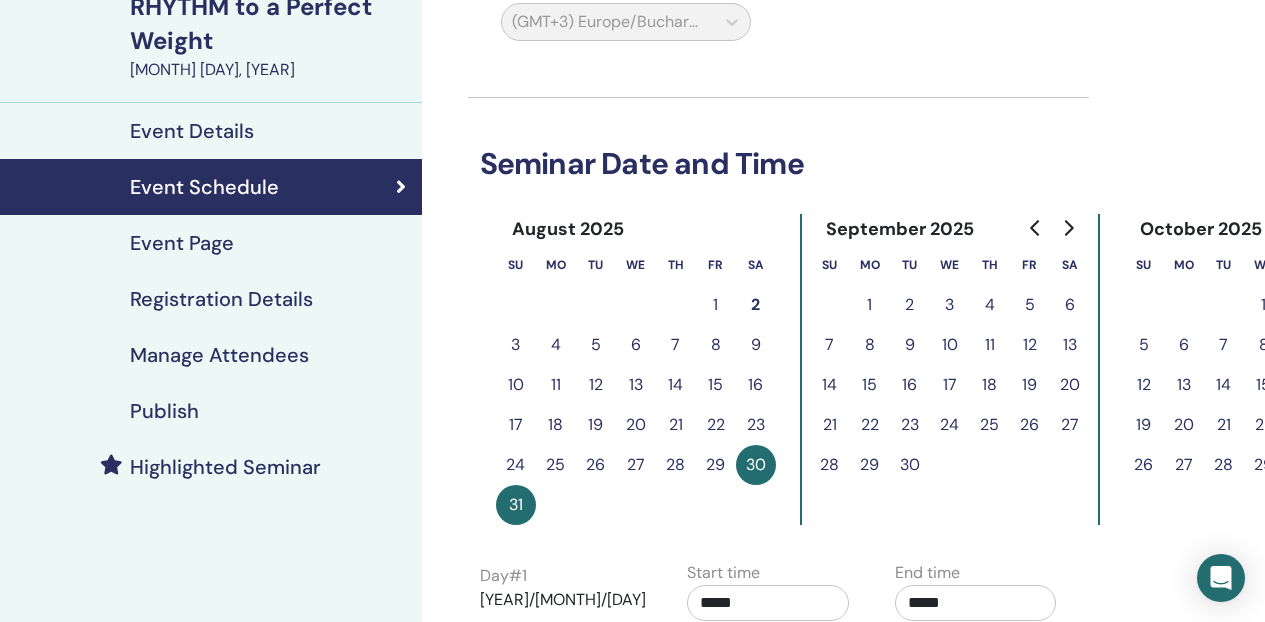 click on "Event Page" at bounding box center [211, 243] 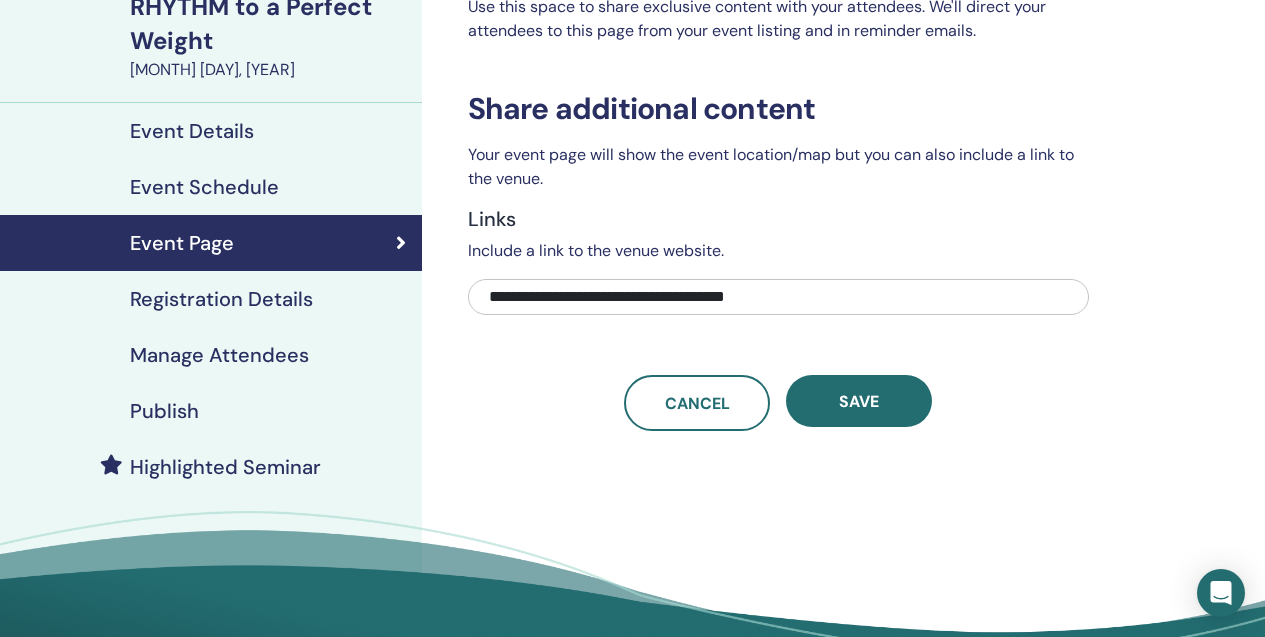 click on "Registration Details" at bounding box center (211, 299) 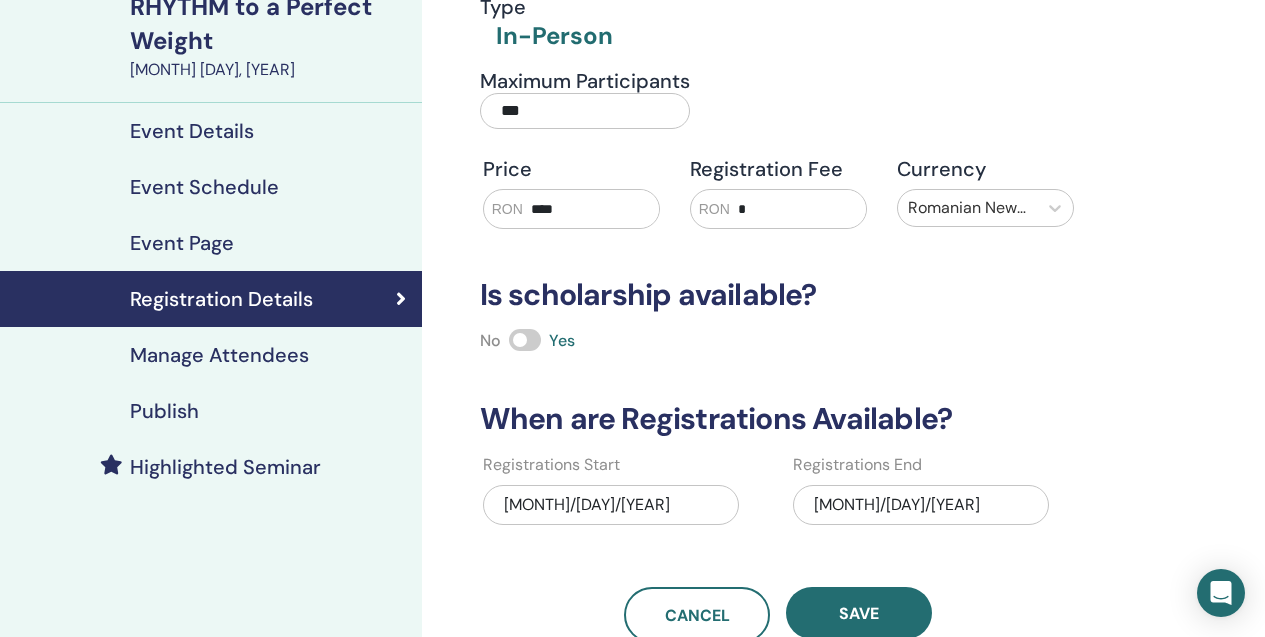 click on "Manage Attendees" at bounding box center (219, 355) 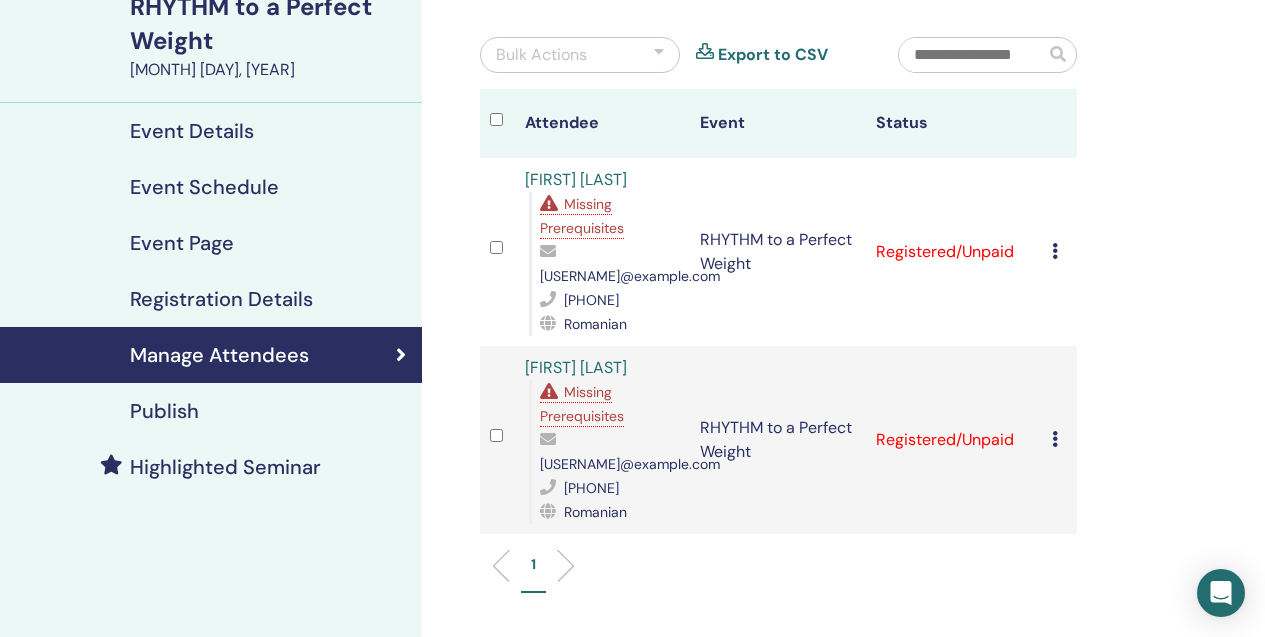 click on "Event Page" at bounding box center [182, 243] 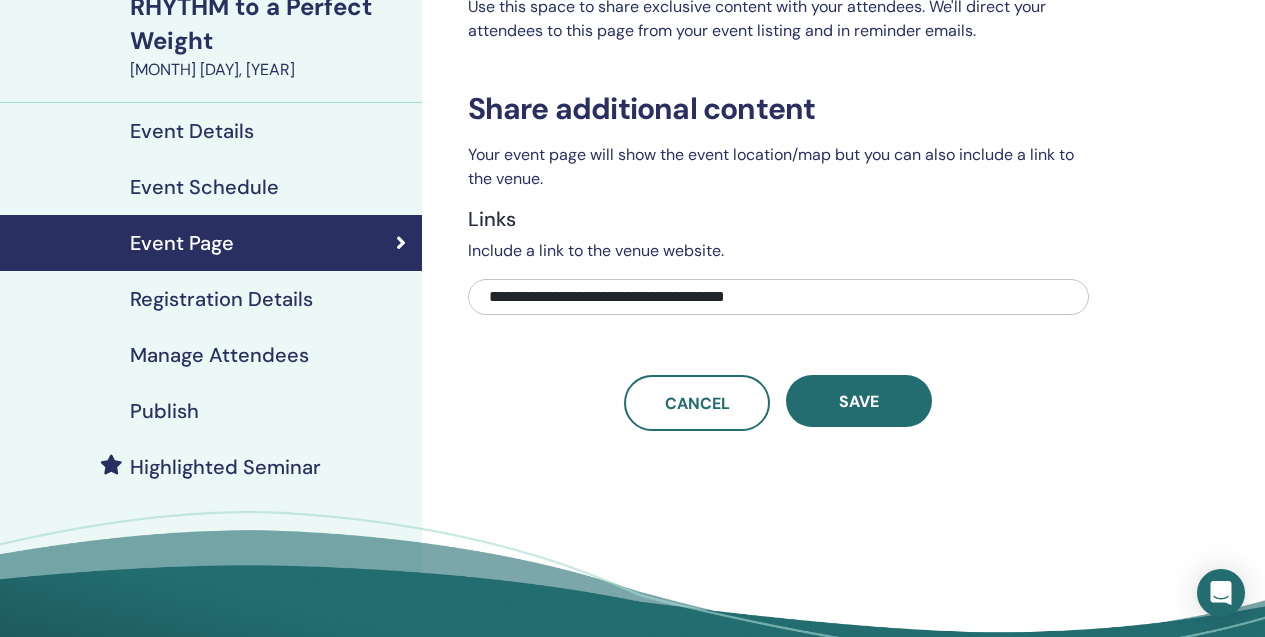 click on "Event Schedule" at bounding box center [204, 187] 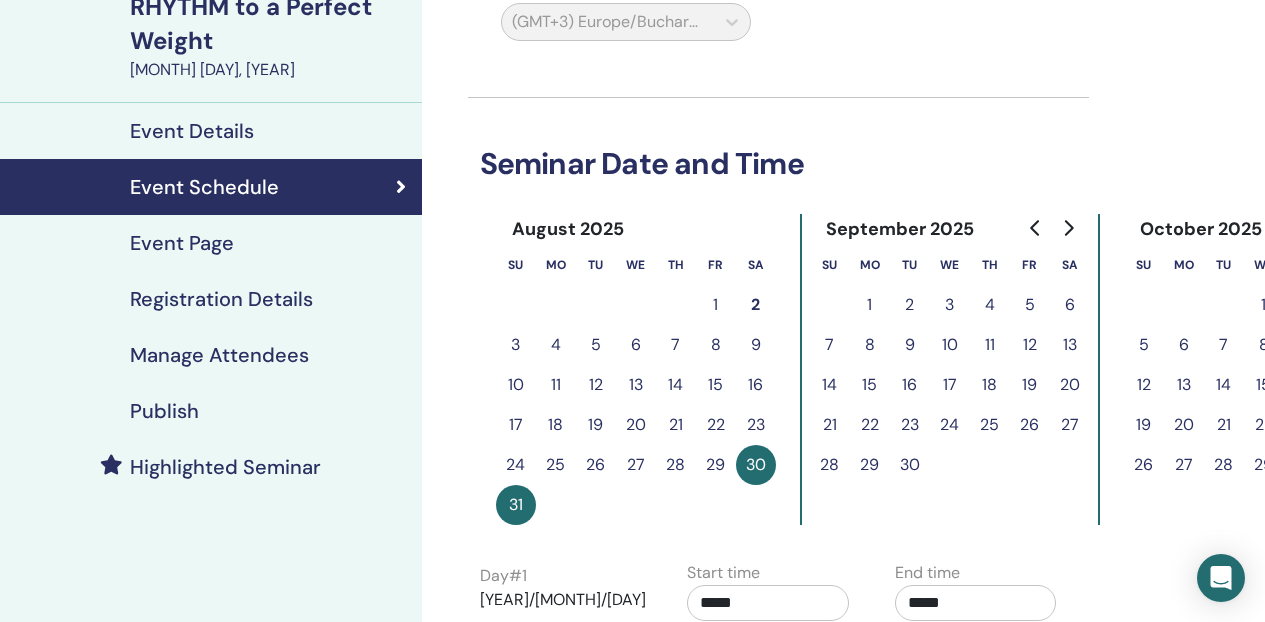 click on "Event Page" at bounding box center [182, 243] 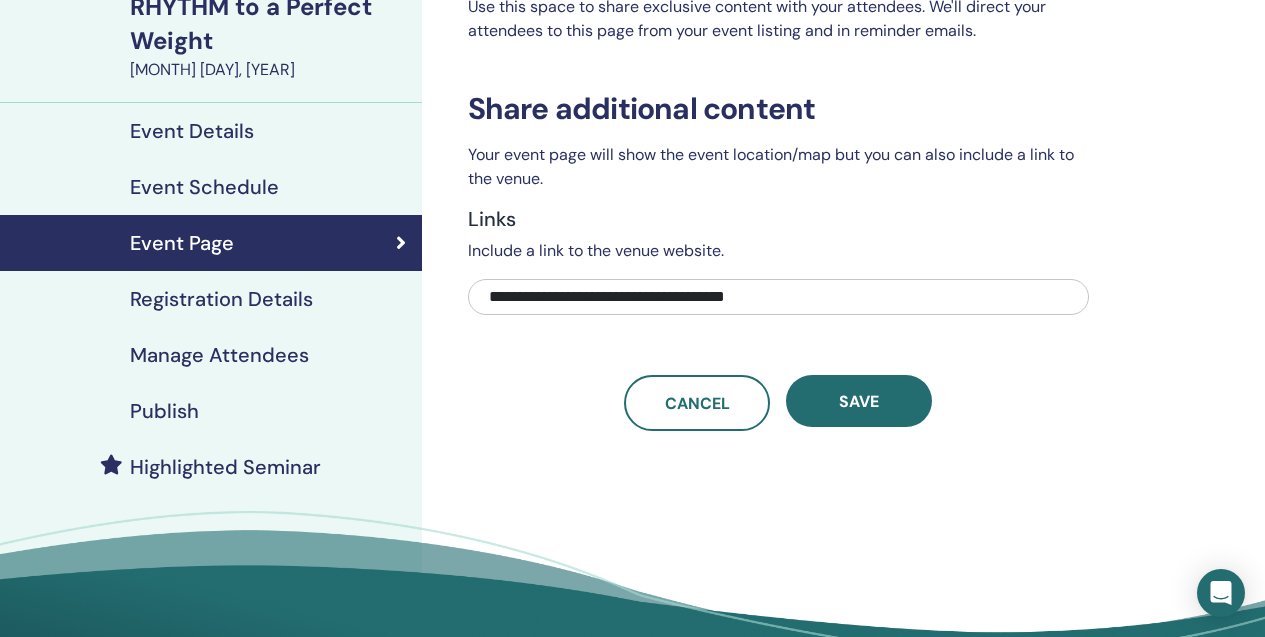 click on "Publish" at bounding box center [164, 411] 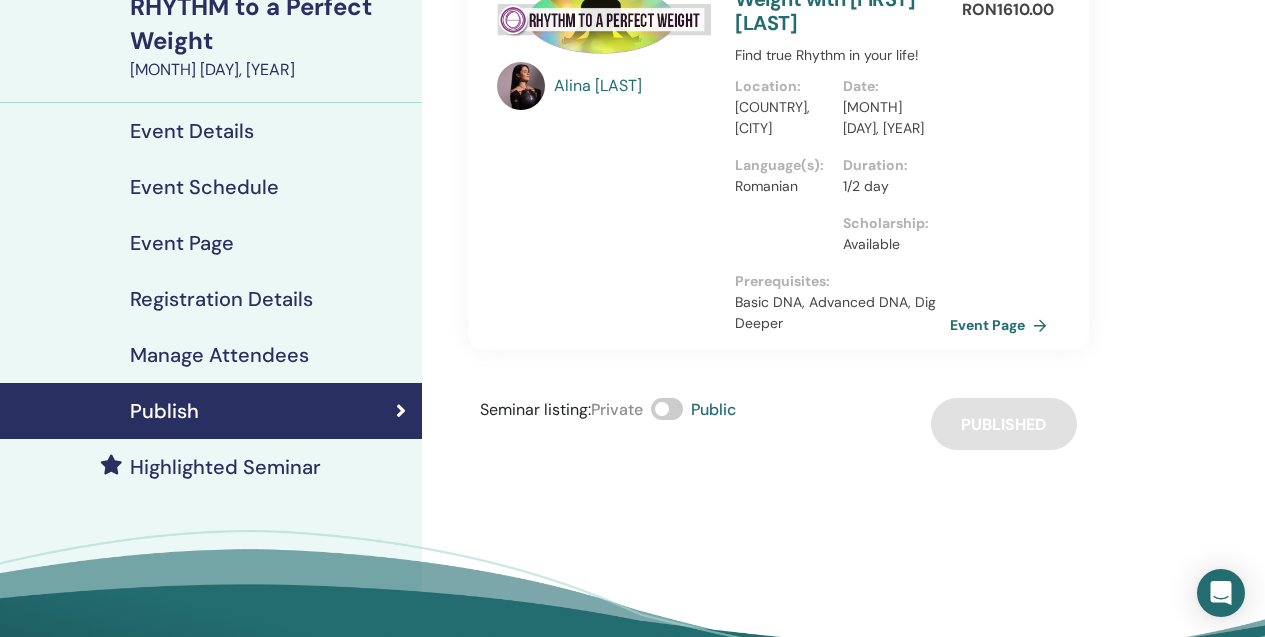 click on "Manage Attendees" at bounding box center (211, 355) 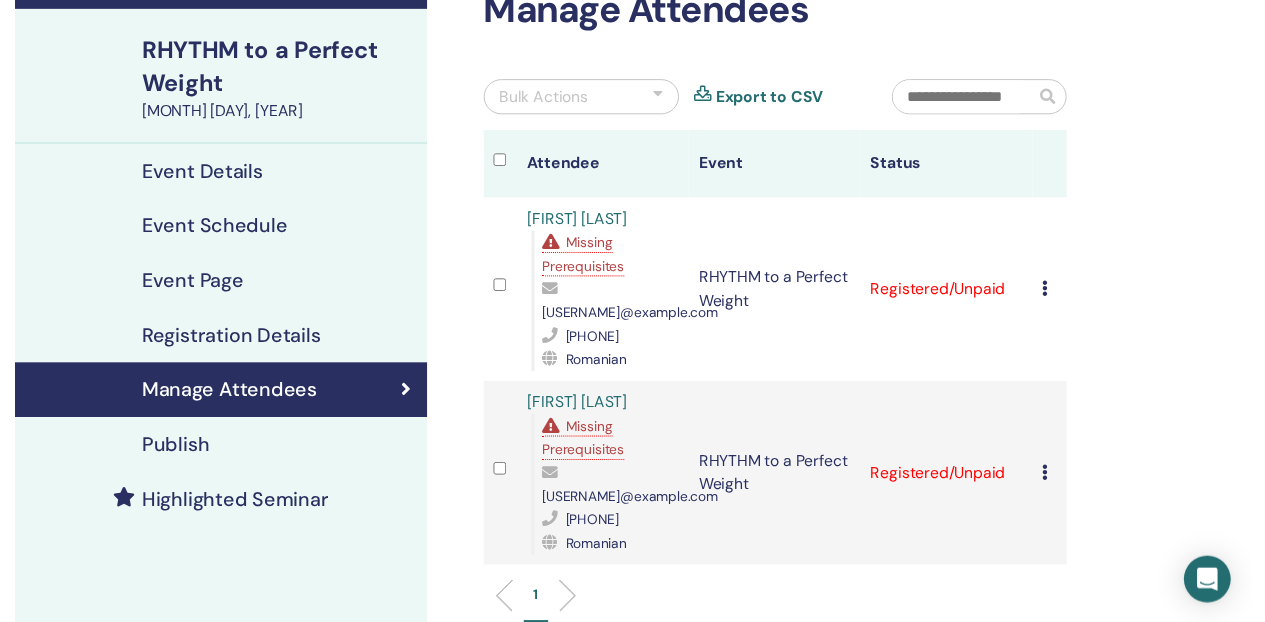 scroll, scrollTop: 117, scrollLeft: 0, axis: vertical 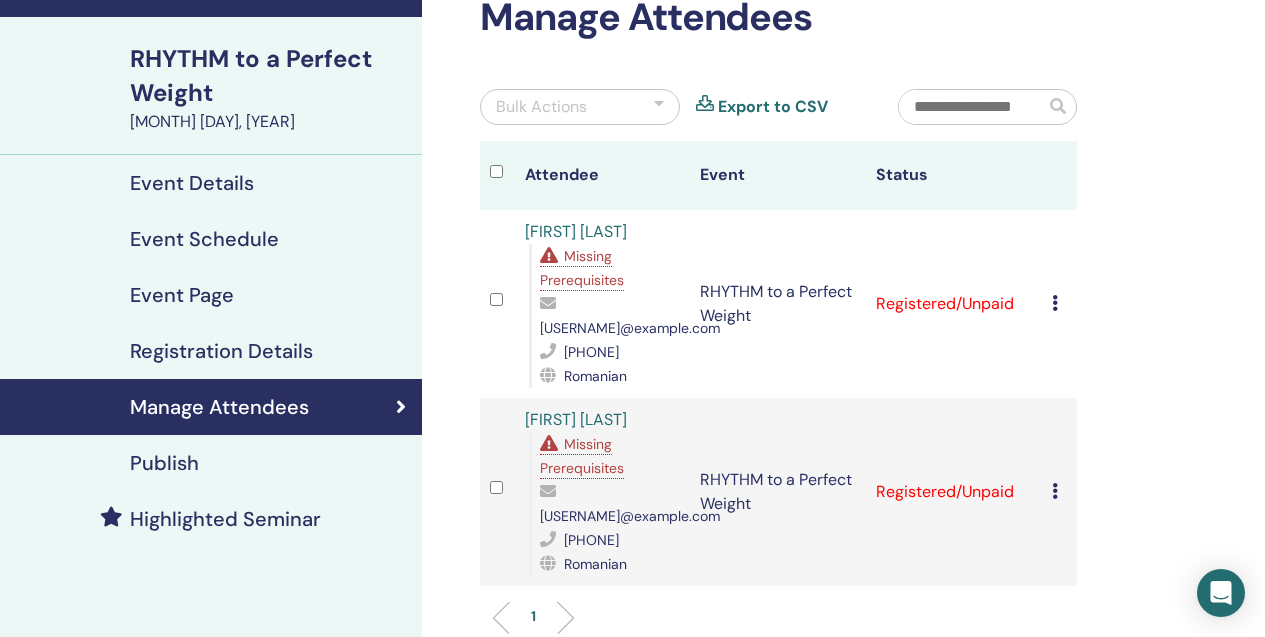 click on "Highlighted Seminar" at bounding box center [225, 519] 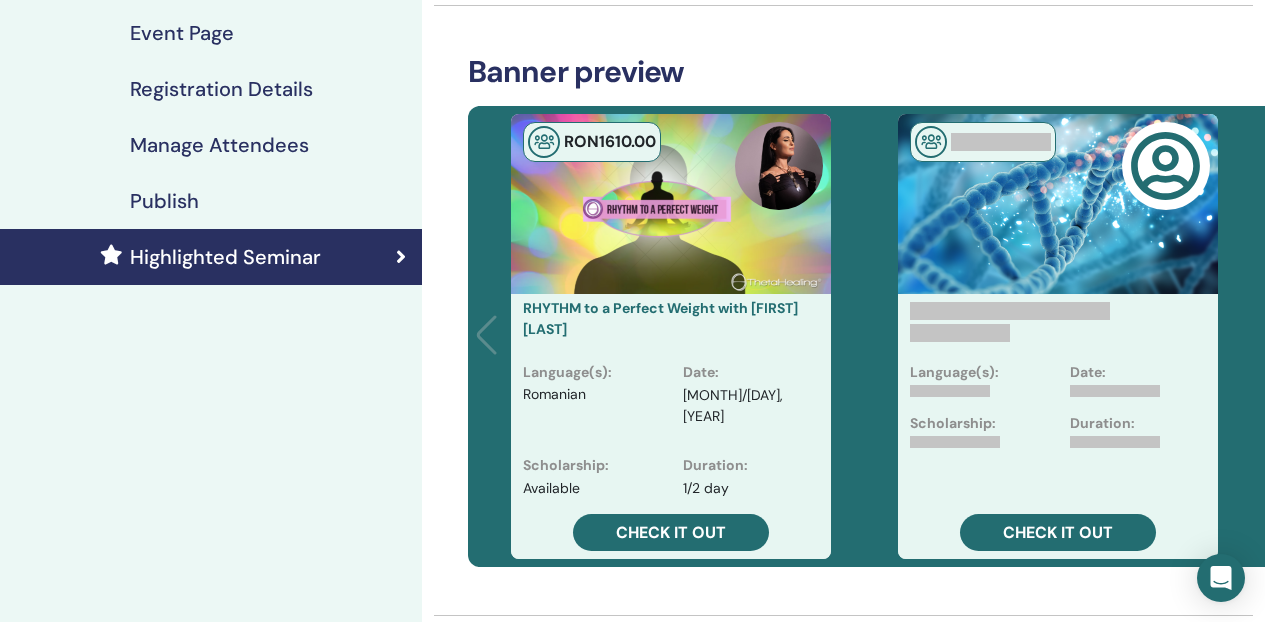scroll, scrollTop: 381, scrollLeft: 0, axis: vertical 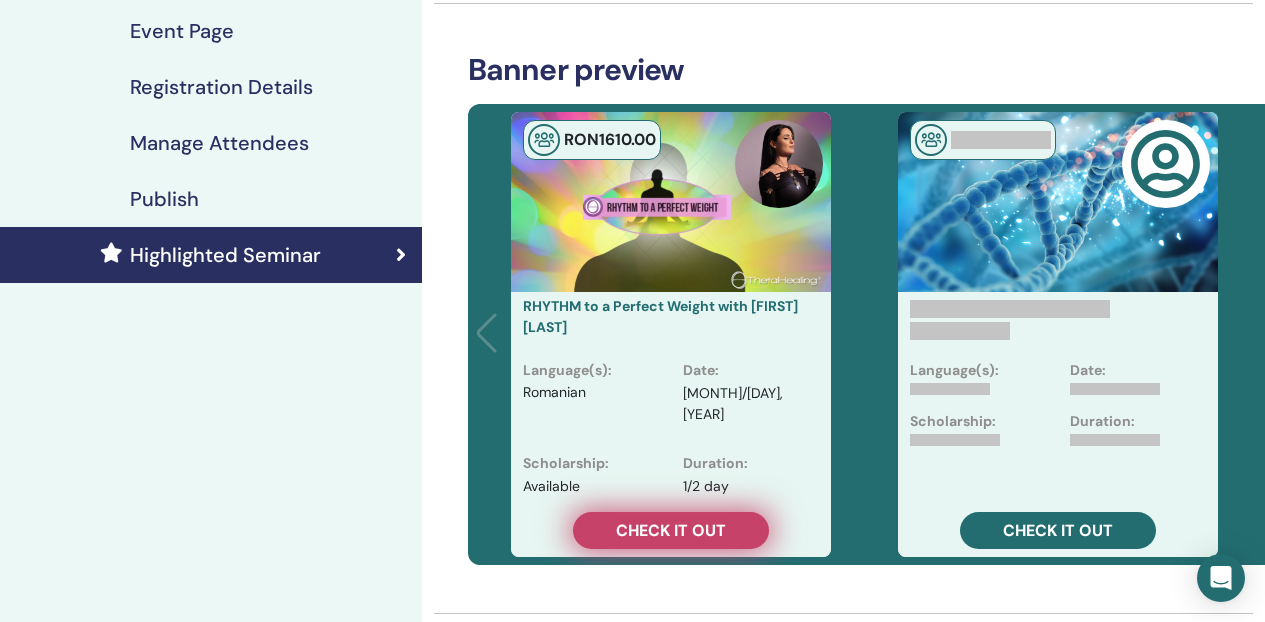 click on "Check it out" at bounding box center [671, 530] 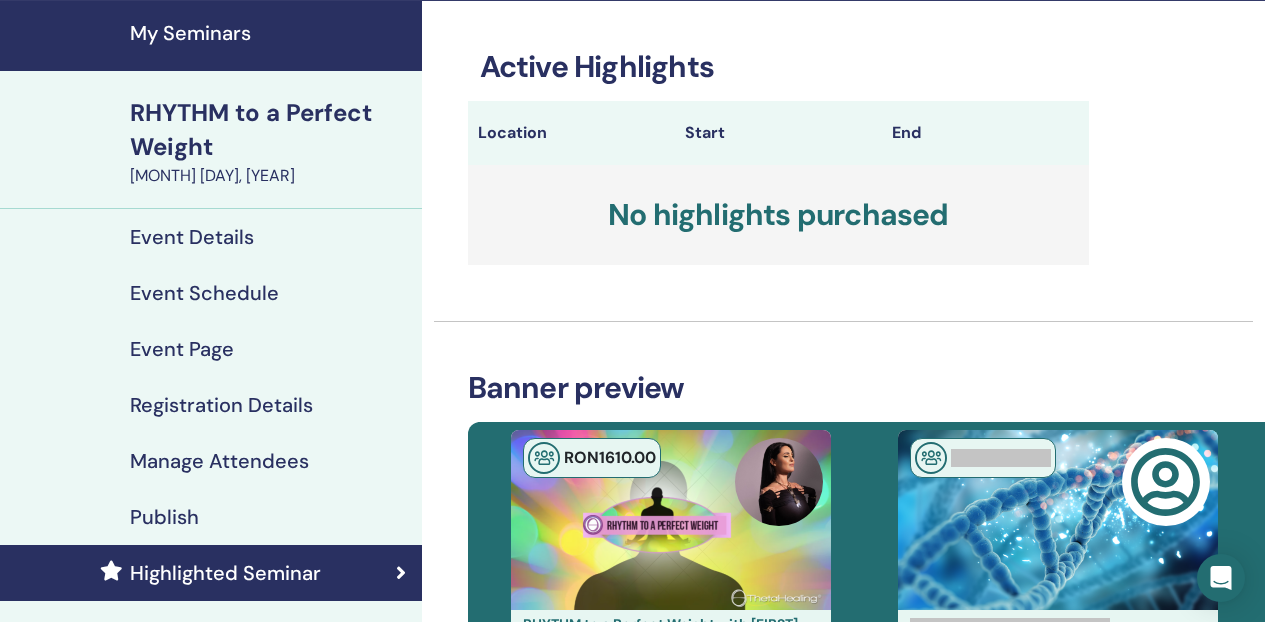 scroll, scrollTop: 0, scrollLeft: 0, axis: both 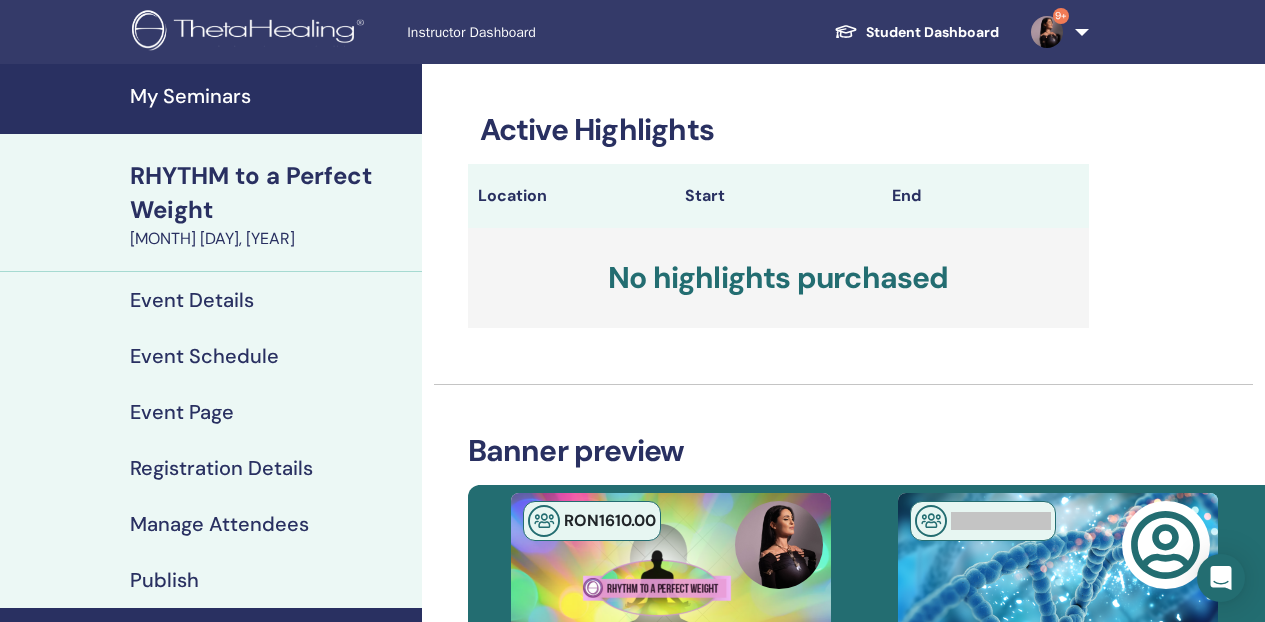 click on "No highlights purchased" at bounding box center [778, 278] 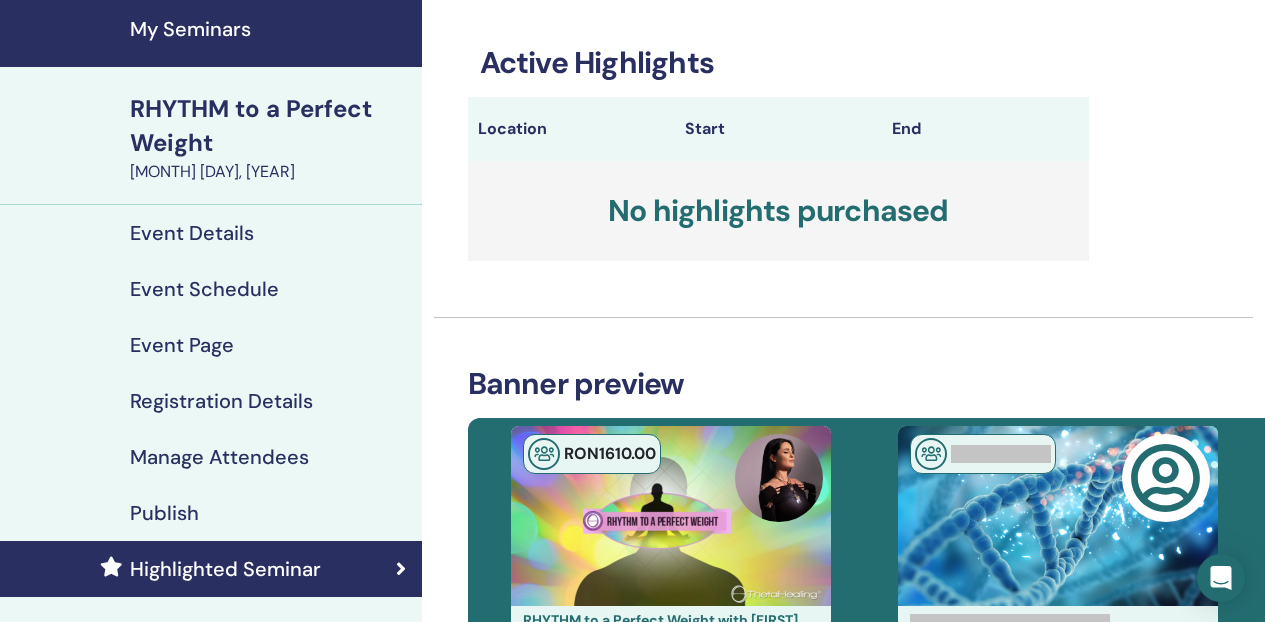 scroll, scrollTop: 0, scrollLeft: 0, axis: both 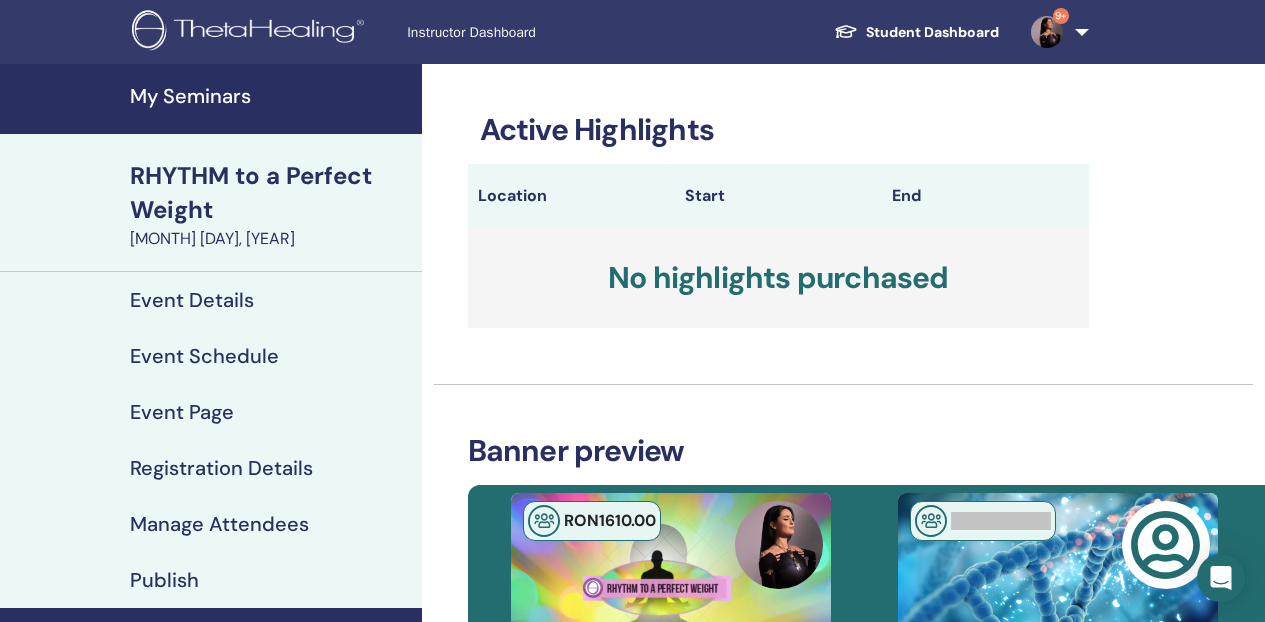 click on "9+" at bounding box center [1056, 32] 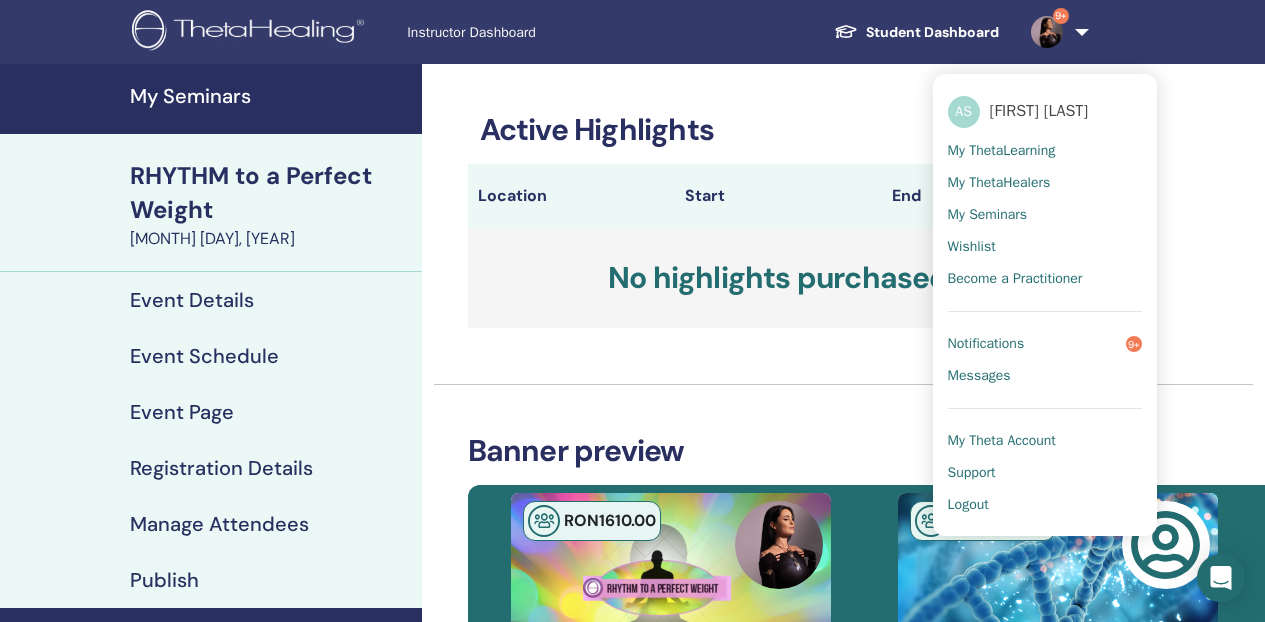 click on "My ThetaLearning" at bounding box center (1002, 151) 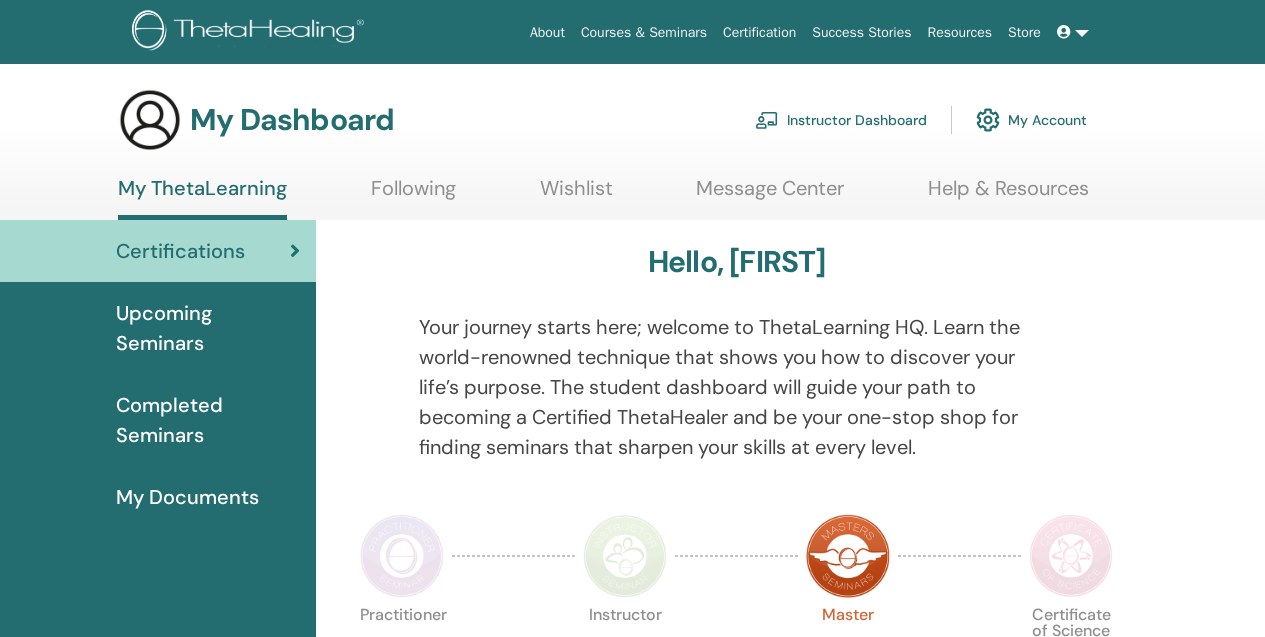 scroll, scrollTop: 0, scrollLeft: 0, axis: both 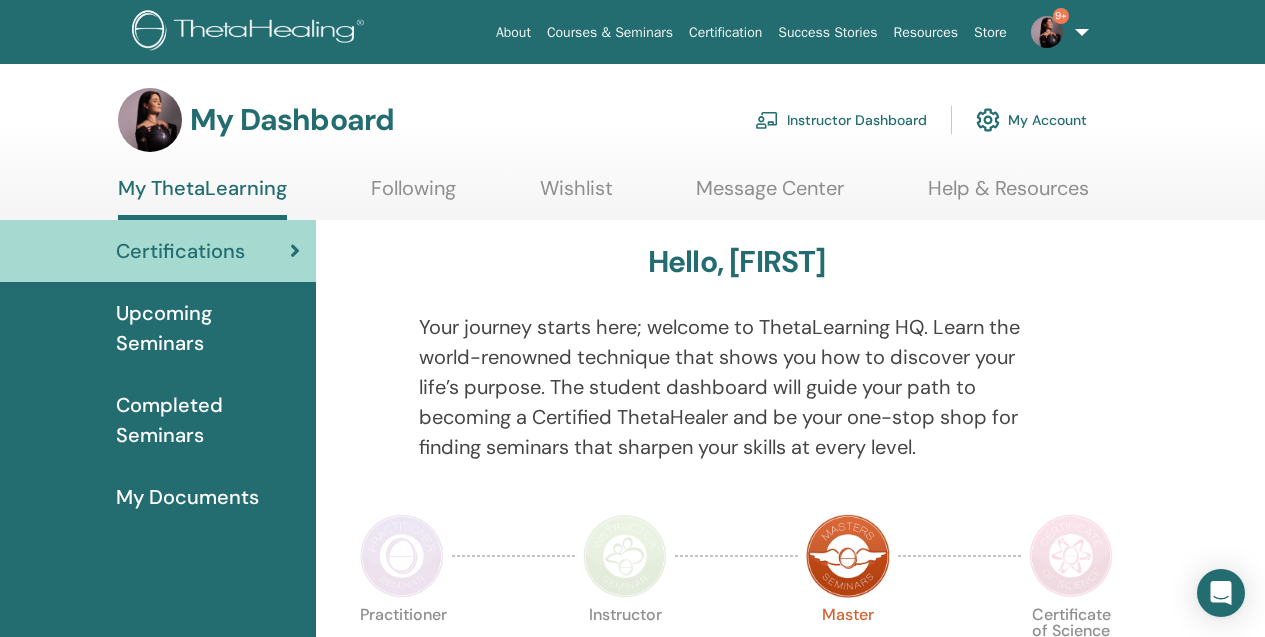 click on "My ThetaLearning
Following
Wishlist
Message Center
Help & Resources" at bounding box center [603, 198] 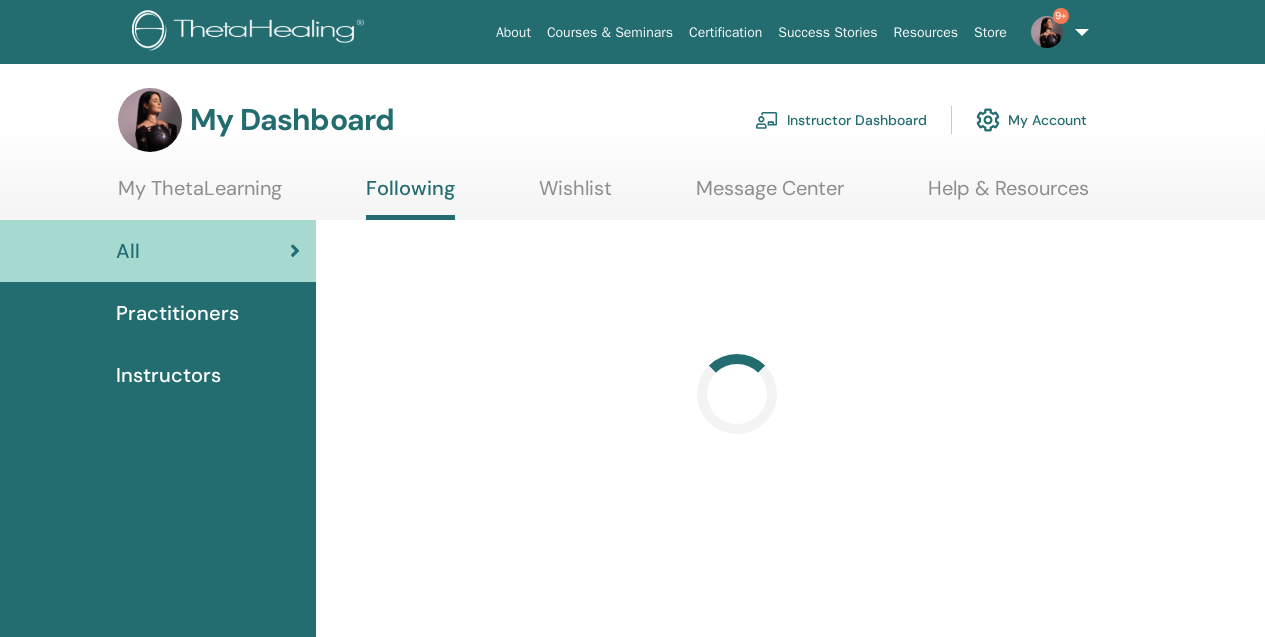 scroll, scrollTop: 0, scrollLeft: 0, axis: both 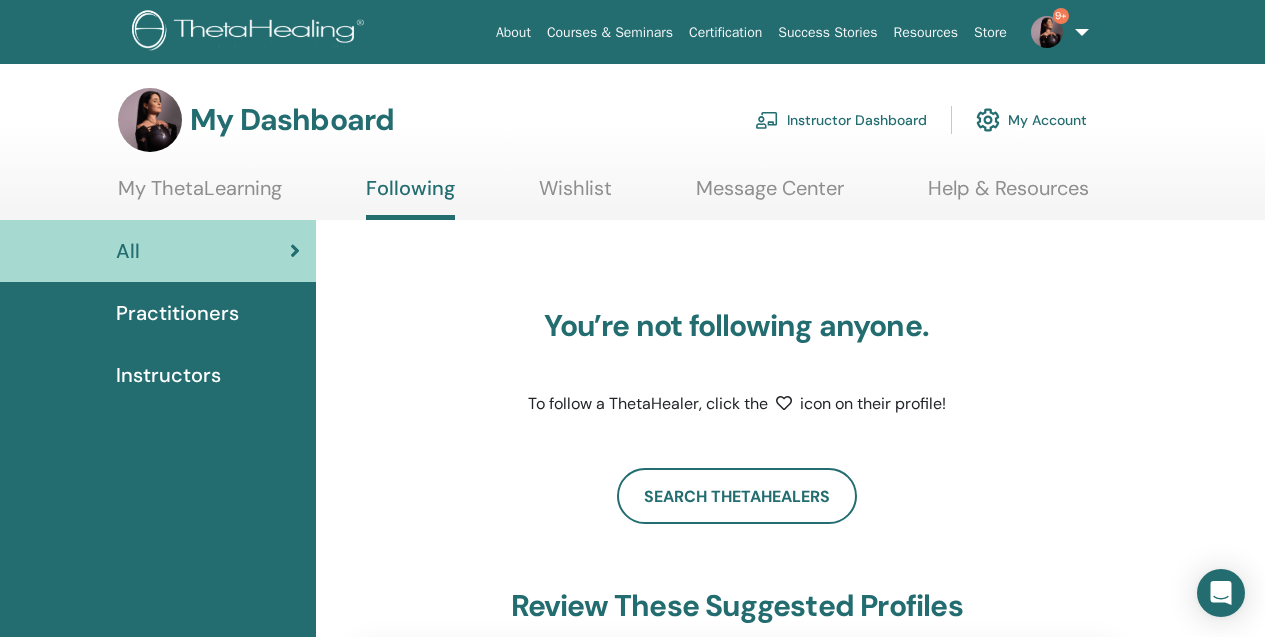 click on "Practitioners" at bounding box center (158, 313) 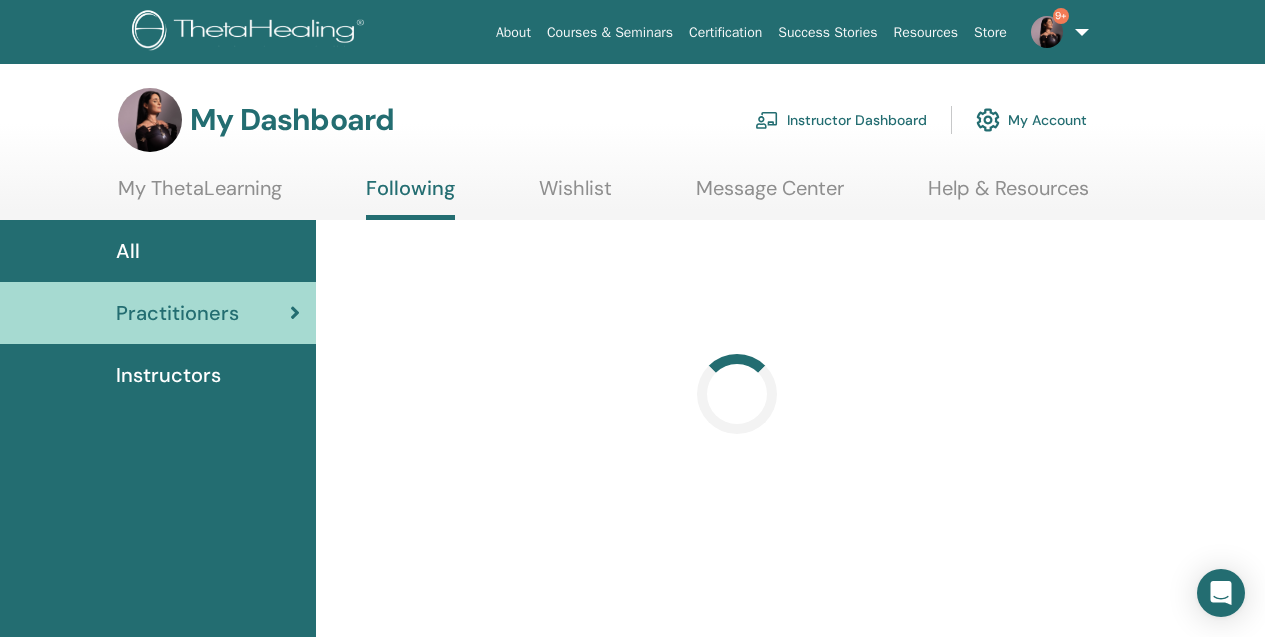 scroll, scrollTop: 0, scrollLeft: 0, axis: both 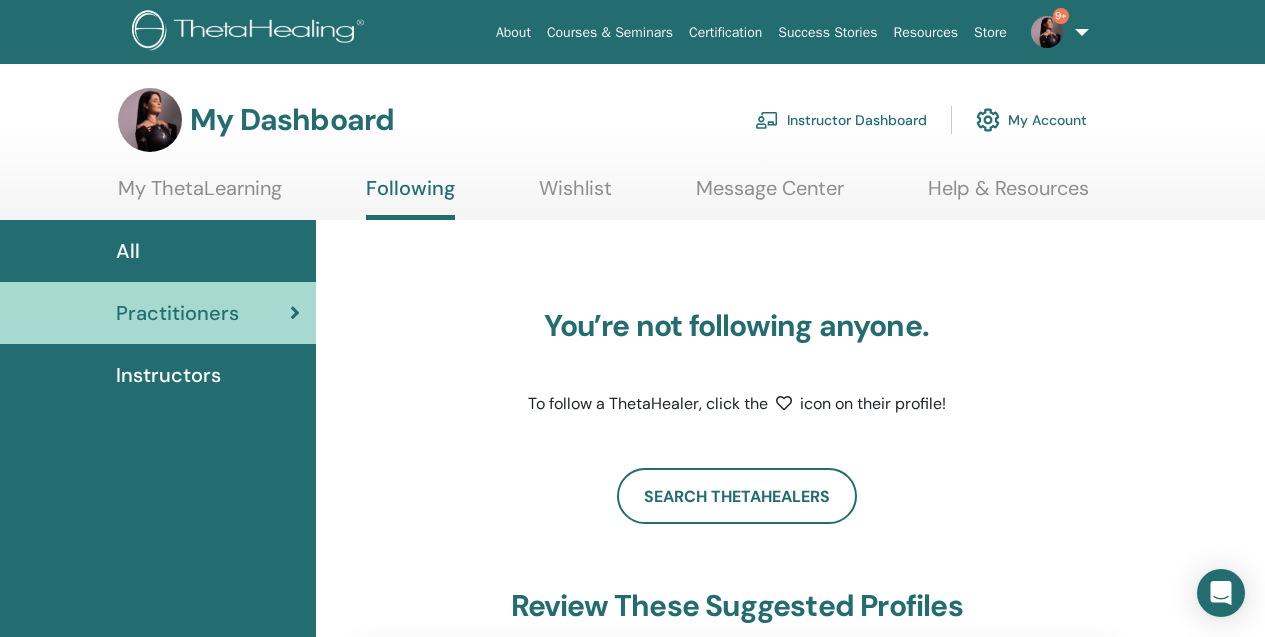 click on "Instructors" at bounding box center (168, 375) 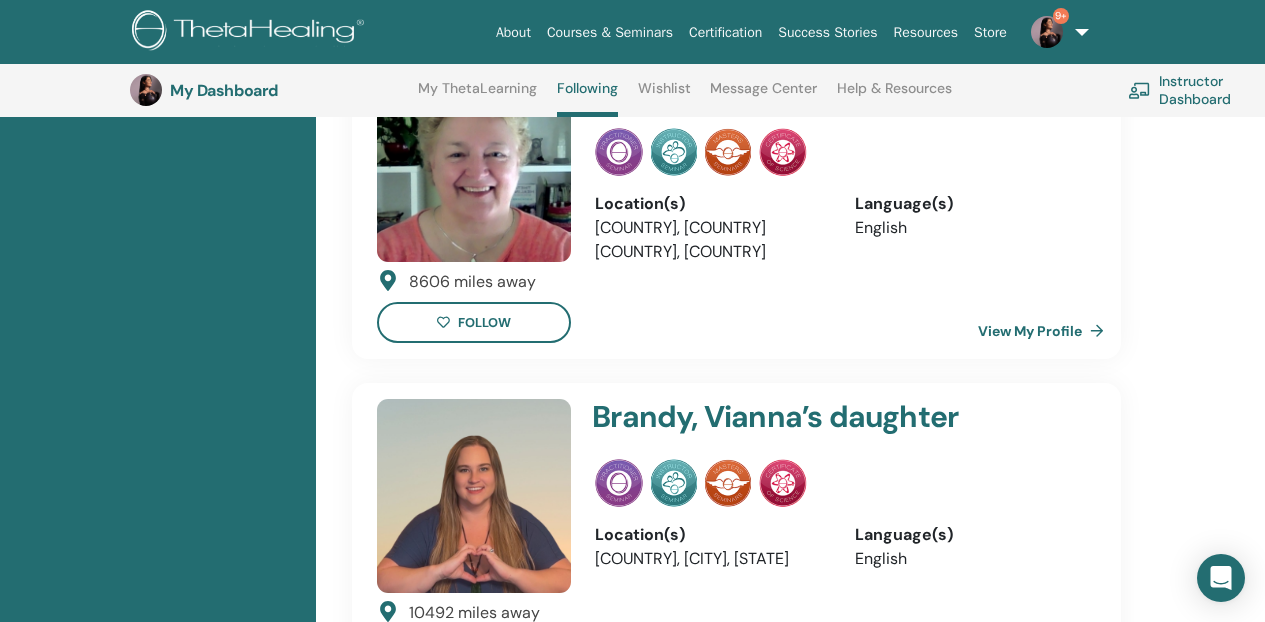 scroll, scrollTop: 1189, scrollLeft: 0, axis: vertical 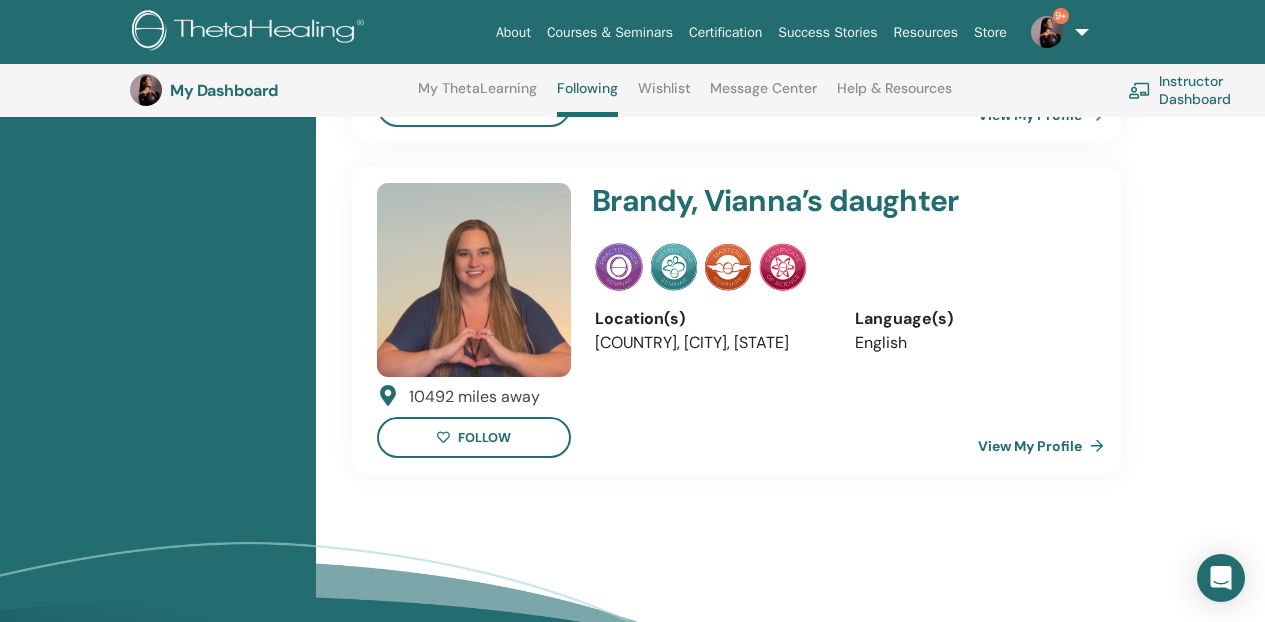 click on "View My Profile" at bounding box center [1045, 446] 